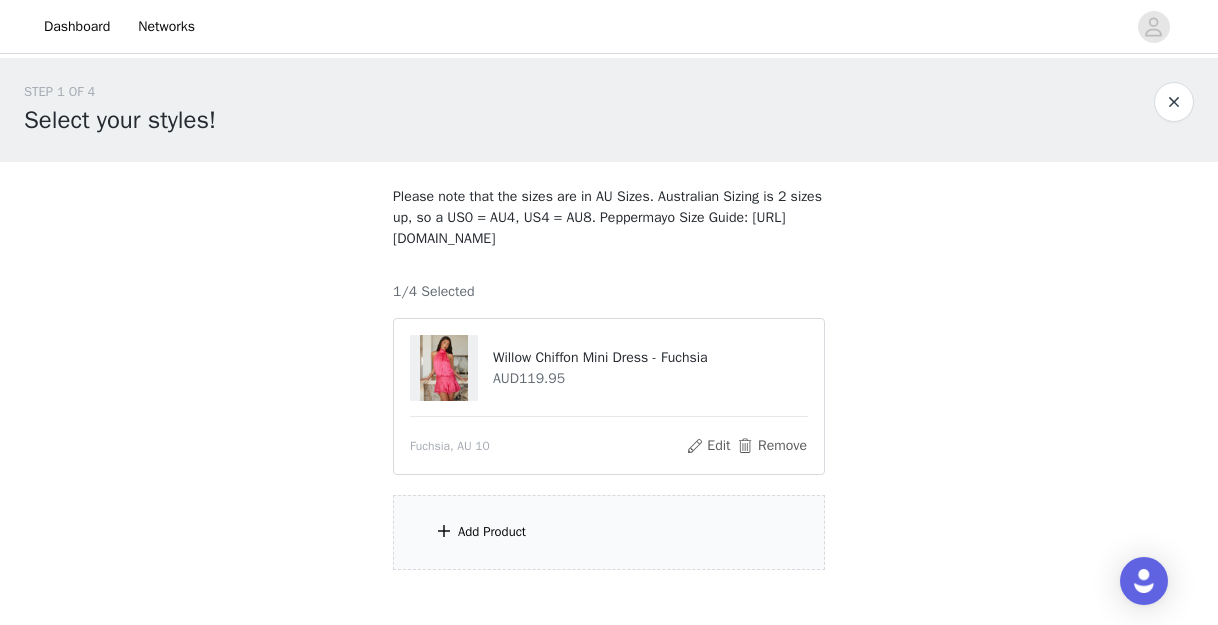 scroll, scrollTop: 112, scrollLeft: 0, axis: vertical 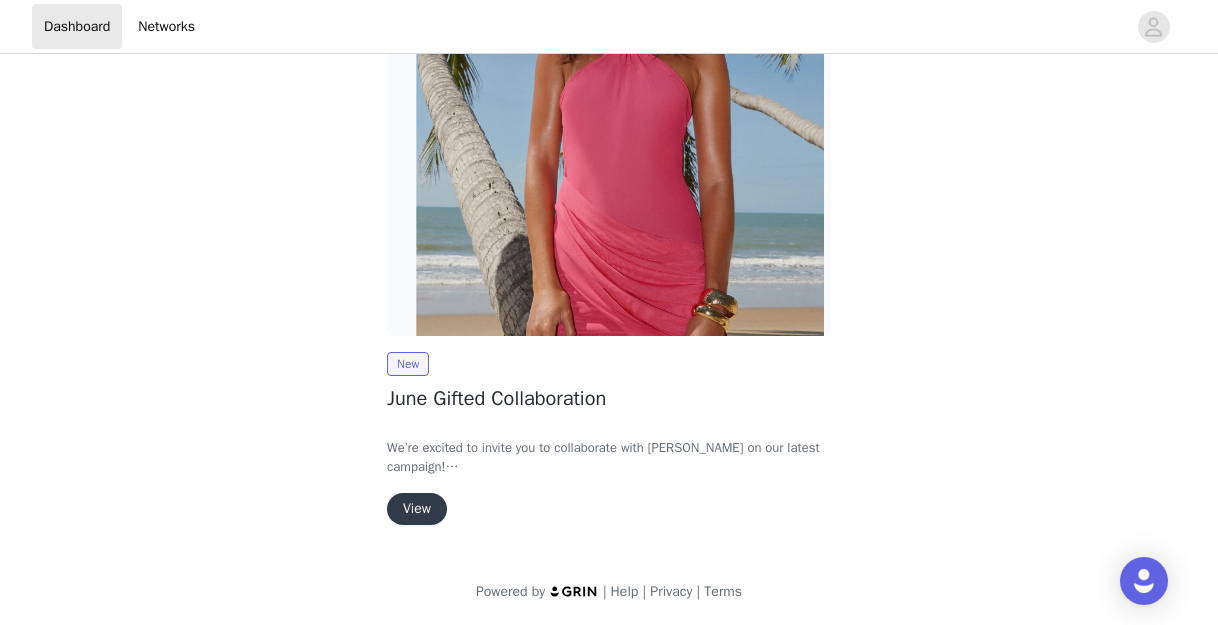 click on "View" at bounding box center (417, 509) 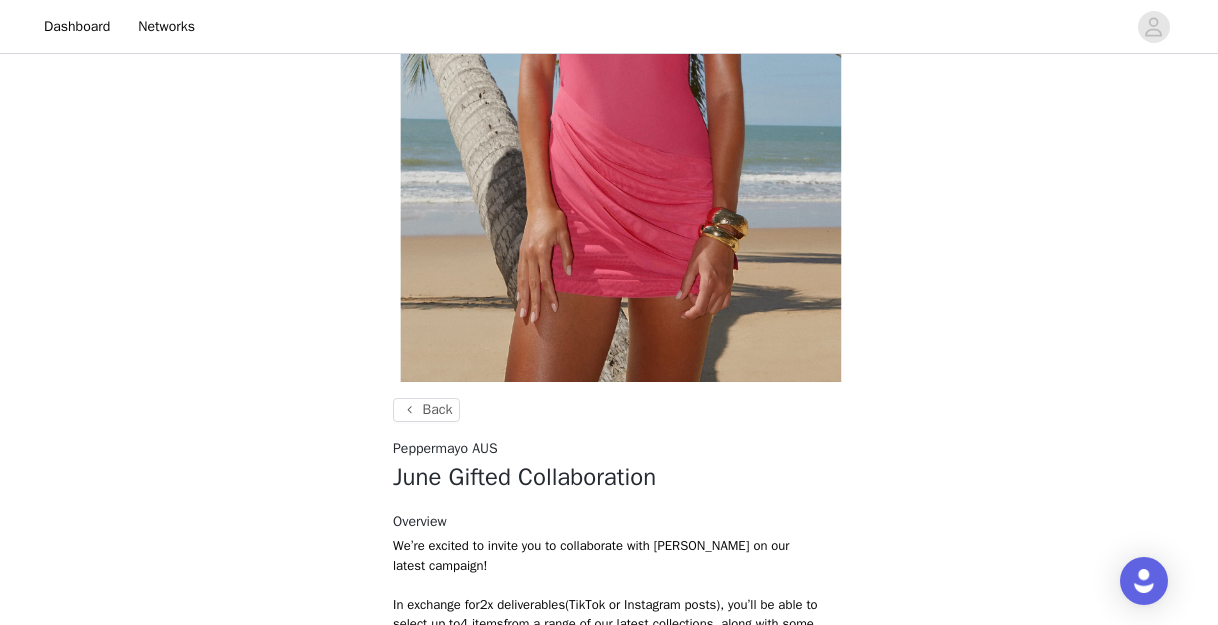scroll, scrollTop: 391, scrollLeft: 0, axis: vertical 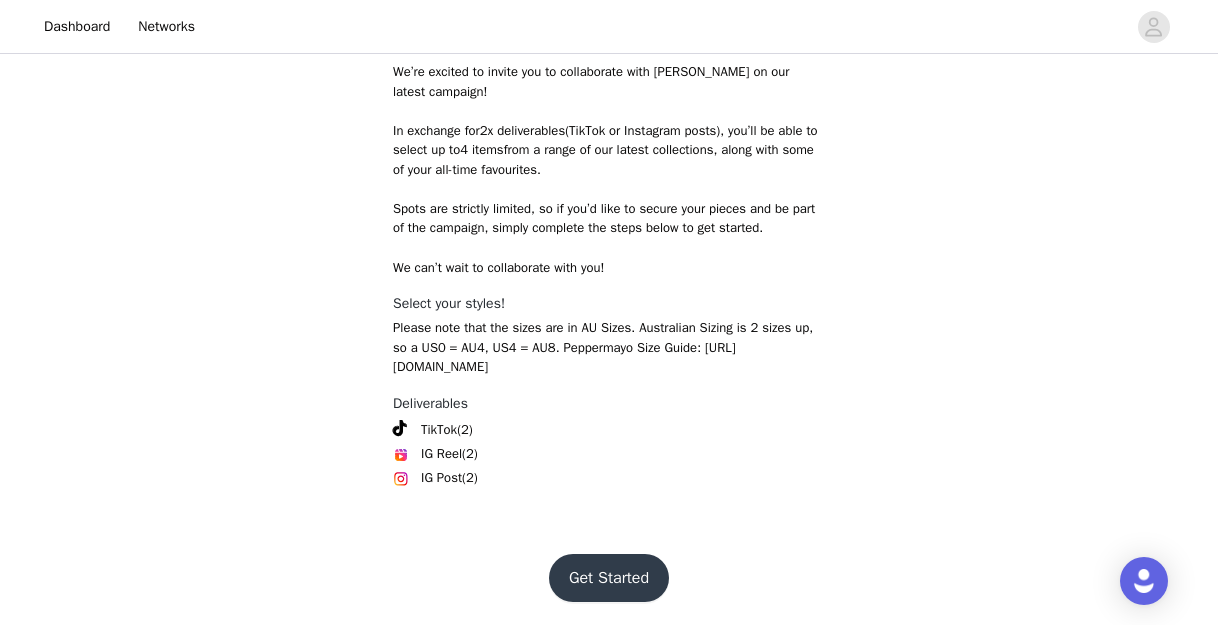 click on "Get Started" at bounding box center (609, 578) 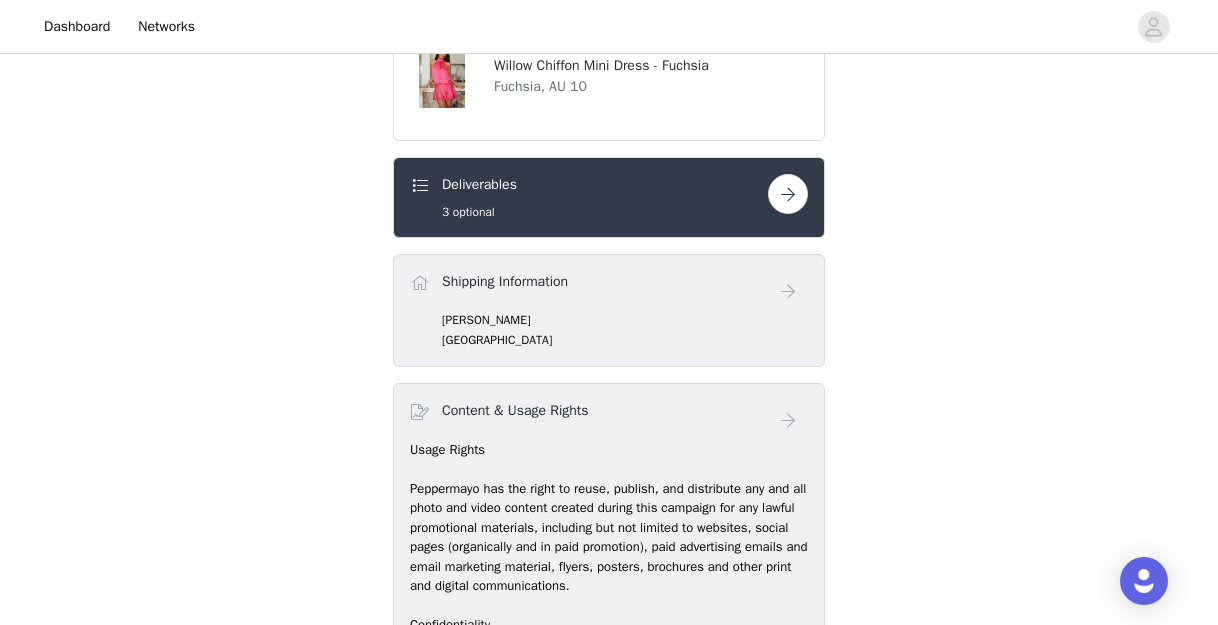 scroll, scrollTop: 613, scrollLeft: 0, axis: vertical 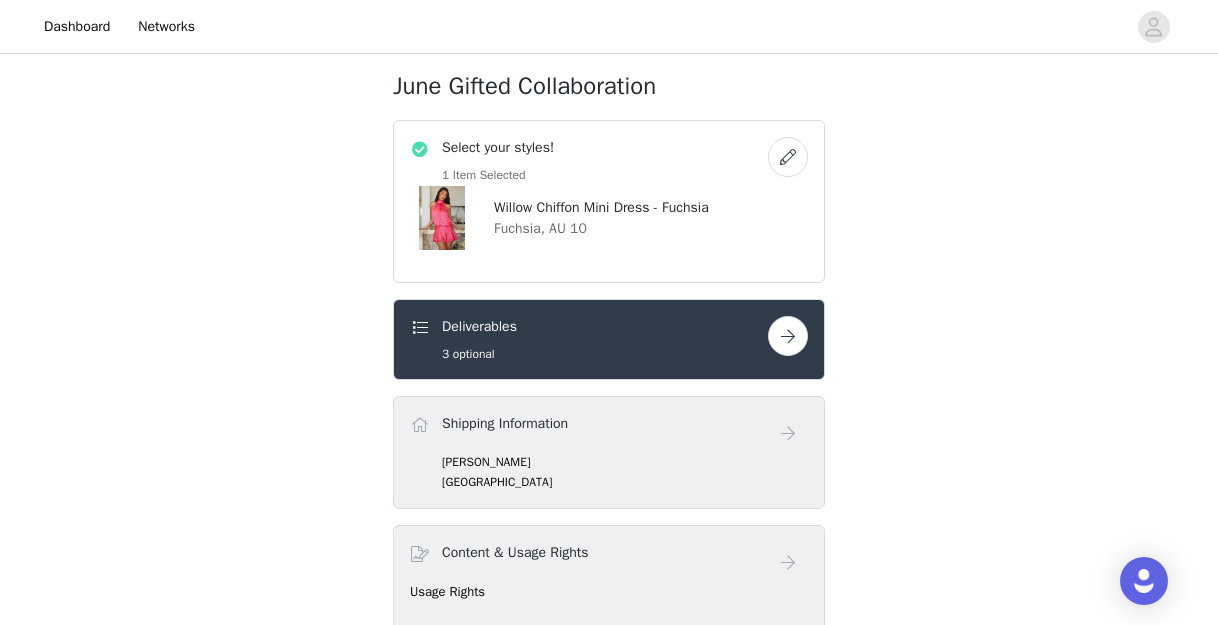 click at bounding box center (788, 157) 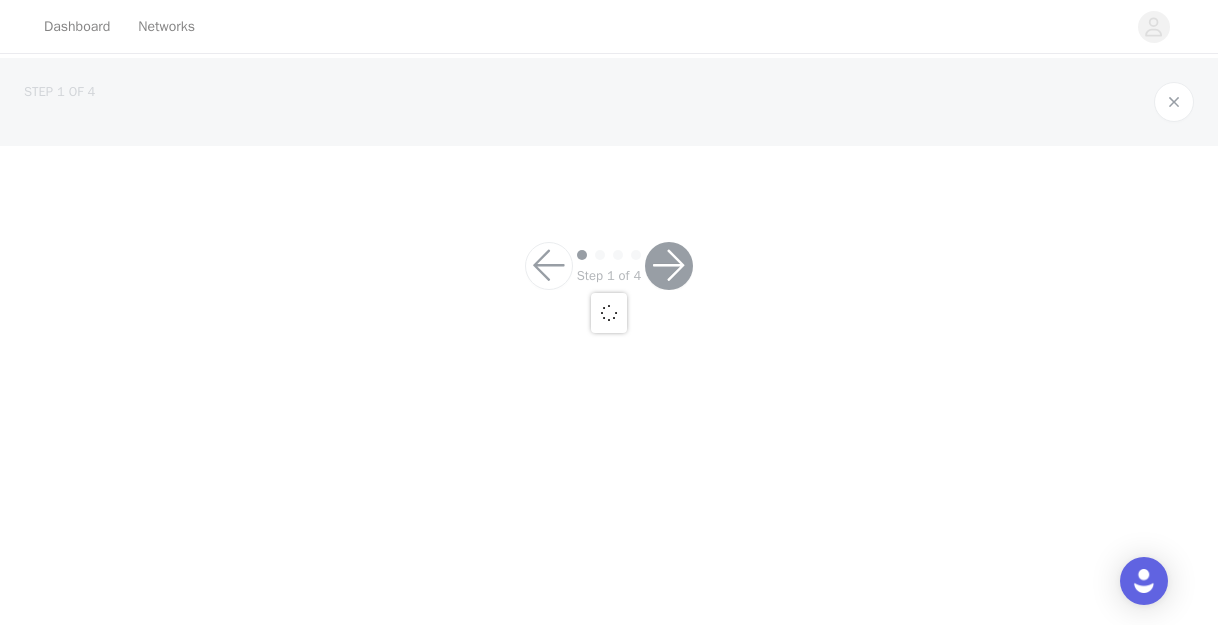 scroll, scrollTop: 0, scrollLeft: 0, axis: both 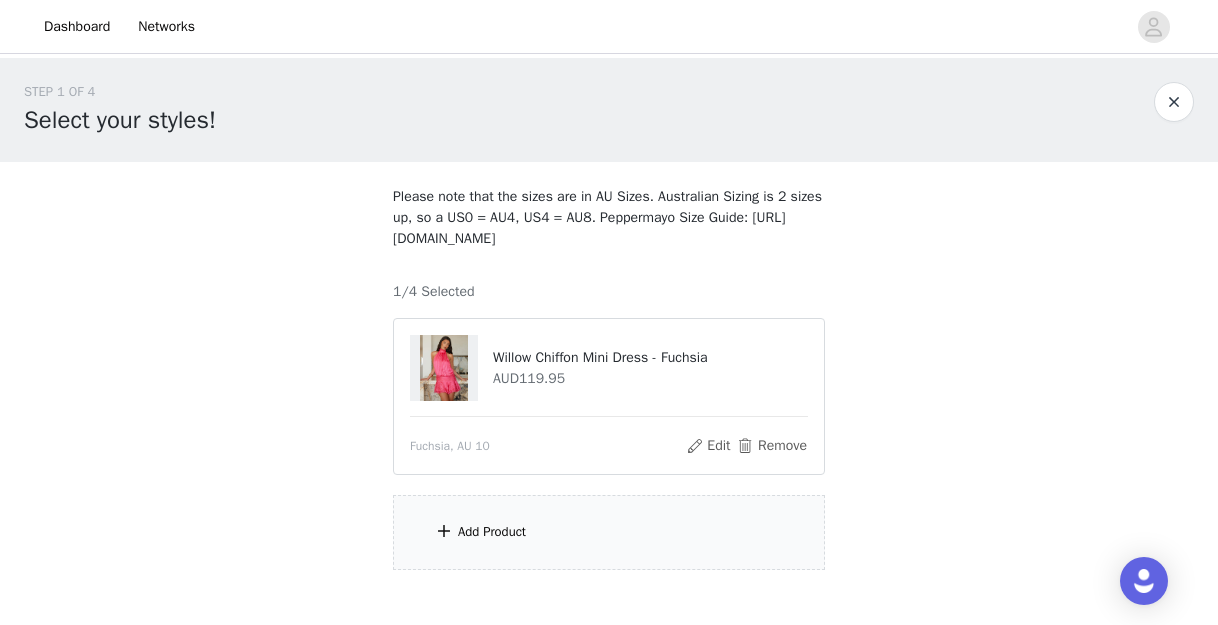 click on "Willow Chiffon Mini Dress - Fuchsia     AUD119.95" at bounding box center (609, 368) 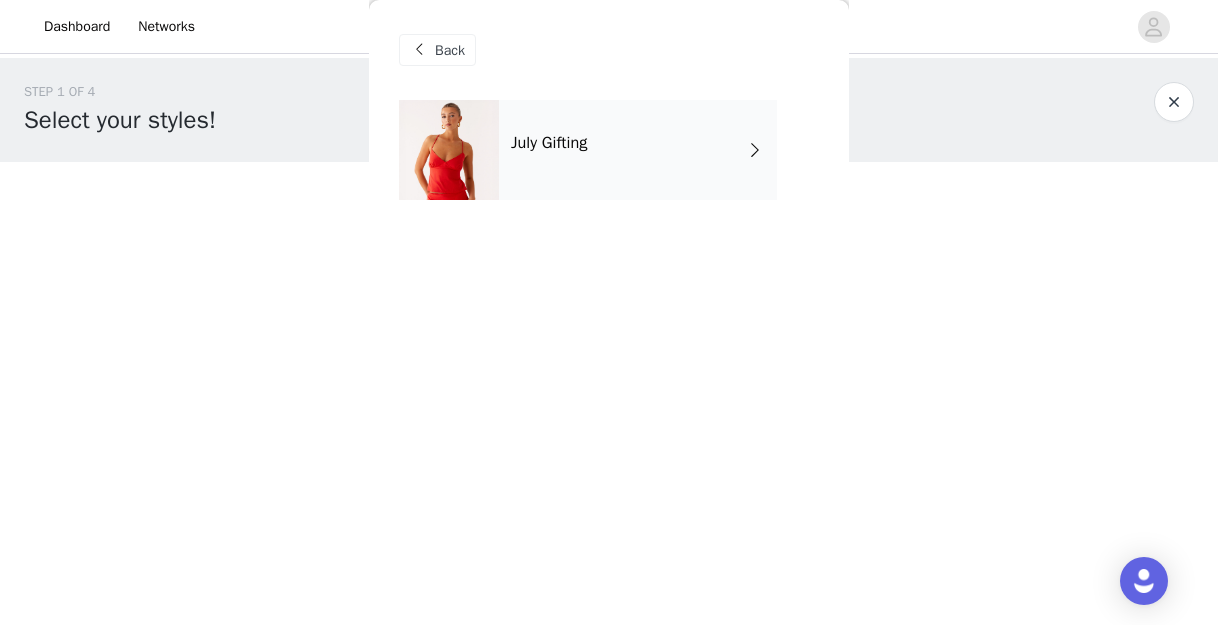 click on "July Gifting" at bounding box center (638, 150) 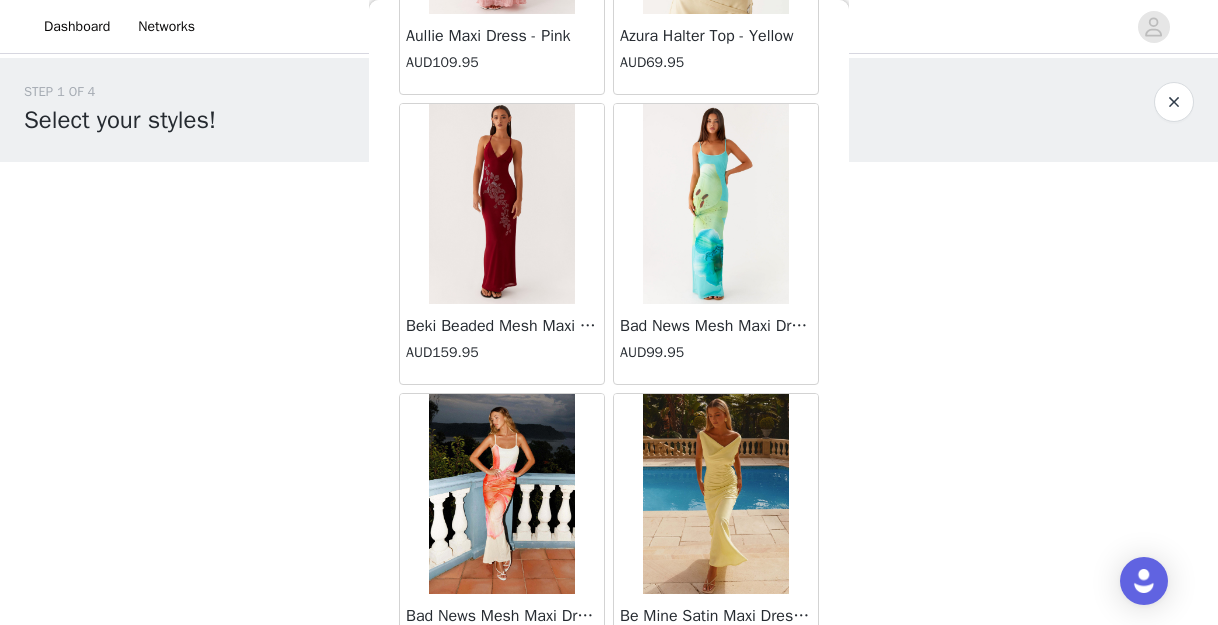 scroll, scrollTop: 2435, scrollLeft: 0, axis: vertical 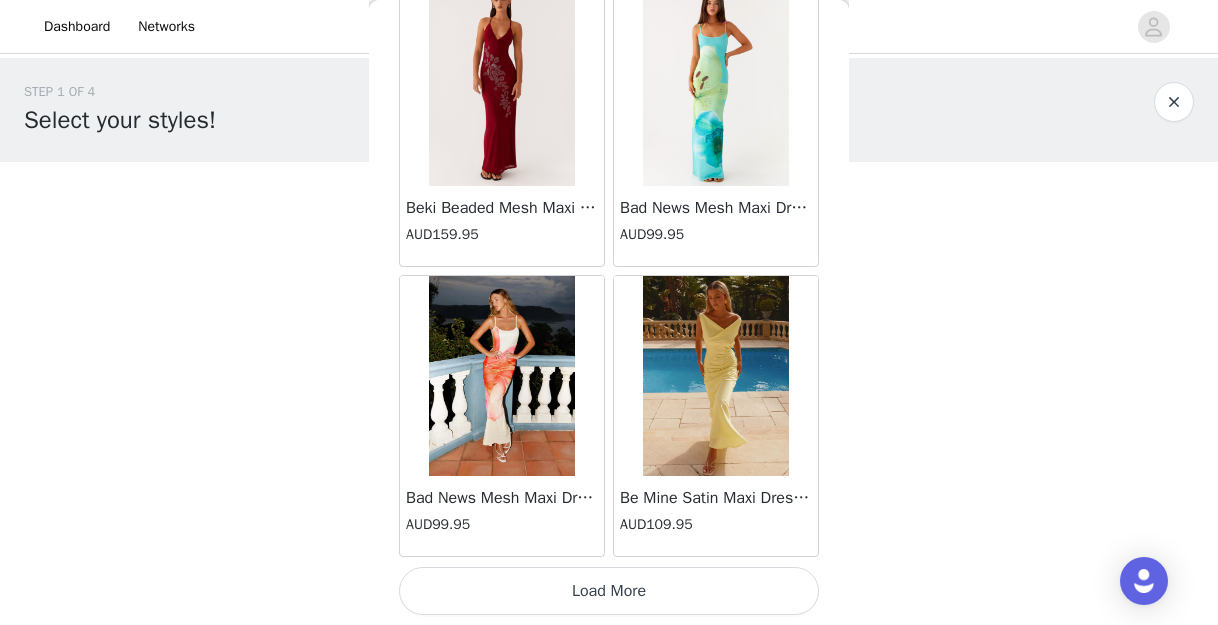 click on "Load More" at bounding box center (609, 591) 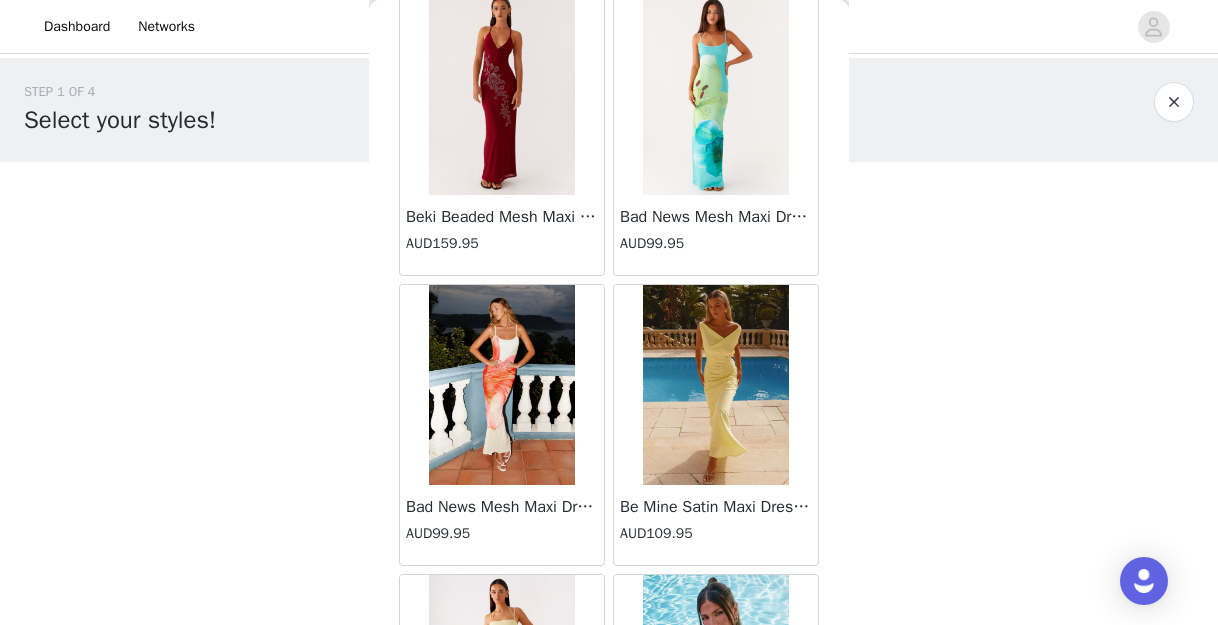 scroll, scrollTop: 2435, scrollLeft: 0, axis: vertical 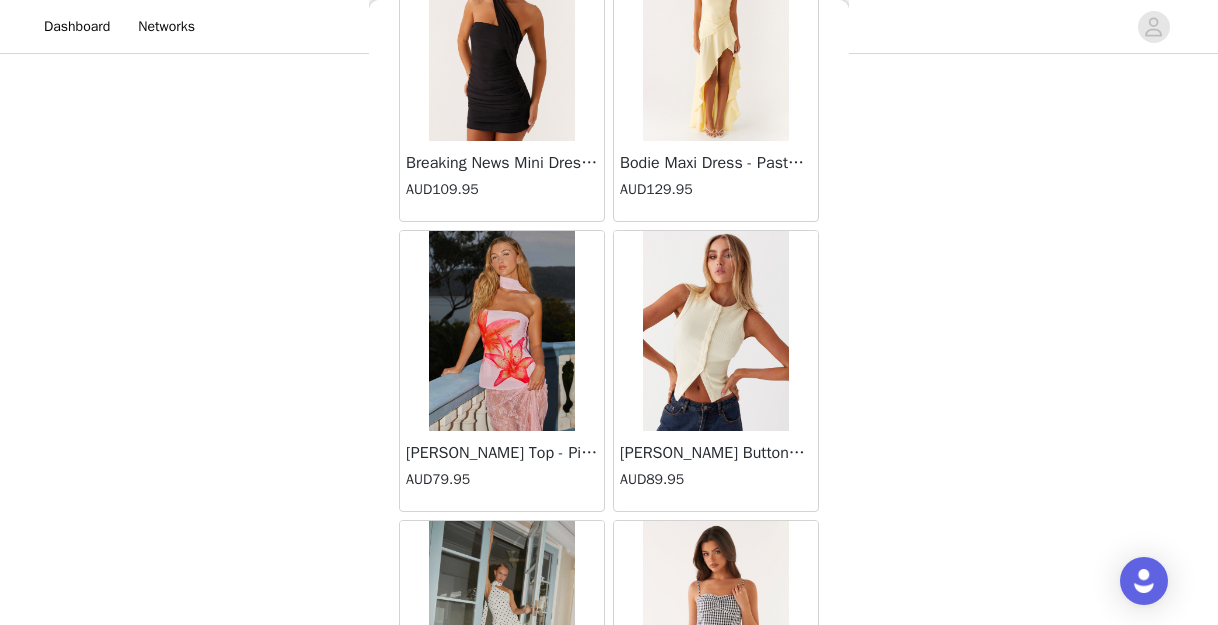 click at bounding box center (501, 331) 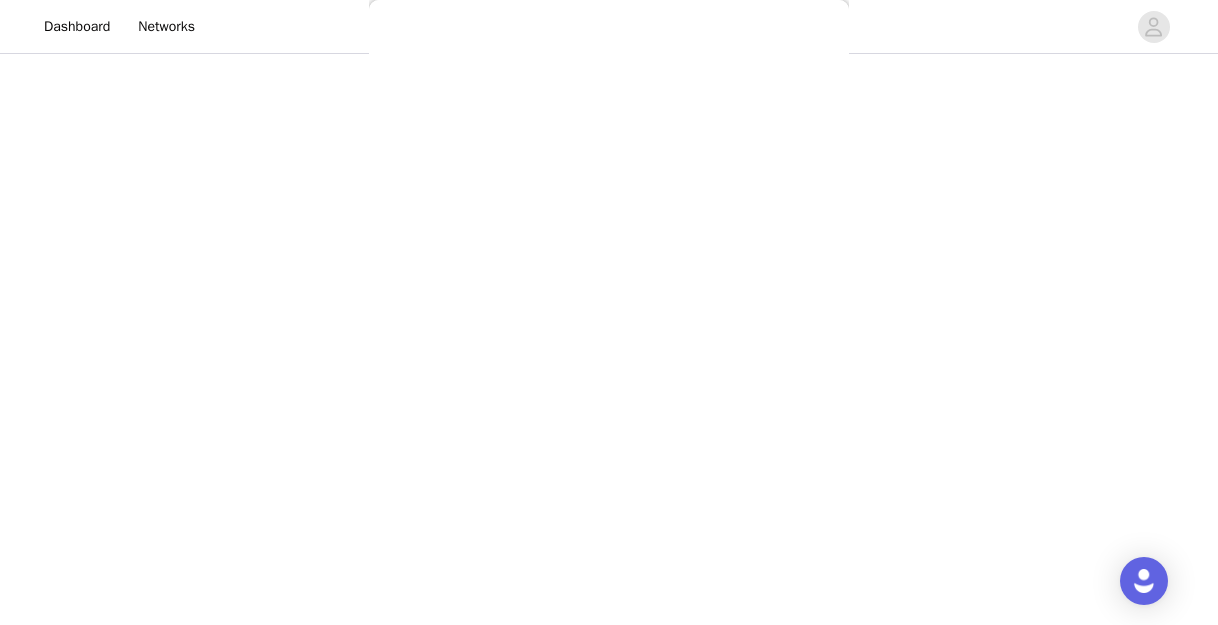 scroll, scrollTop: 0, scrollLeft: 0, axis: both 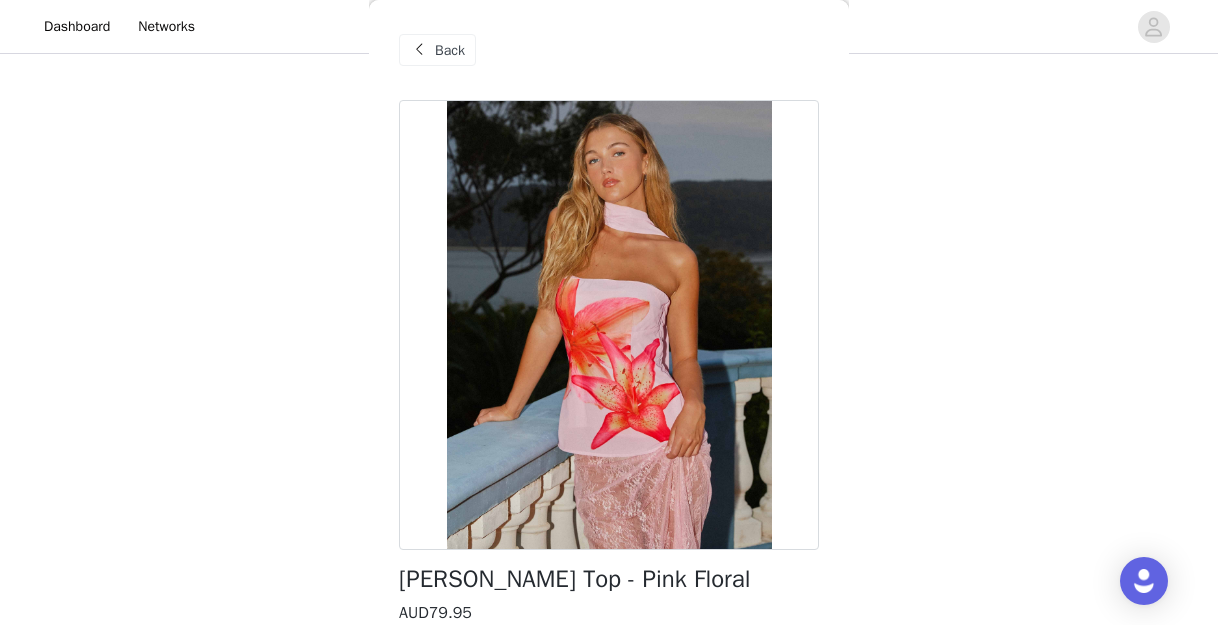 click at bounding box center [419, 50] 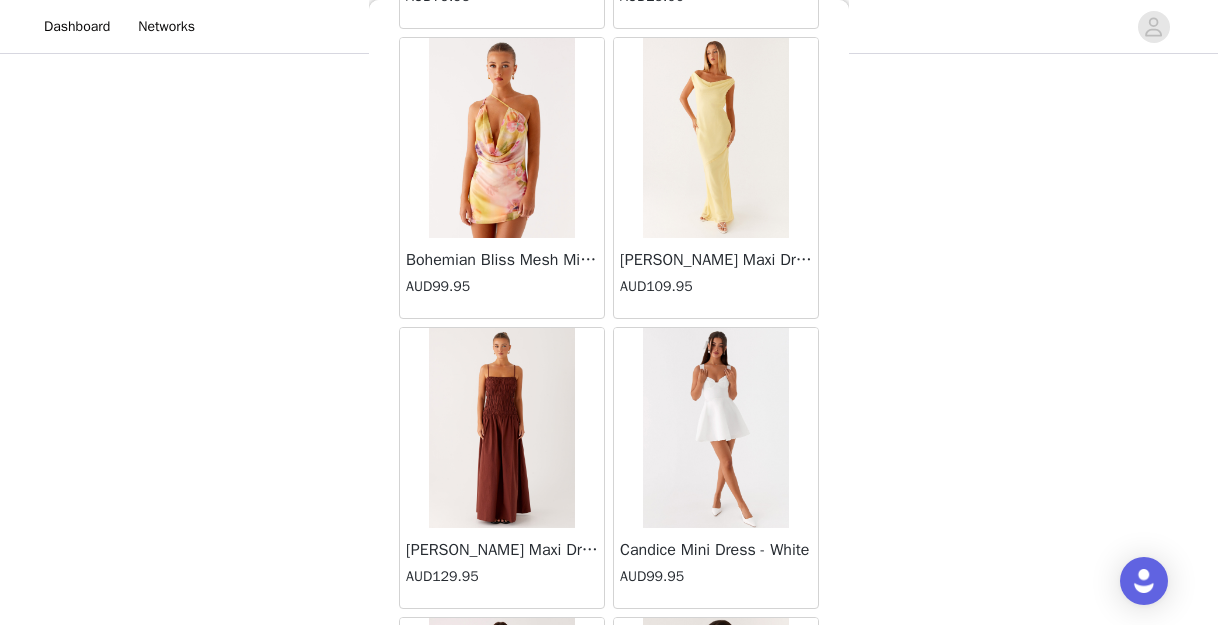 scroll, scrollTop: 5335, scrollLeft: 0, axis: vertical 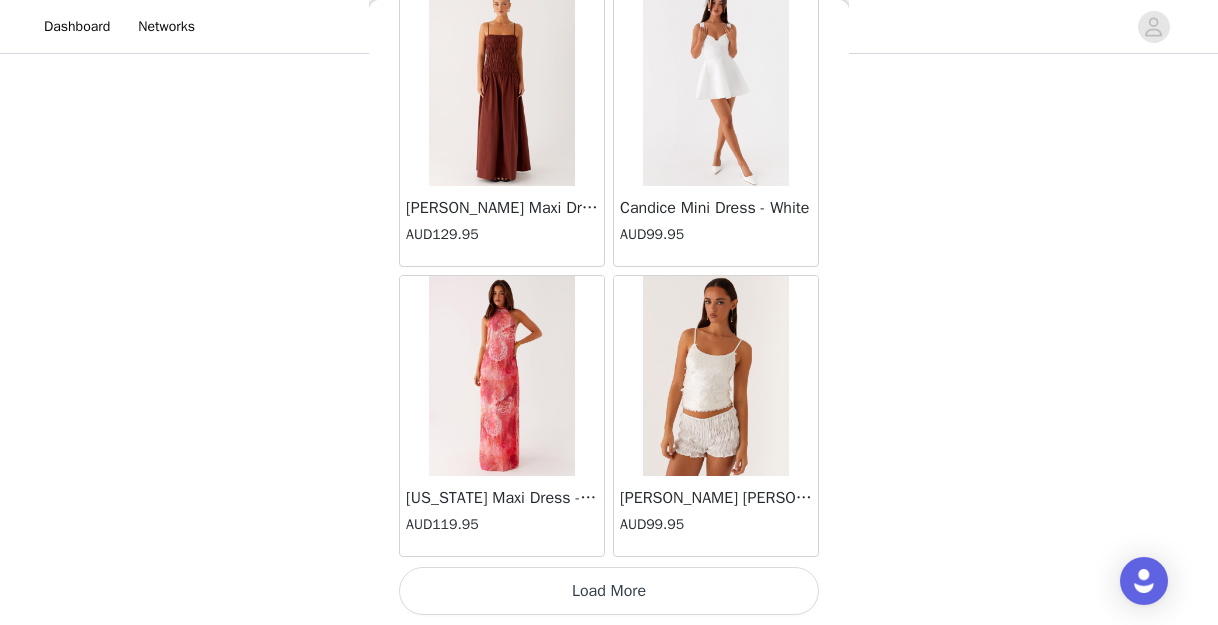 click on "Load More" at bounding box center (609, 591) 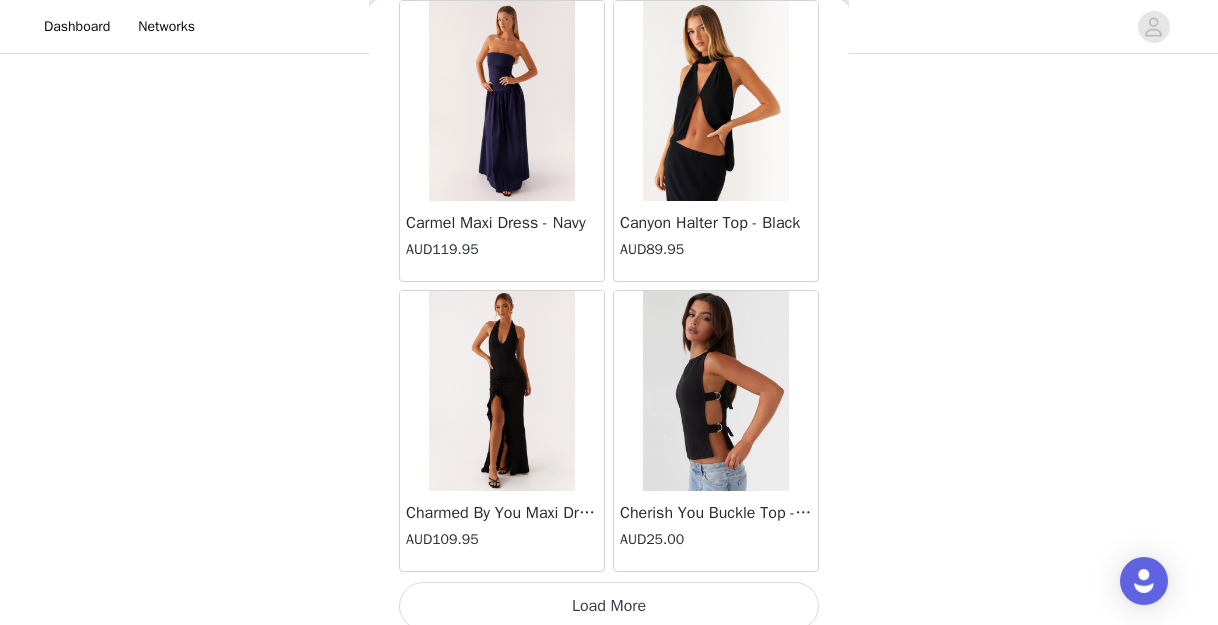 scroll, scrollTop: 8235, scrollLeft: 0, axis: vertical 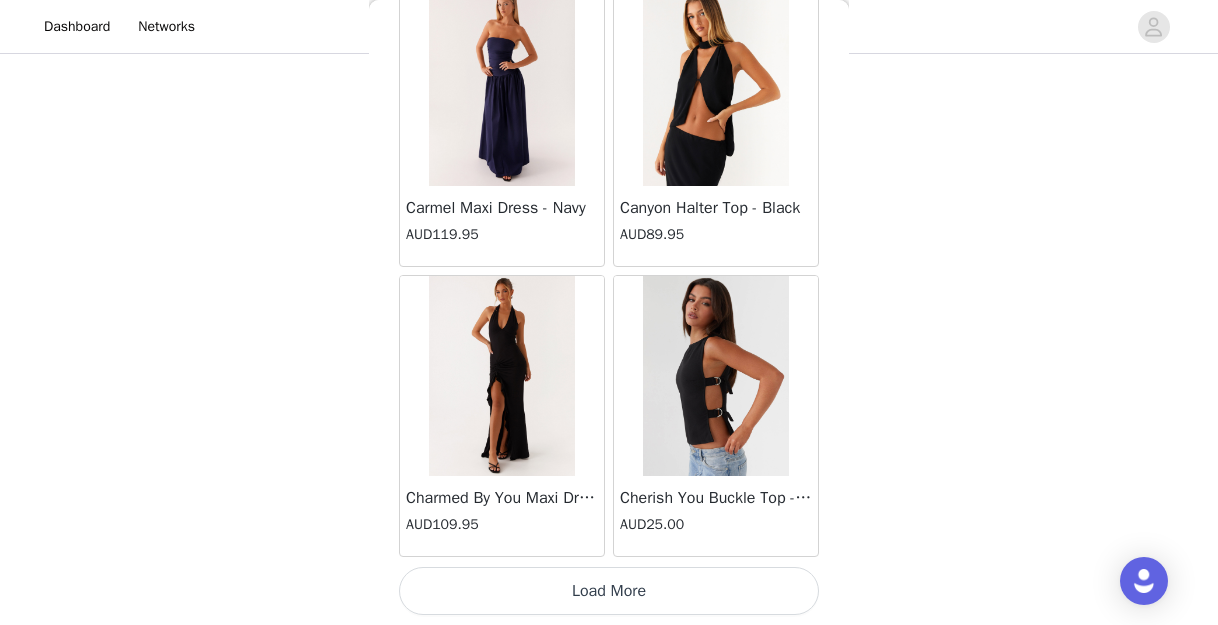 click on "Load More" at bounding box center (609, 591) 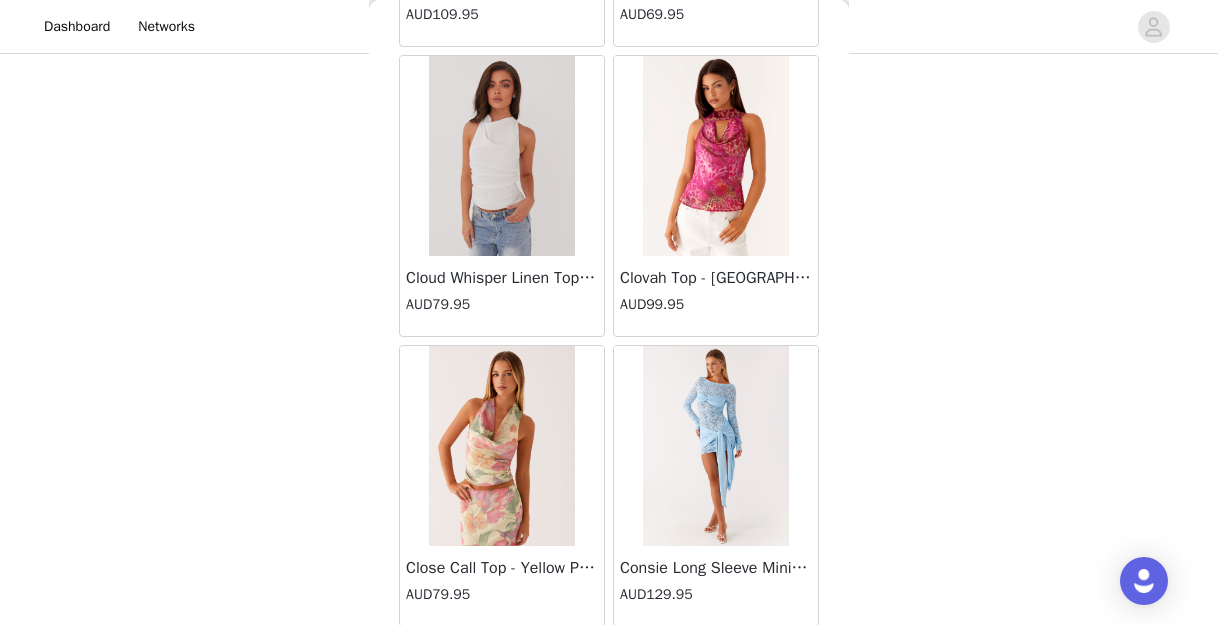 scroll, scrollTop: 11135, scrollLeft: 0, axis: vertical 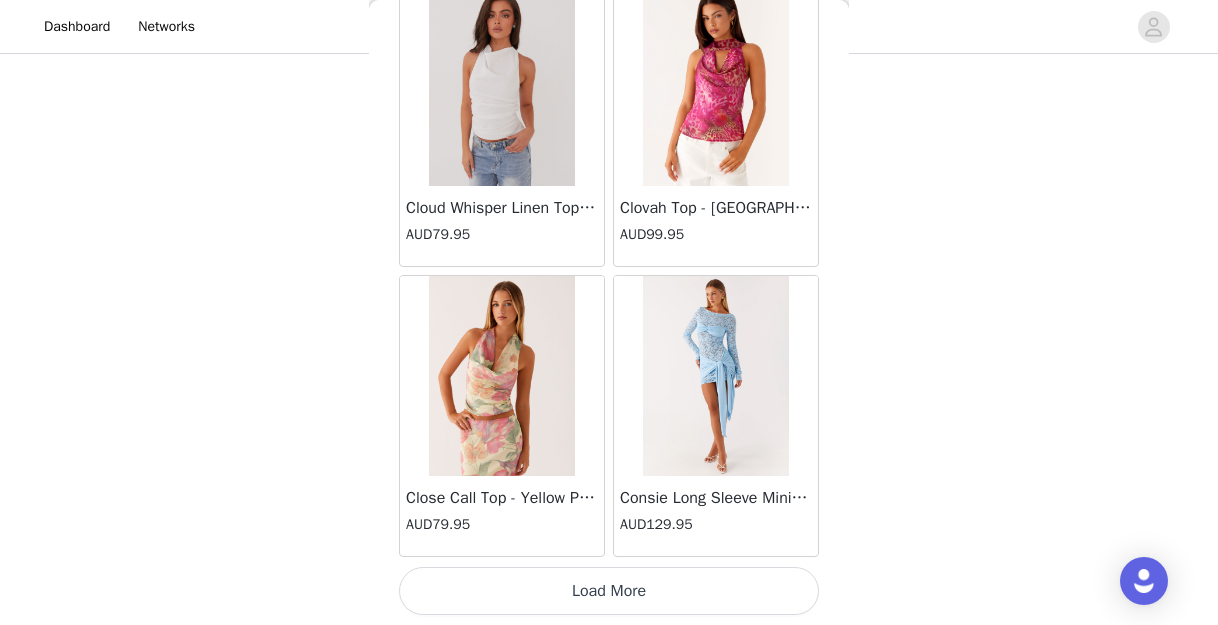click on "Load More" at bounding box center [609, 591] 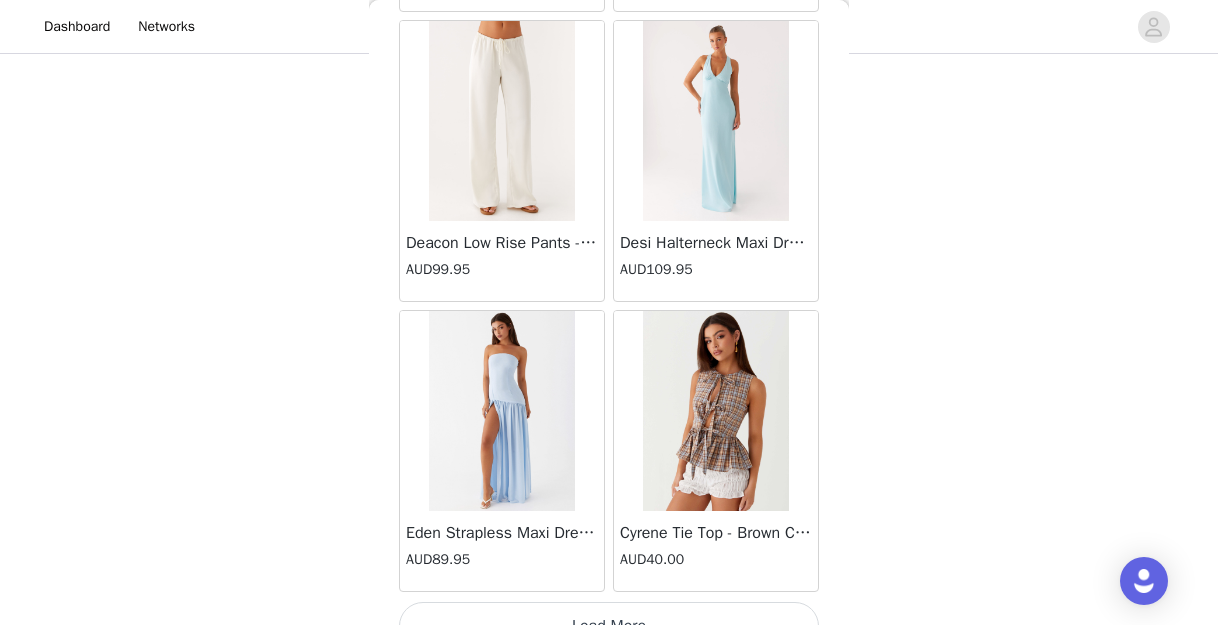 scroll, scrollTop: 14035, scrollLeft: 0, axis: vertical 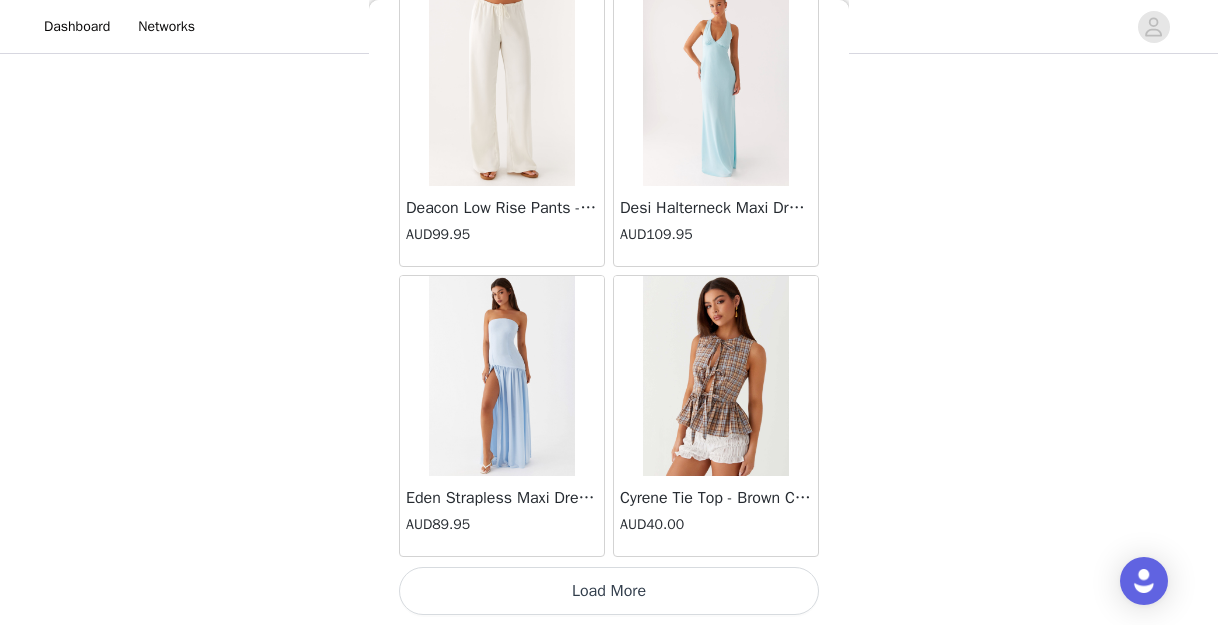 click on "Load More" at bounding box center [609, 591] 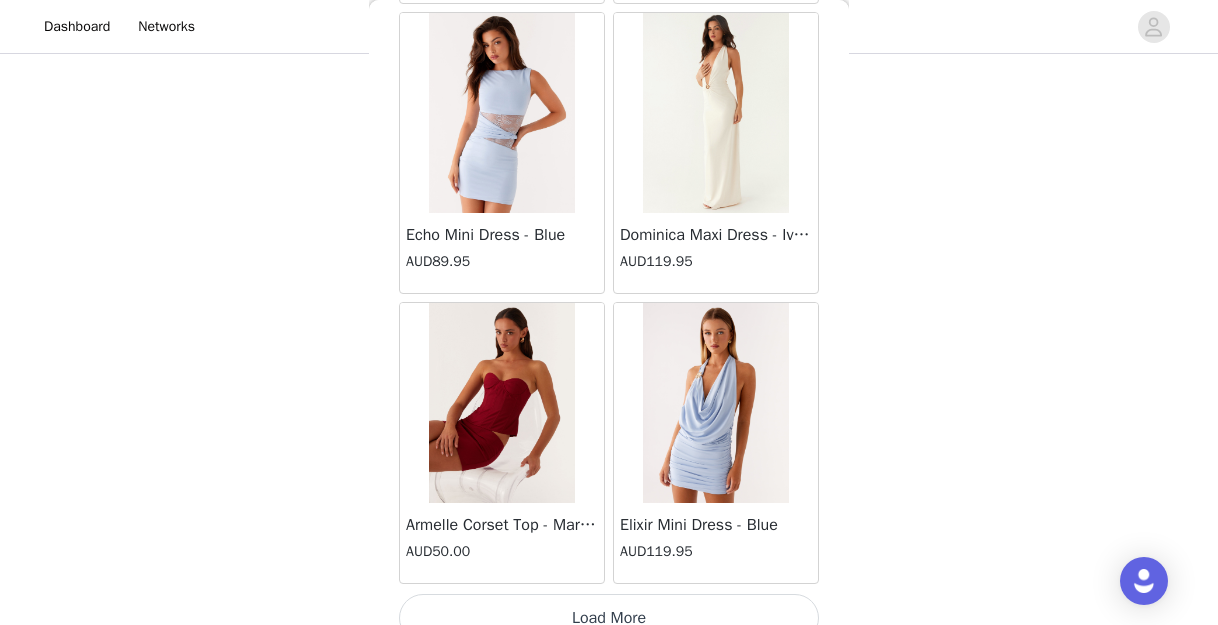 scroll, scrollTop: 16935, scrollLeft: 0, axis: vertical 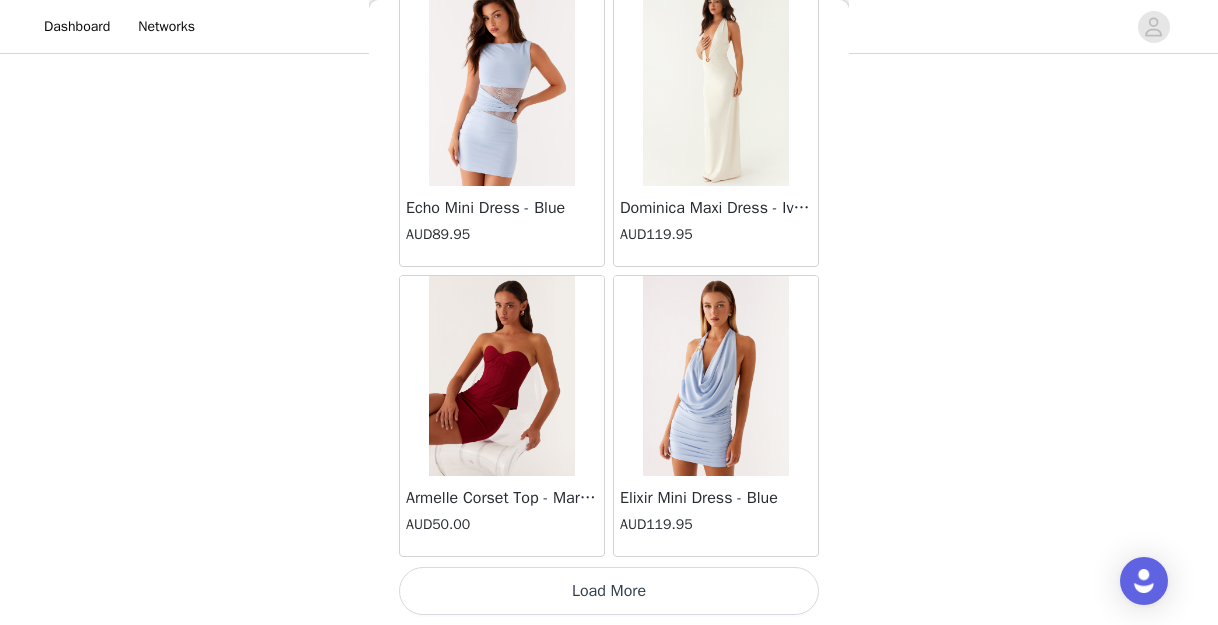 click on "Load More" at bounding box center [609, 591] 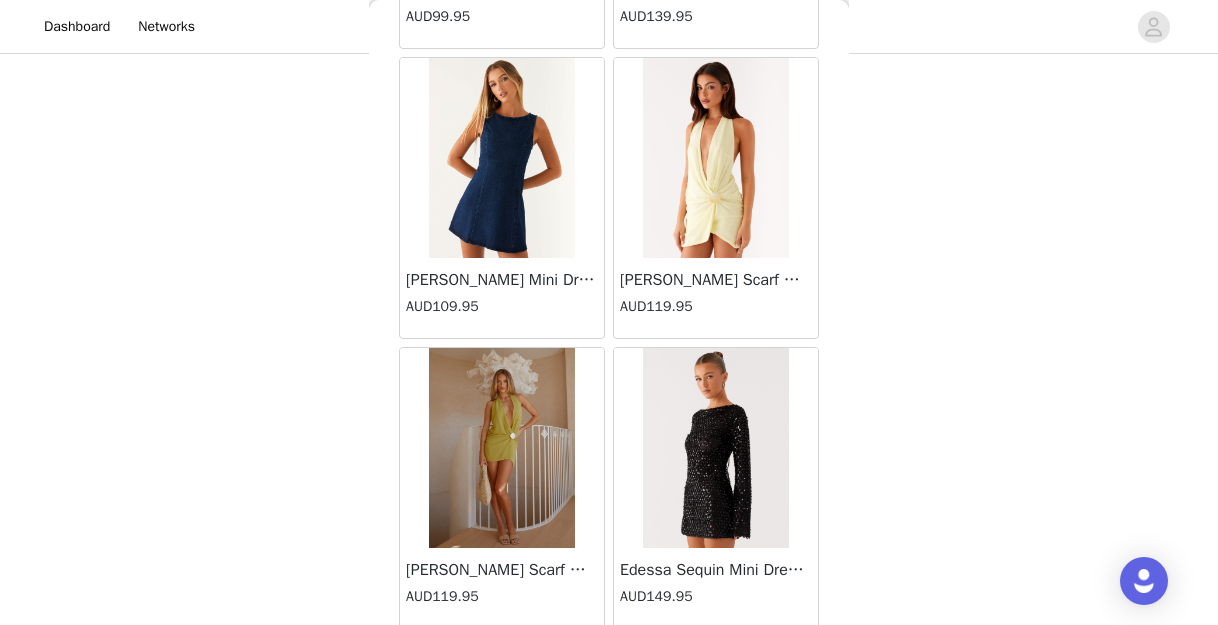 scroll, scrollTop: 19186, scrollLeft: 0, axis: vertical 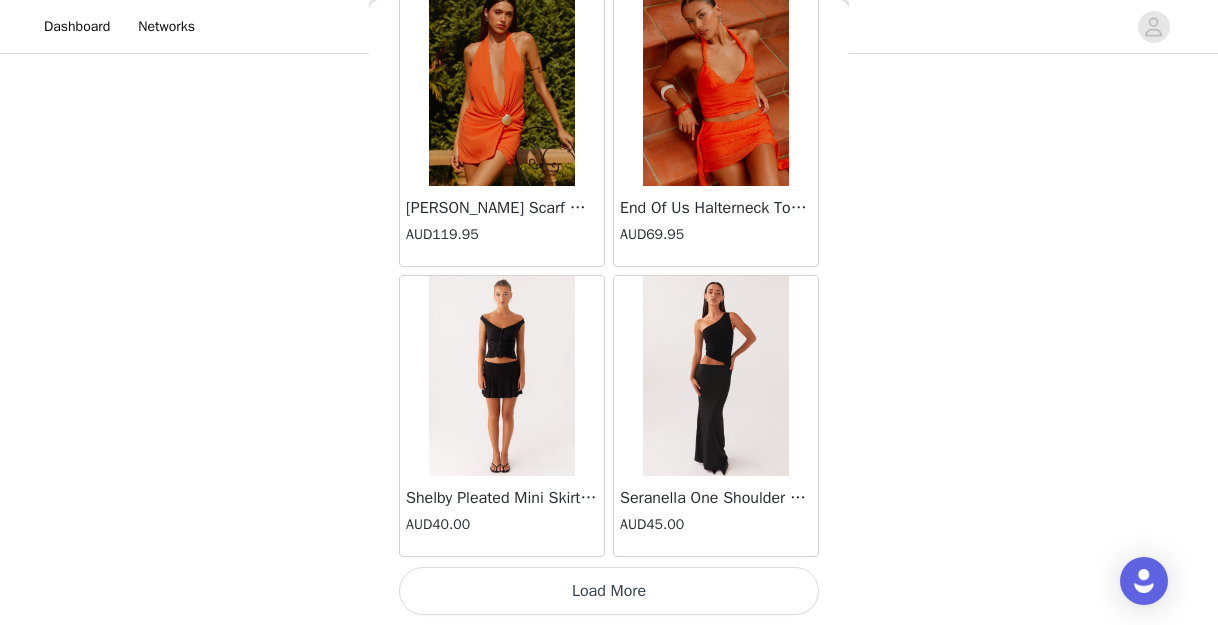 click on "Load More" at bounding box center (609, 591) 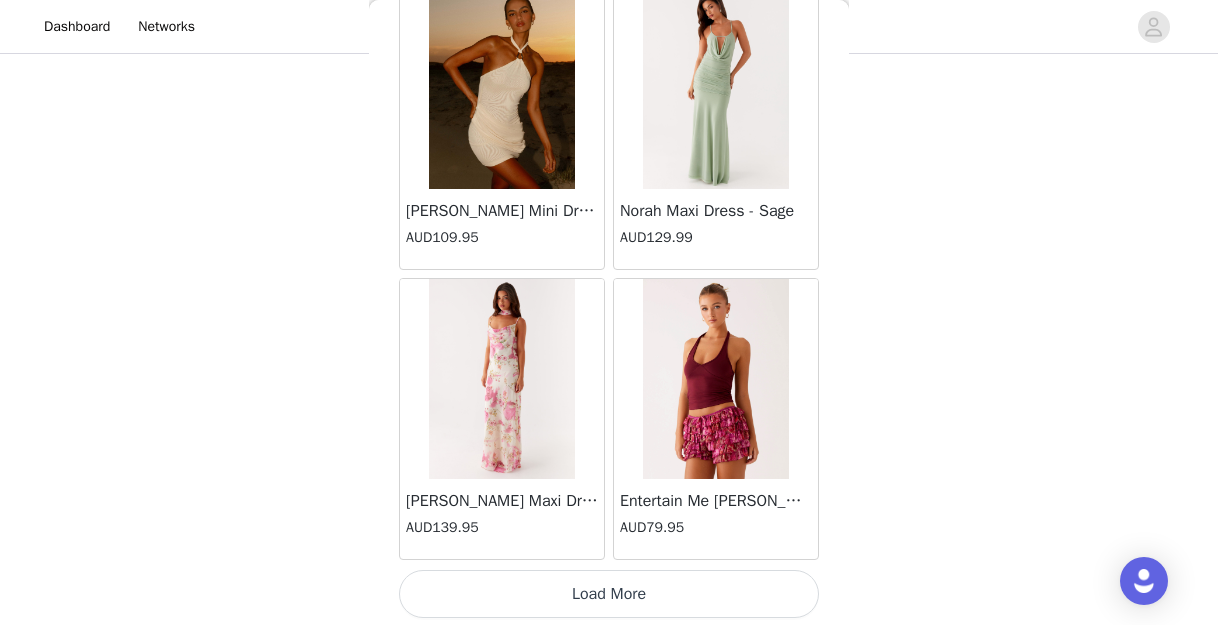 scroll, scrollTop: 22735, scrollLeft: 0, axis: vertical 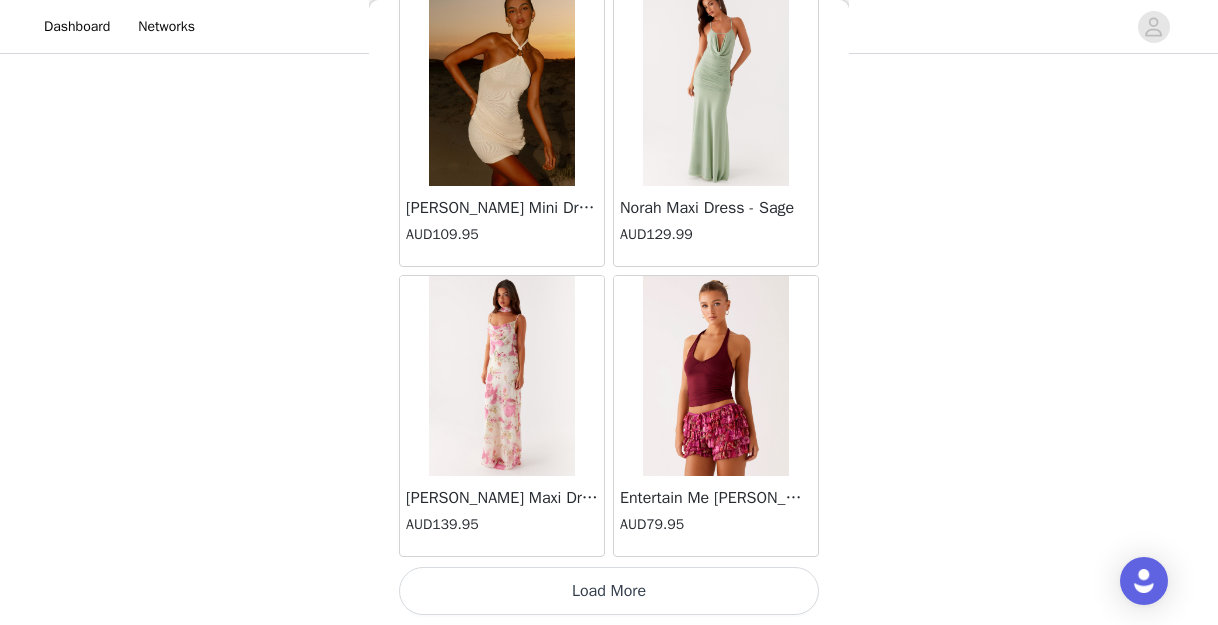 click on "Load More" at bounding box center (609, 591) 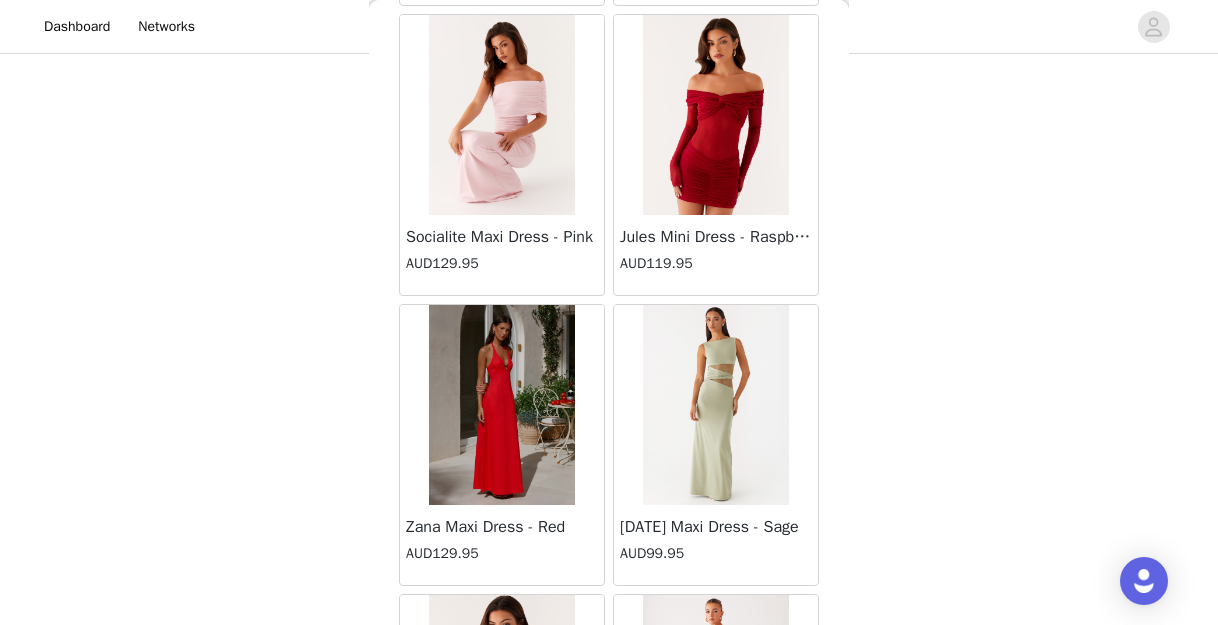 scroll, scrollTop: 24501, scrollLeft: 0, axis: vertical 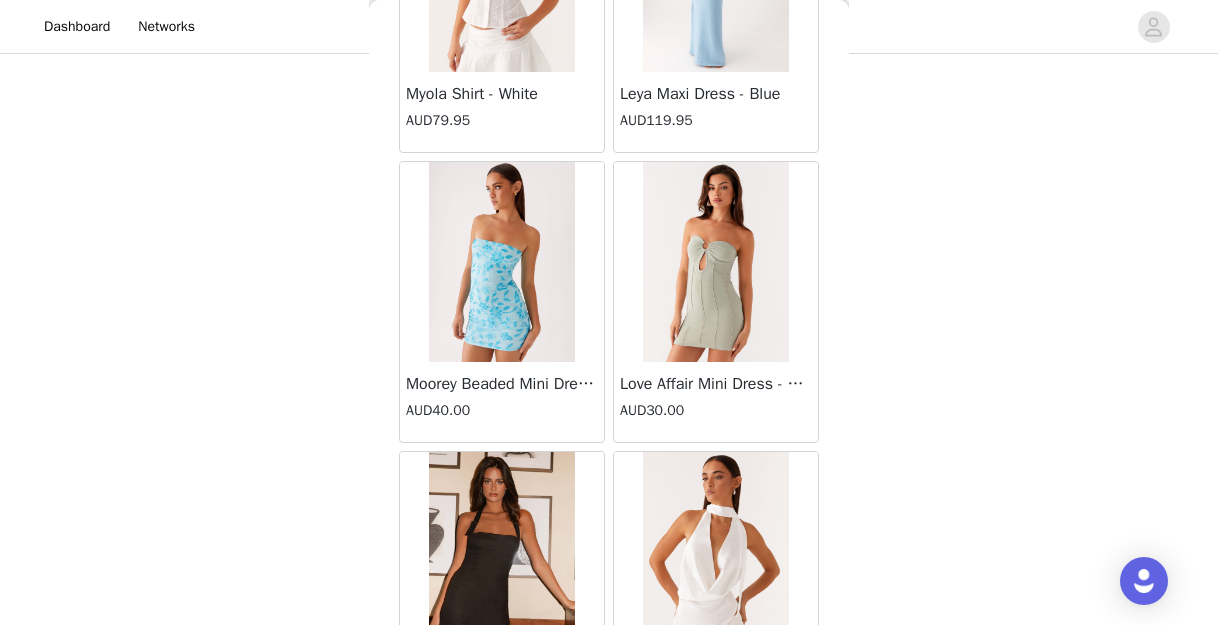 click on "Back       [PERSON_NAME] Strapless Mini Dress - Yellow   AUD45.00       [PERSON_NAME] Maxi Dress - Orange Blue Floral   AUD109.95       Avenue Mini Dress - Plum   AUD109.95       Aullie Maxi Dress - Yellow   AUD109.95       Aullie Maxi Dress - Ivory   AUD109.95       Aullie Mini Dress - Black   AUD99.95       Avalia Backless Scarf Mini Dress - White Polka Dot   AUD89.95       Aullie Maxi Dress - Blue   AUD109.95       [PERSON_NAME] Maxi Dress - Bloom Wave Print   AUD119.95       Athens One Shoulder Top - Floral   AUD79.95       Aullie Mini Dress - Blue   AUD50.00       Aullie Maxi Dress - Black   AUD109.95       [PERSON_NAME] Strapless Mini Dress - Cobalt   AUD30.00       Atlantic Midi Dress - Yellow   AUD70.00       Aullie Maxi Dress - Pink   AUD109.95       Azura Halter Top - Yellow   AUD69.95       Beki Beaded Mesh Maxi Dress - Deep Red   AUD159.95       Bad News Mesh Maxi Dress - Turquoise Floral   AUD99.95       Bad News Mesh Maxi Dress - Yellow Floral   AUD99.95       Be Mine Satin Maxi Dress - Canary   AUD109.95" at bounding box center (609, 312) 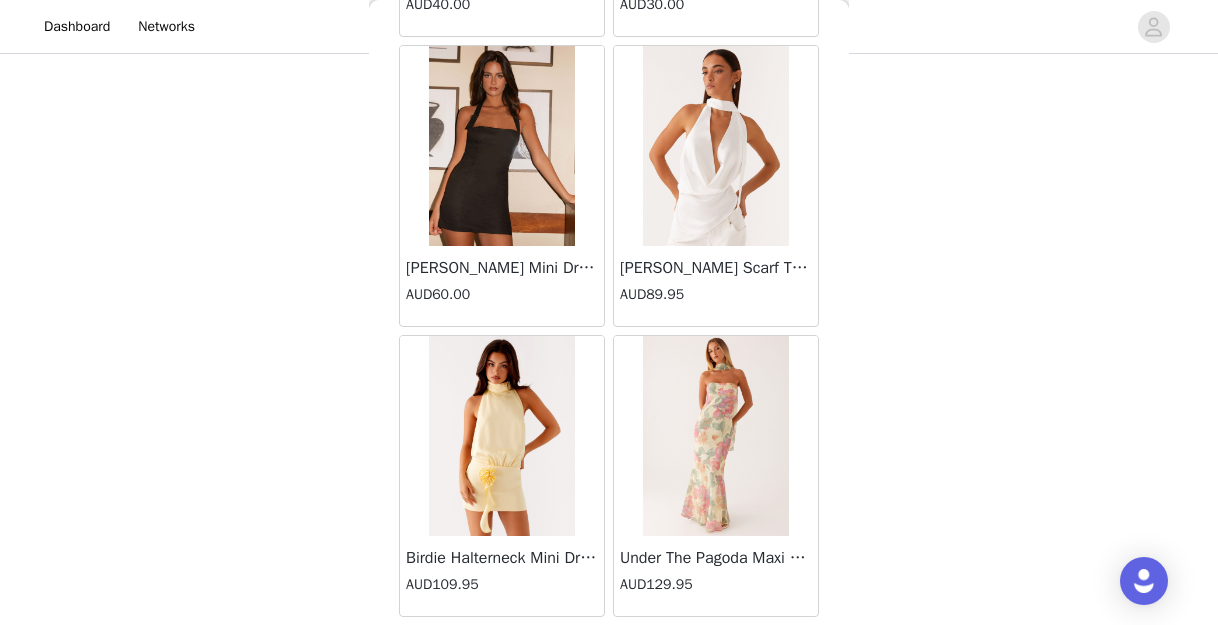scroll, scrollTop: 25635, scrollLeft: 0, axis: vertical 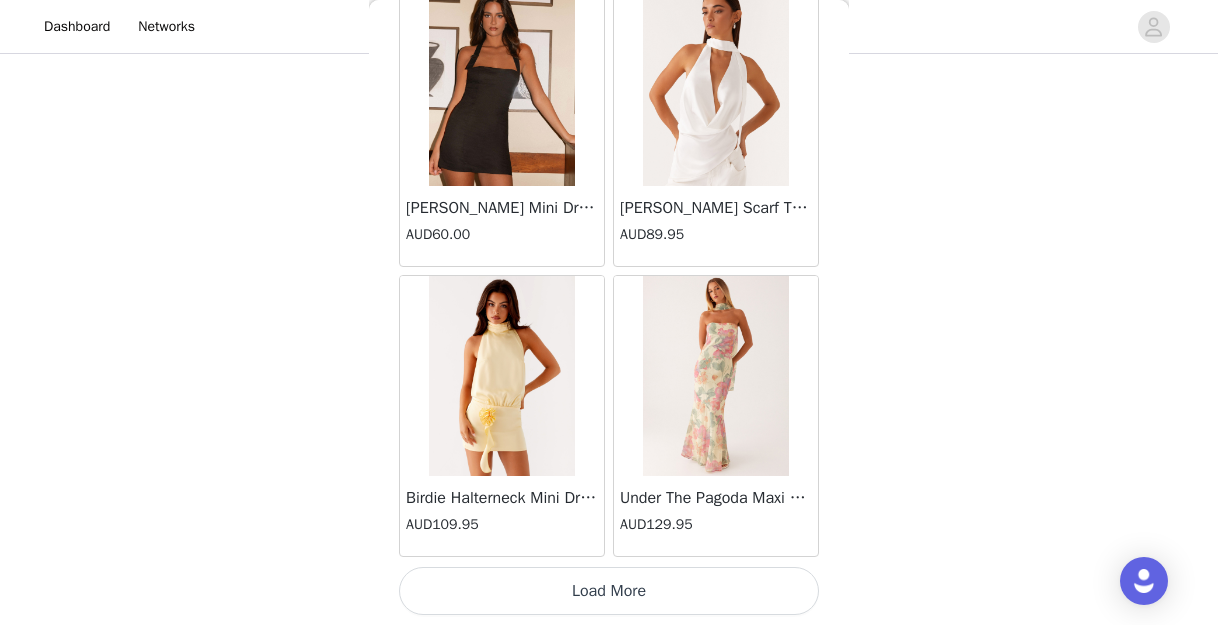 click on "Load More" at bounding box center [609, 591] 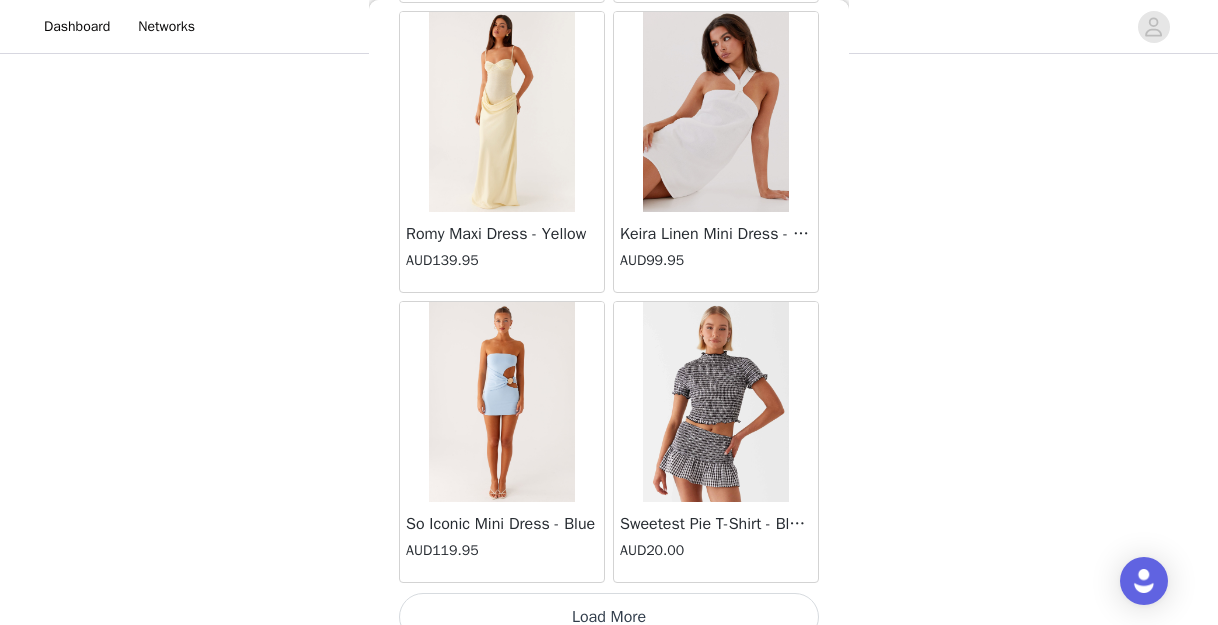 scroll, scrollTop: 28535, scrollLeft: 0, axis: vertical 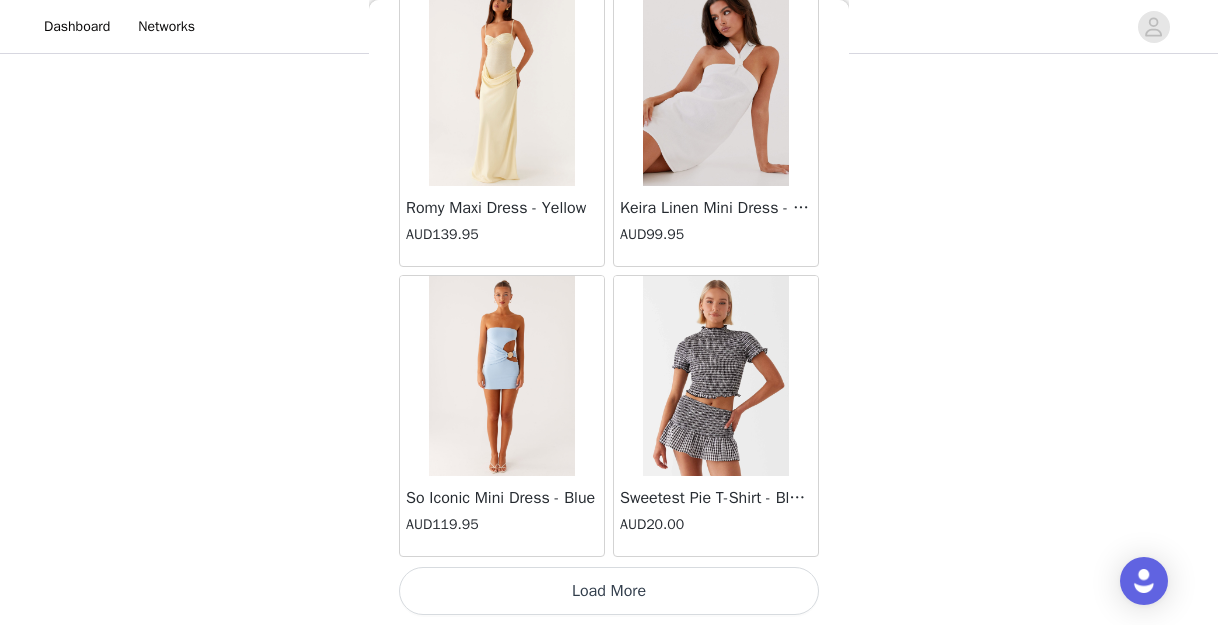 click on "Load More" at bounding box center (609, 591) 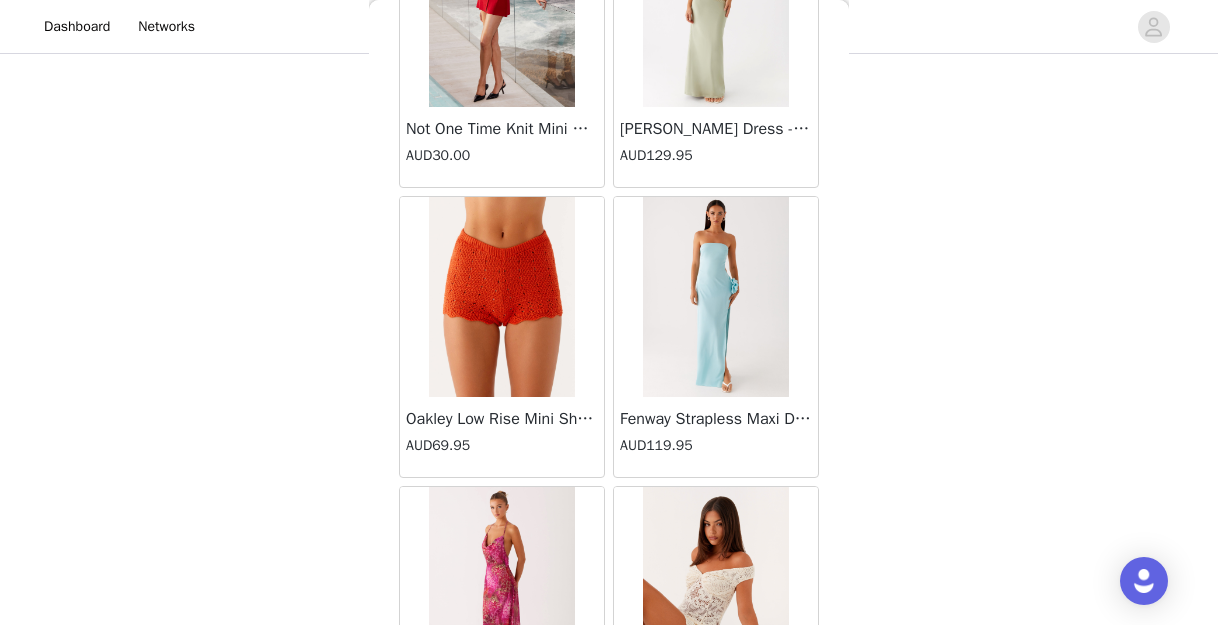 scroll, scrollTop: 31435, scrollLeft: 0, axis: vertical 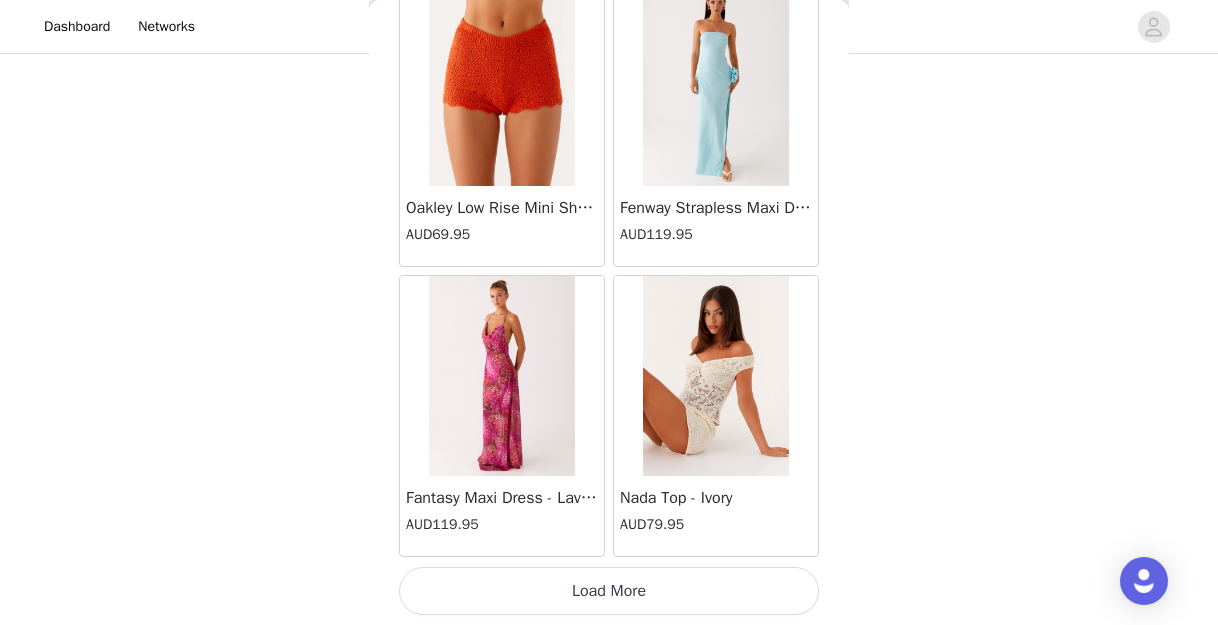 click on "Load More" at bounding box center [609, 591] 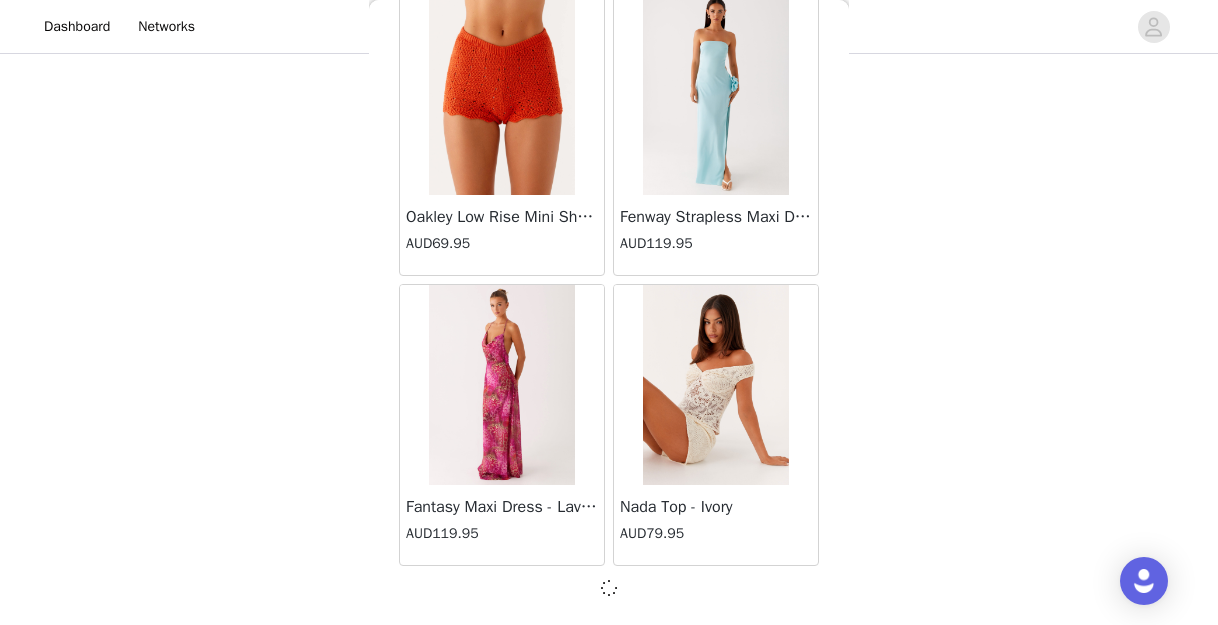 scroll, scrollTop: 31426, scrollLeft: 0, axis: vertical 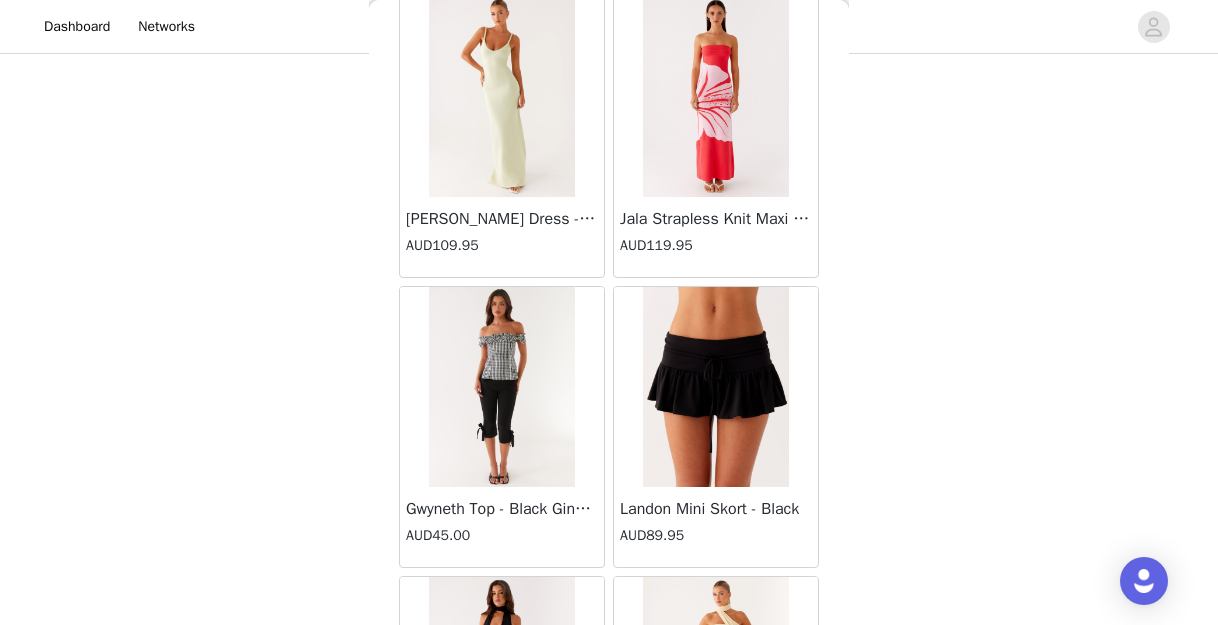 click on "[PERSON_NAME] Mini Skort - Black   AUD89.95" at bounding box center [716, 427] 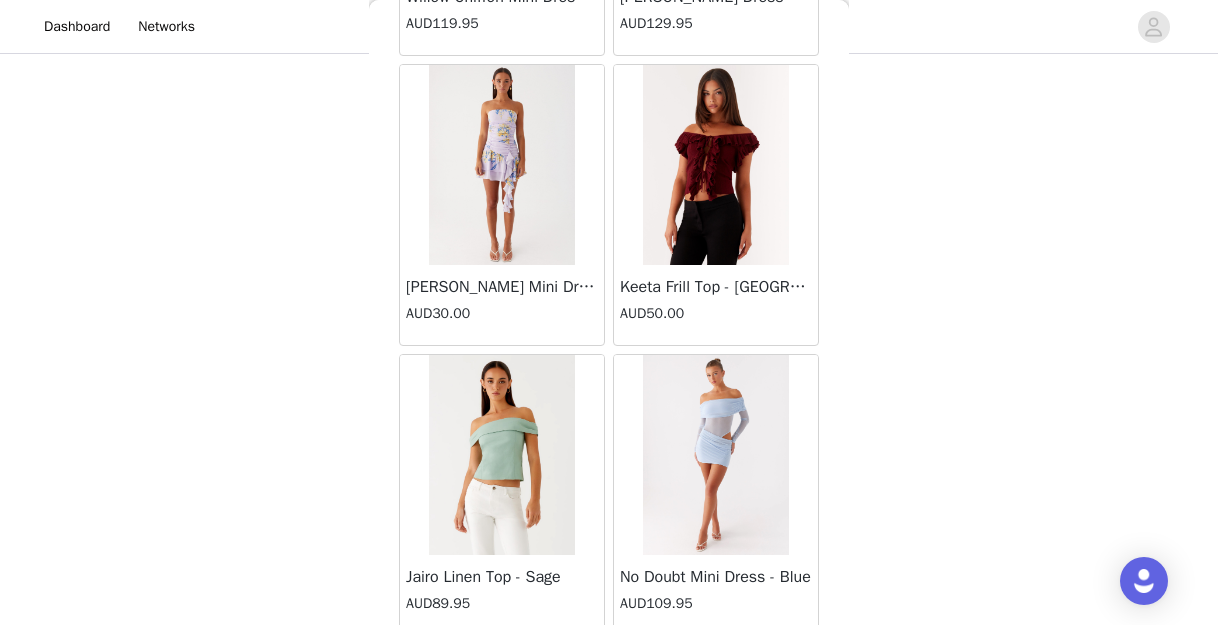 scroll, scrollTop: 34335, scrollLeft: 0, axis: vertical 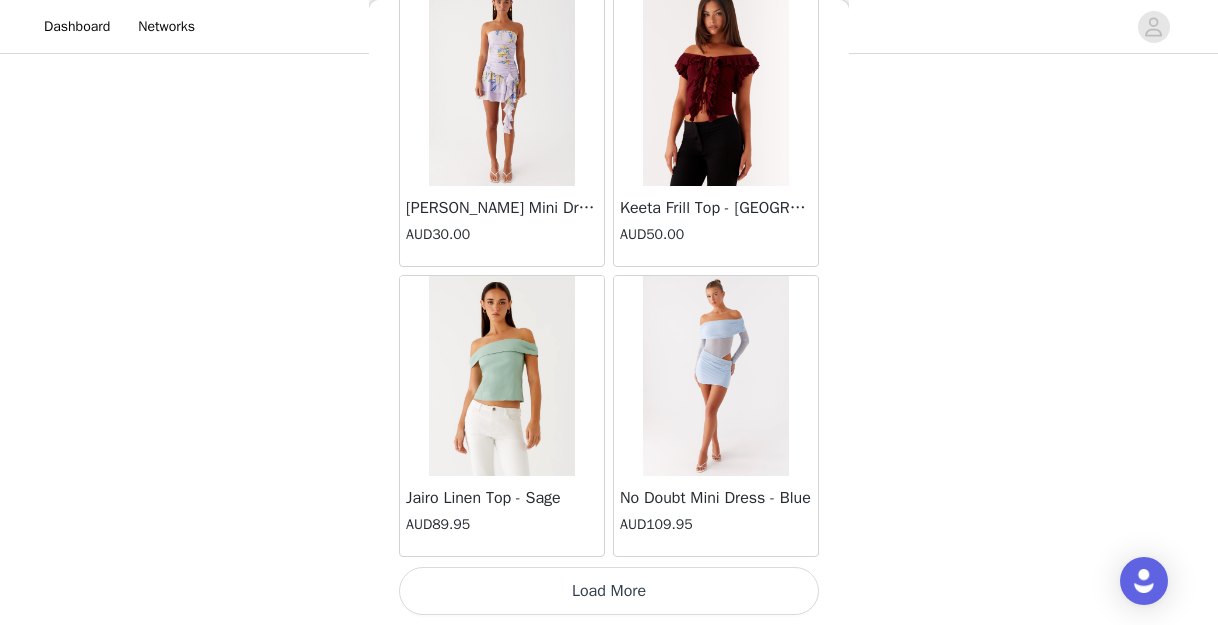 click on "Load More" at bounding box center (609, 591) 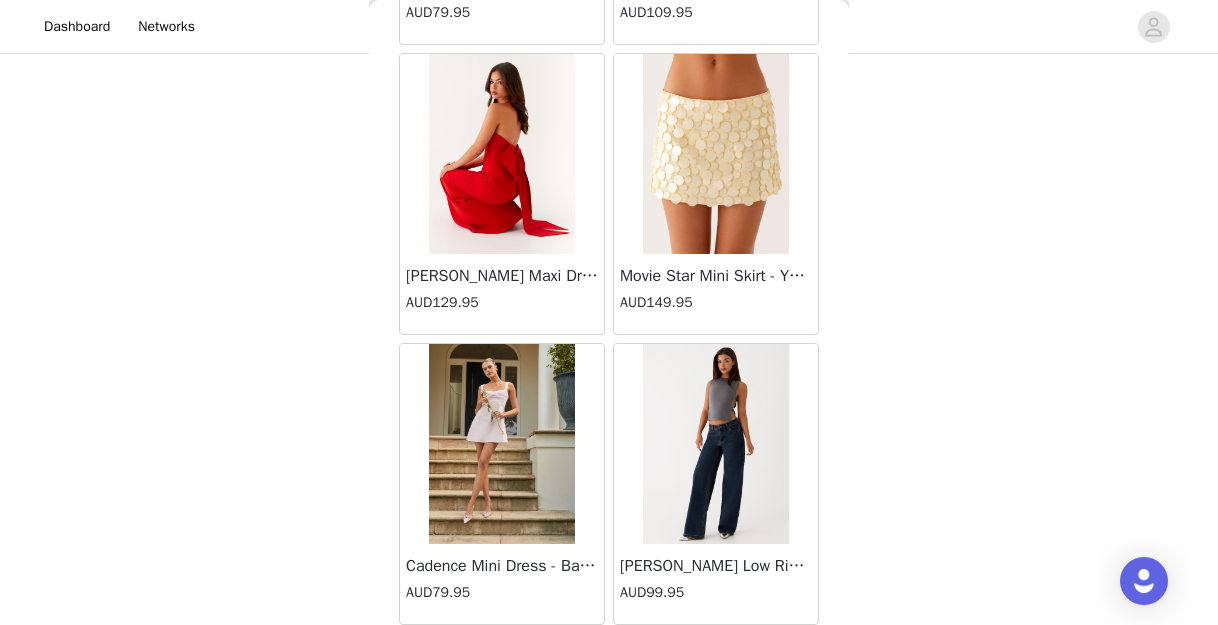 scroll, scrollTop: 35261, scrollLeft: 0, axis: vertical 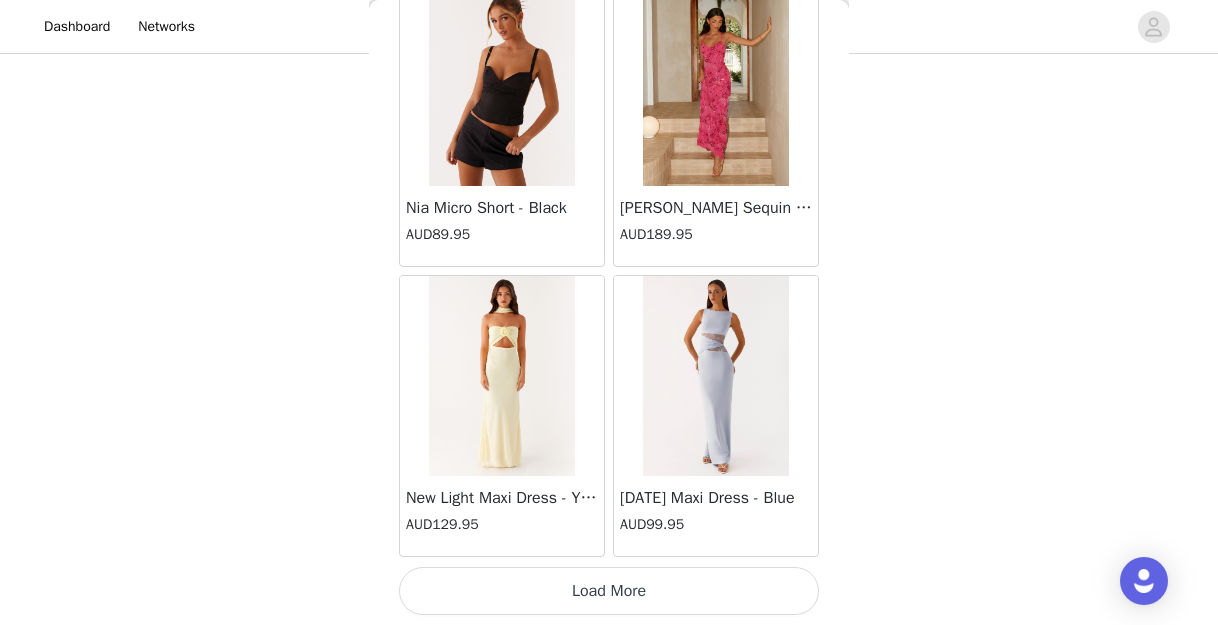click on "Load More" at bounding box center (609, 591) 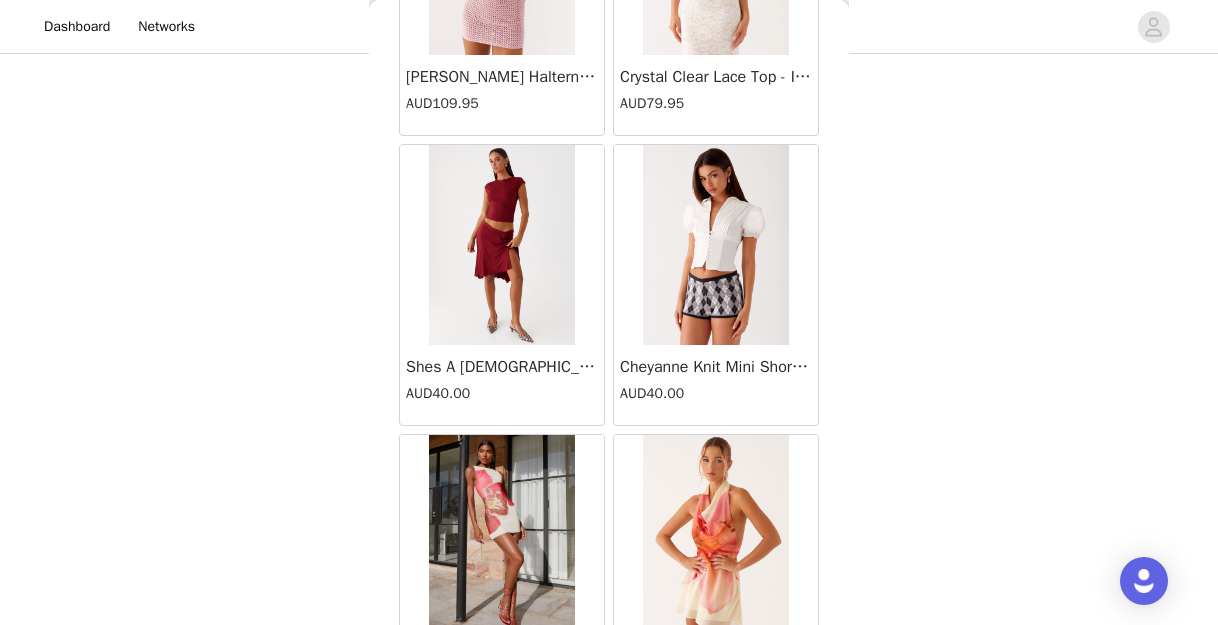 scroll, scrollTop: 38284, scrollLeft: 0, axis: vertical 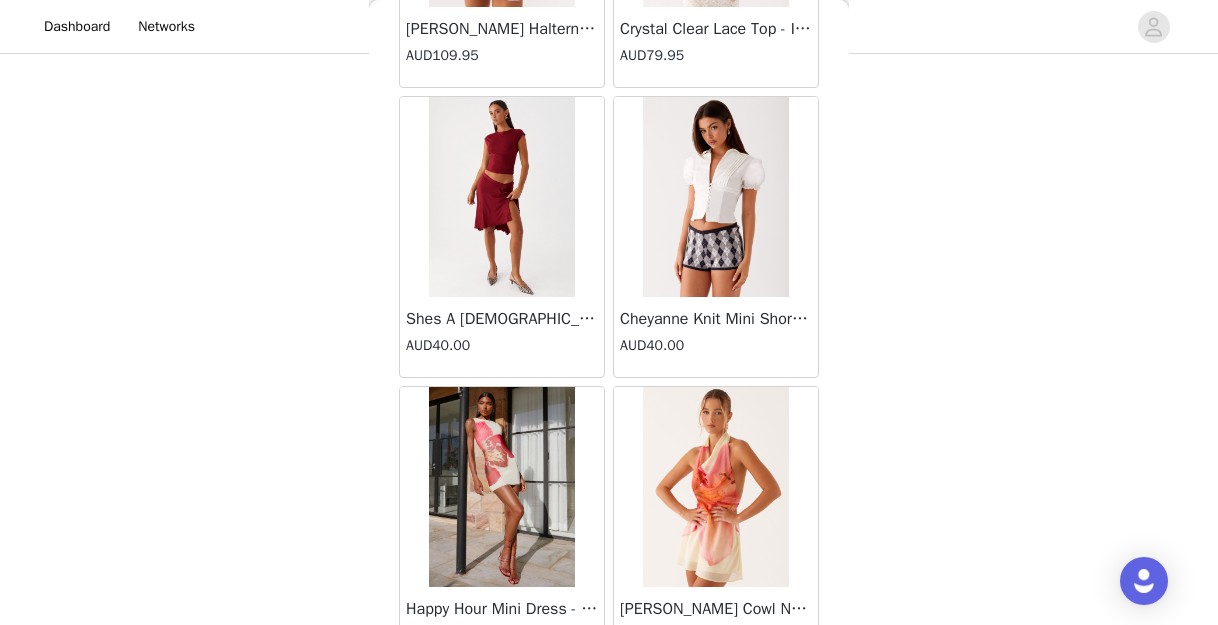click at bounding box center [501, 197] 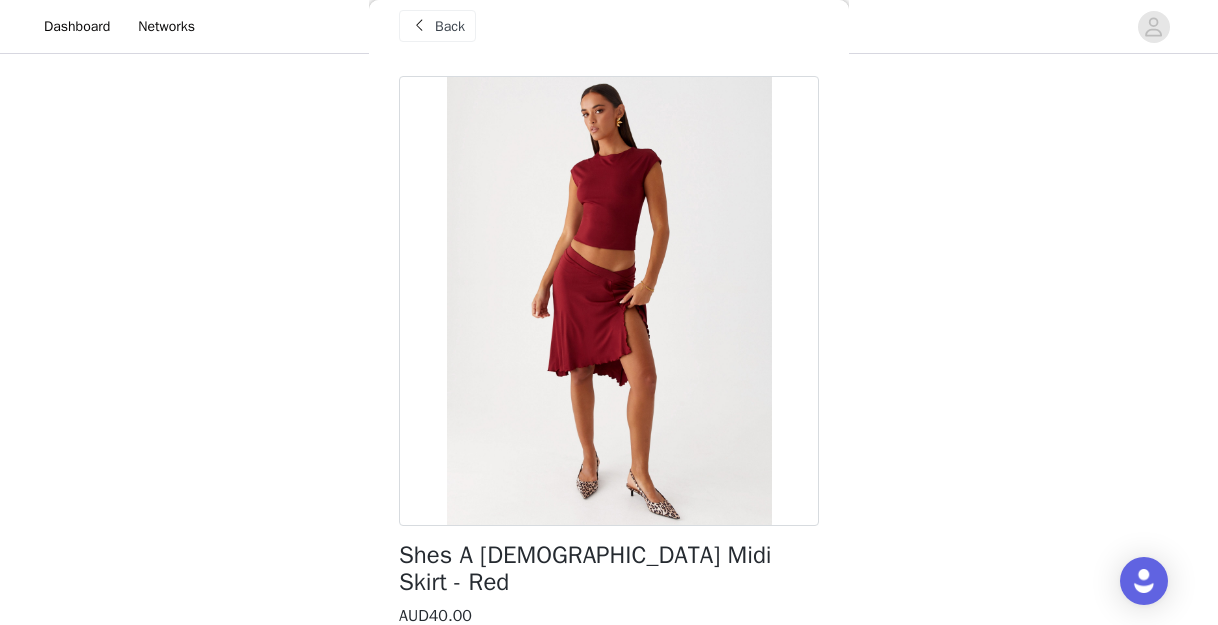 scroll, scrollTop: 0, scrollLeft: 0, axis: both 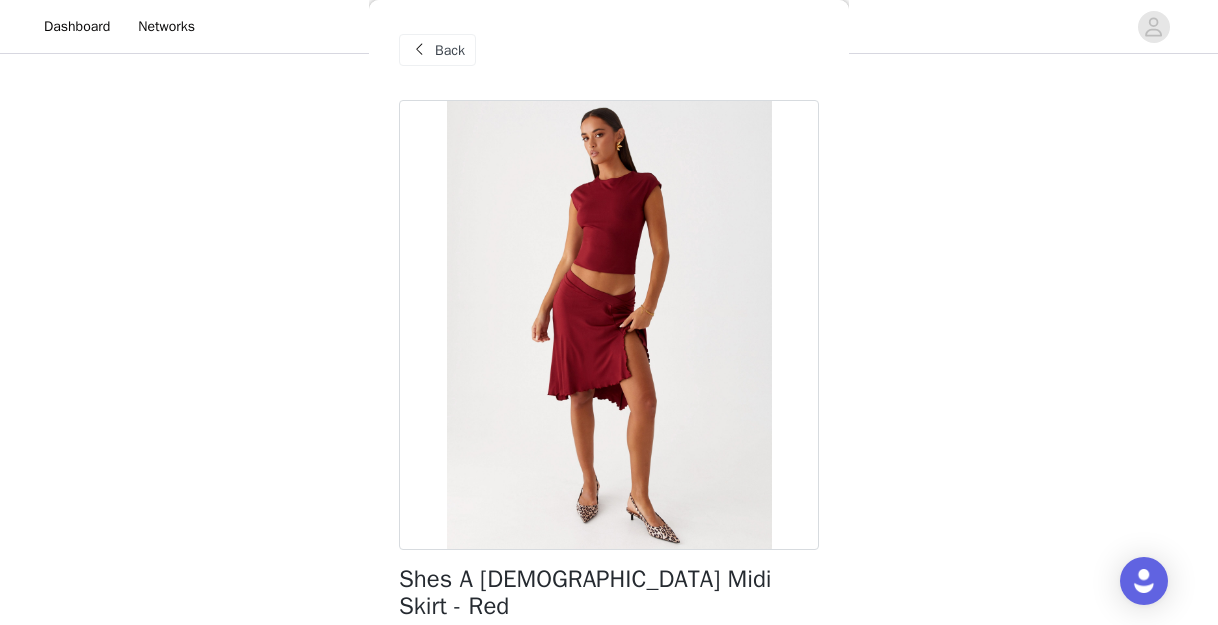 click on "Back" at bounding box center (450, 50) 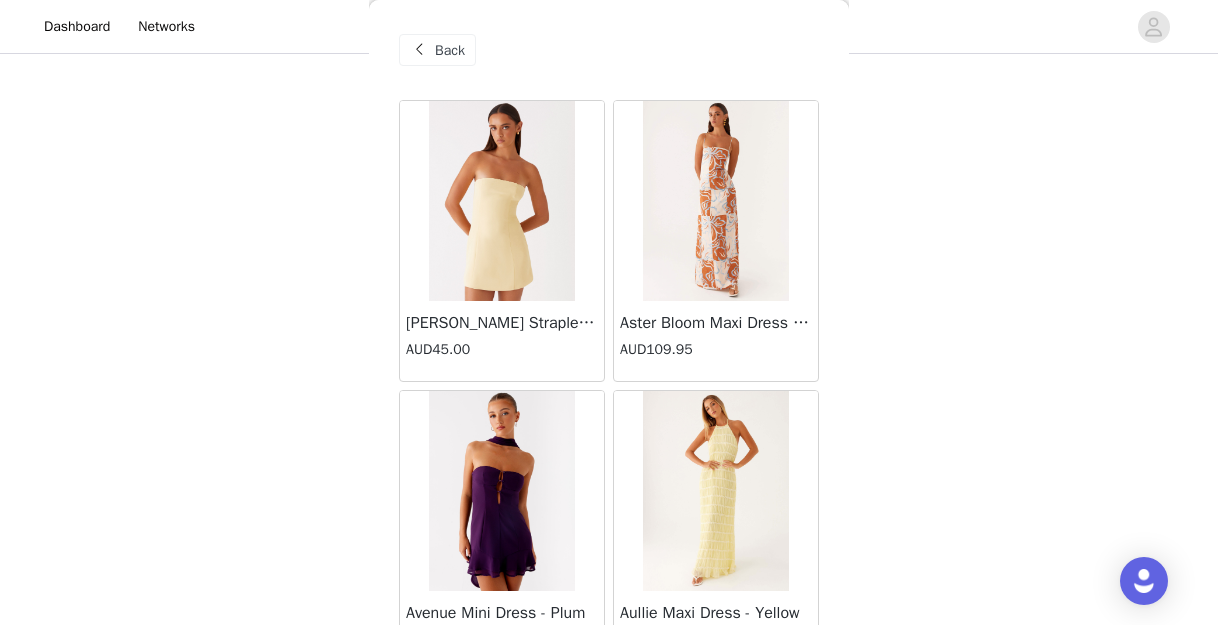 scroll, scrollTop: 515, scrollLeft: 0, axis: vertical 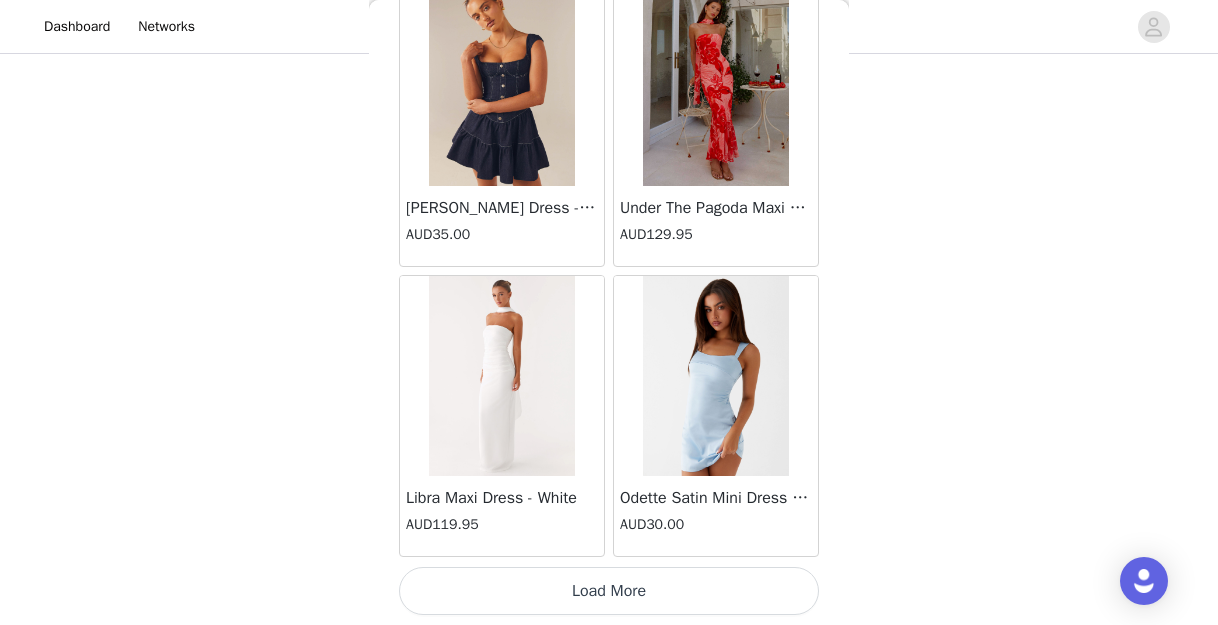 click on "Load More" at bounding box center (609, 591) 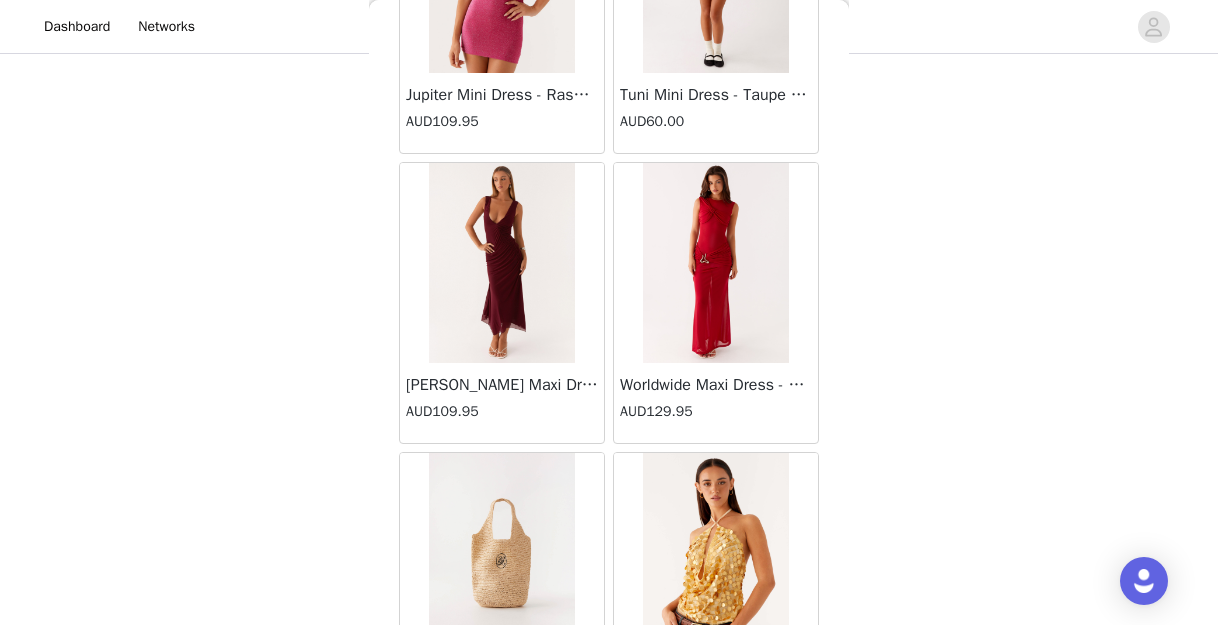 scroll, scrollTop: 39084, scrollLeft: 0, axis: vertical 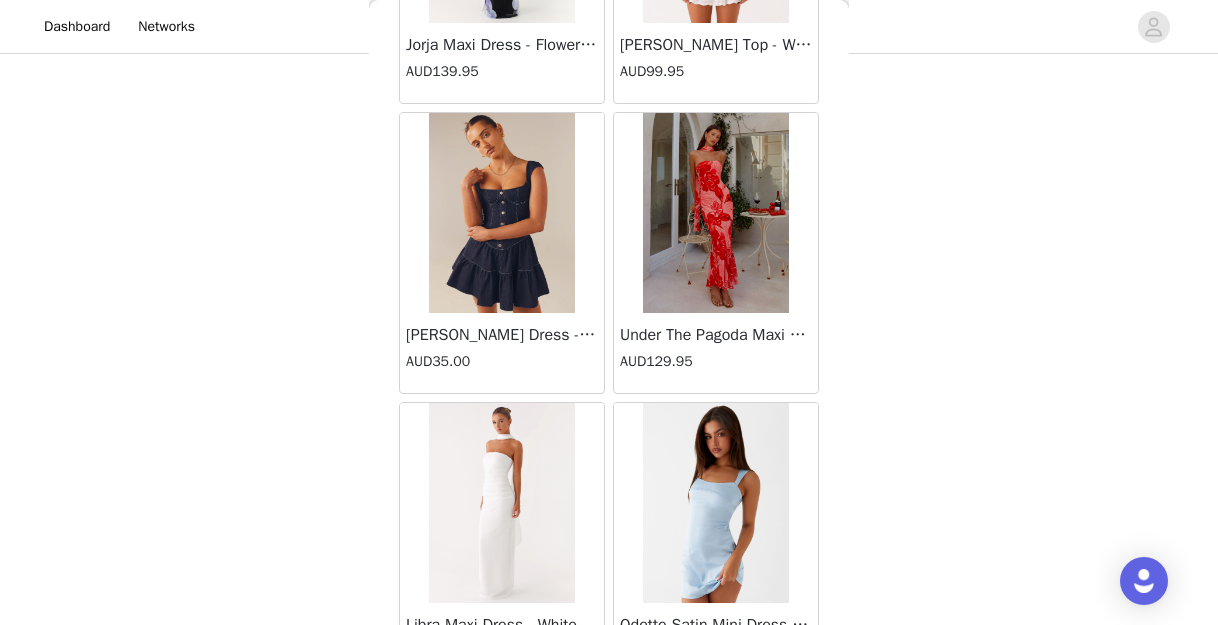 click on "Under The Pagoda Maxi Dress - [GEOGRAPHIC_DATA] Sunsets Print   AUD129.95" at bounding box center [716, 253] 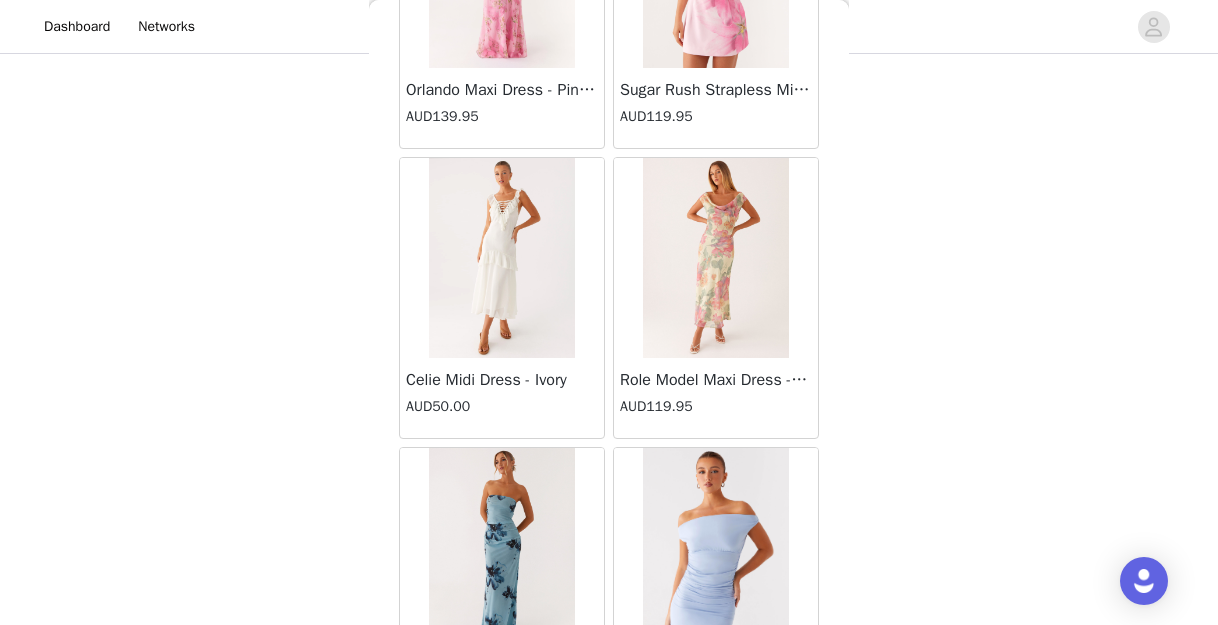 scroll, scrollTop: 43035, scrollLeft: 0, axis: vertical 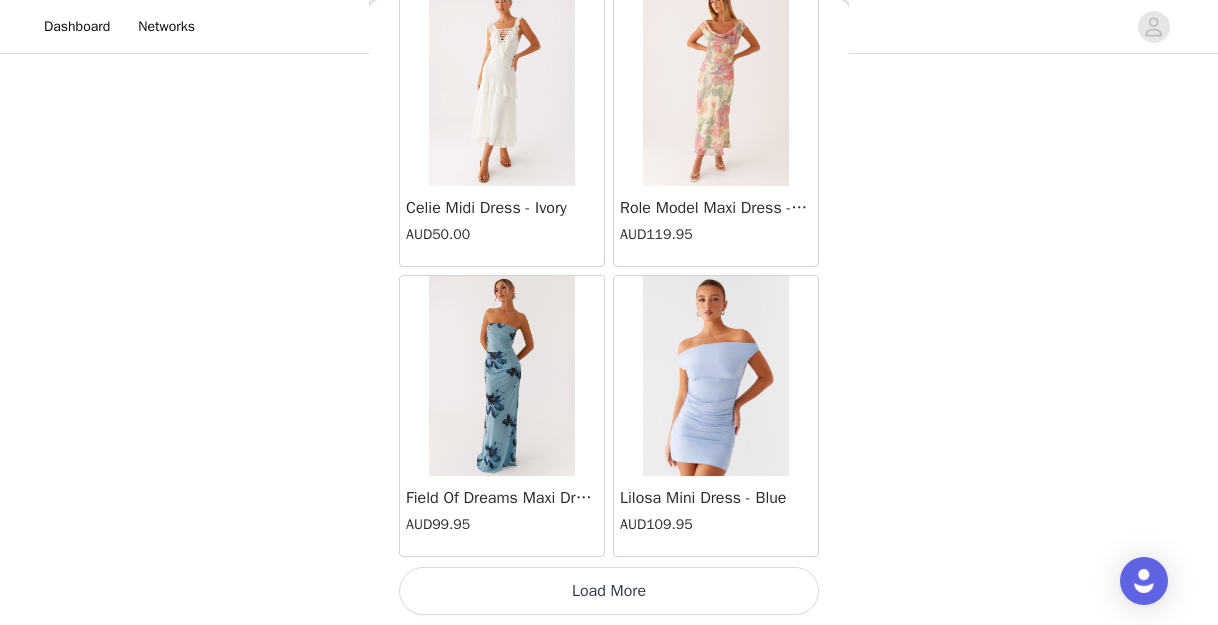 click on "Load More" at bounding box center (609, 591) 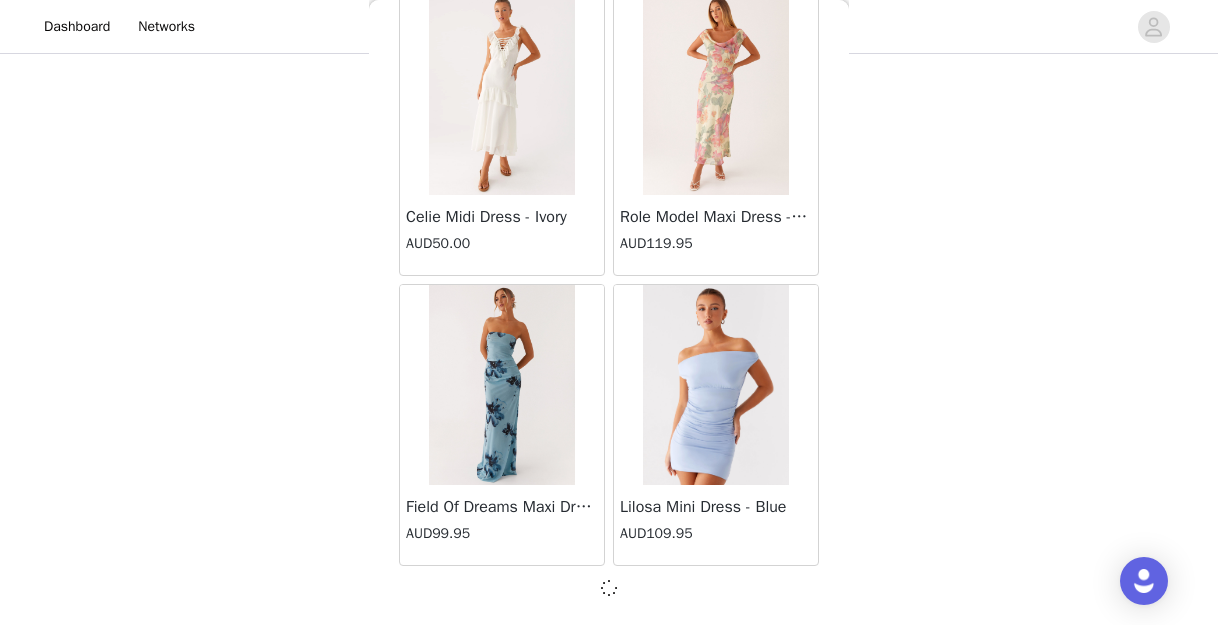 scroll, scrollTop: 43026, scrollLeft: 0, axis: vertical 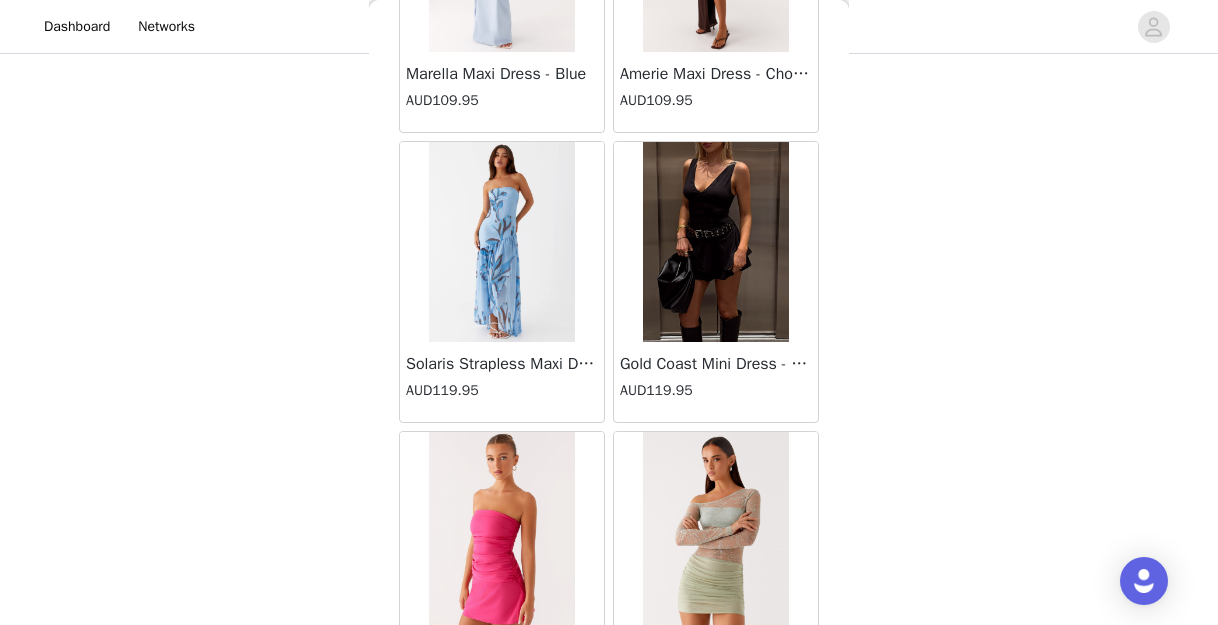click on "Back       [PERSON_NAME] Strapless Mini Dress - Yellow   AUD45.00       [PERSON_NAME] Maxi Dress - Orange Blue Floral   AUD109.95       Avenue Mini Dress - Plum   AUD109.95       Aullie Maxi Dress - Yellow   AUD109.95       Aullie Maxi Dress - Ivory   AUD109.95       Aullie Mini Dress - Black   AUD99.95       Avalia Backless Scarf Mini Dress - White Polka Dot   AUD89.95       Aullie Maxi Dress - Blue   AUD109.95       [PERSON_NAME] Maxi Dress - Bloom Wave Print   AUD119.95       Athens One Shoulder Top - Floral   AUD79.95       Aullie Mini Dress - Blue   AUD50.00       Aullie Maxi Dress - Black   AUD109.95       [PERSON_NAME] Strapless Mini Dress - Cobalt   AUD30.00       Atlantic Midi Dress - Yellow   AUD70.00       Aullie Maxi Dress - Pink   AUD109.95       Azura Halter Top - Yellow   AUD69.95       Beki Beaded Mesh Maxi Dress - Deep Red   AUD159.95       Bad News Mesh Maxi Dress - Turquoise Floral   AUD99.95       Bad News Mesh Maxi Dress - Yellow Floral   AUD99.95       Be Mine Satin Maxi Dress - Canary   AUD109.95" at bounding box center (609, 312) 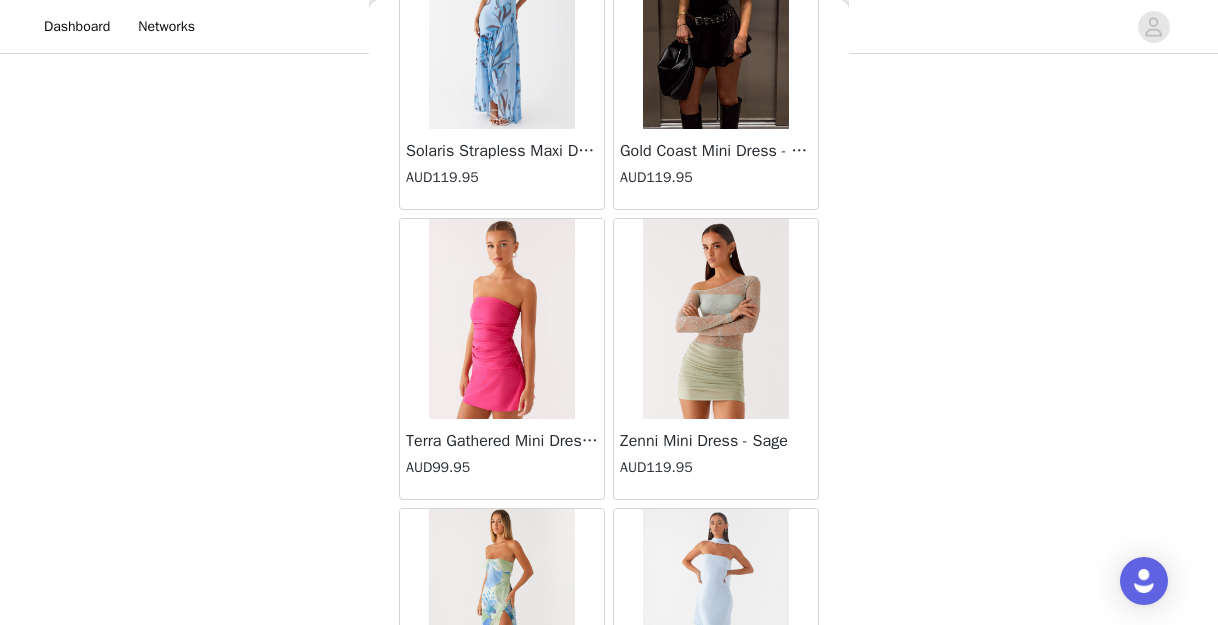 click on "Back       [PERSON_NAME] Strapless Mini Dress - Yellow   AUD45.00       [PERSON_NAME] Maxi Dress - Orange Blue Floral   AUD109.95       Avenue Mini Dress - Plum   AUD109.95       Aullie Maxi Dress - Yellow   AUD109.95       Aullie Maxi Dress - Ivory   AUD109.95       Aullie Mini Dress - Black   AUD99.95       Avalia Backless Scarf Mini Dress - White Polka Dot   AUD89.95       Aullie Maxi Dress - Blue   AUD109.95       [PERSON_NAME] Maxi Dress - Bloom Wave Print   AUD119.95       Athens One Shoulder Top - Floral   AUD79.95       Aullie Mini Dress - Blue   AUD50.00       Aullie Maxi Dress - Black   AUD109.95       [PERSON_NAME] Strapless Mini Dress - Cobalt   AUD30.00       Atlantic Midi Dress - Yellow   AUD70.00       Aullie Maxi Dress - Pink   AUD109.95       Azura Halter Top - Yellow   AUD69.95       Beki Beaded Mesh Maxi Dress - Deep Red   AUD159.95       Bad News Mesh Maxi Dress - Turquoise Floral   AUD99.95       Bad News Mesh Maxi Dress - Yellow Floral   AUD99.95       Be Mine Satin Maxi Dress - Canary   AUD109.95" at bounding box center [609, 312] 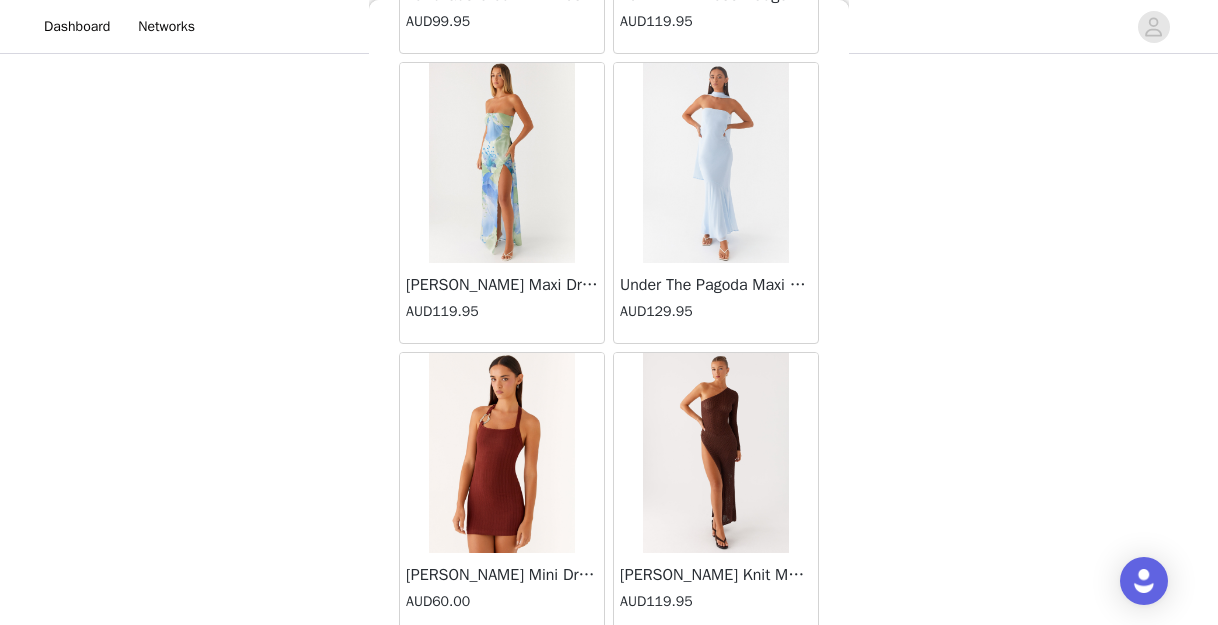 scroll, scrollTop: 44836, scrollLeft: 0, axis: vertical 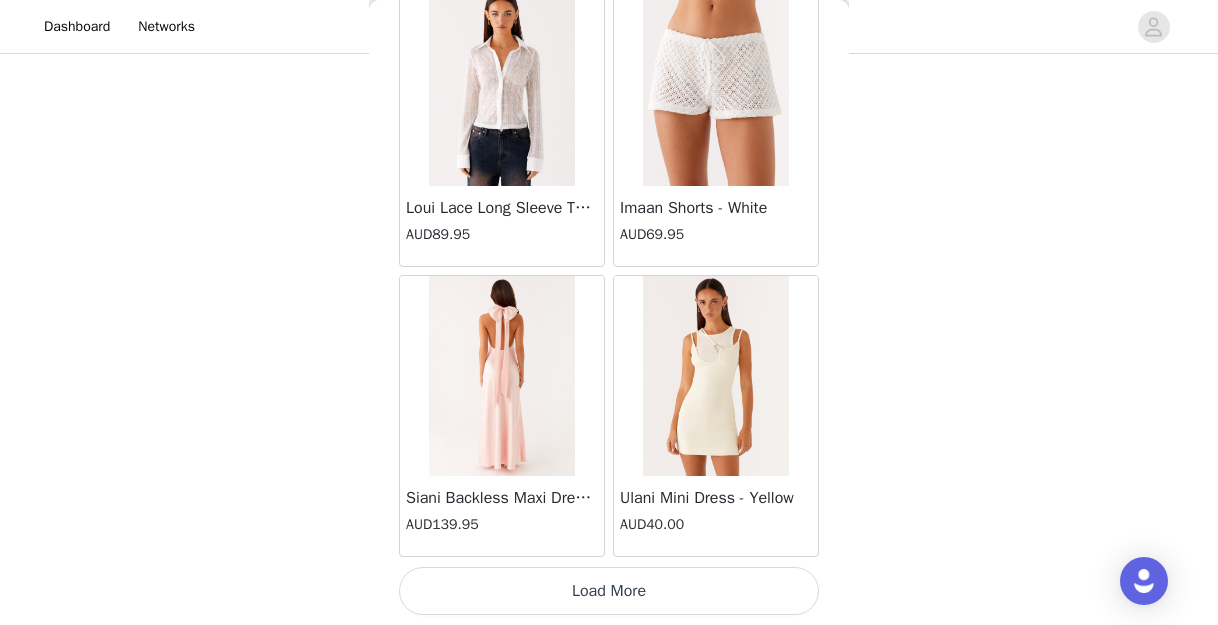 click on "Load More" at bounding box center (609, 591) 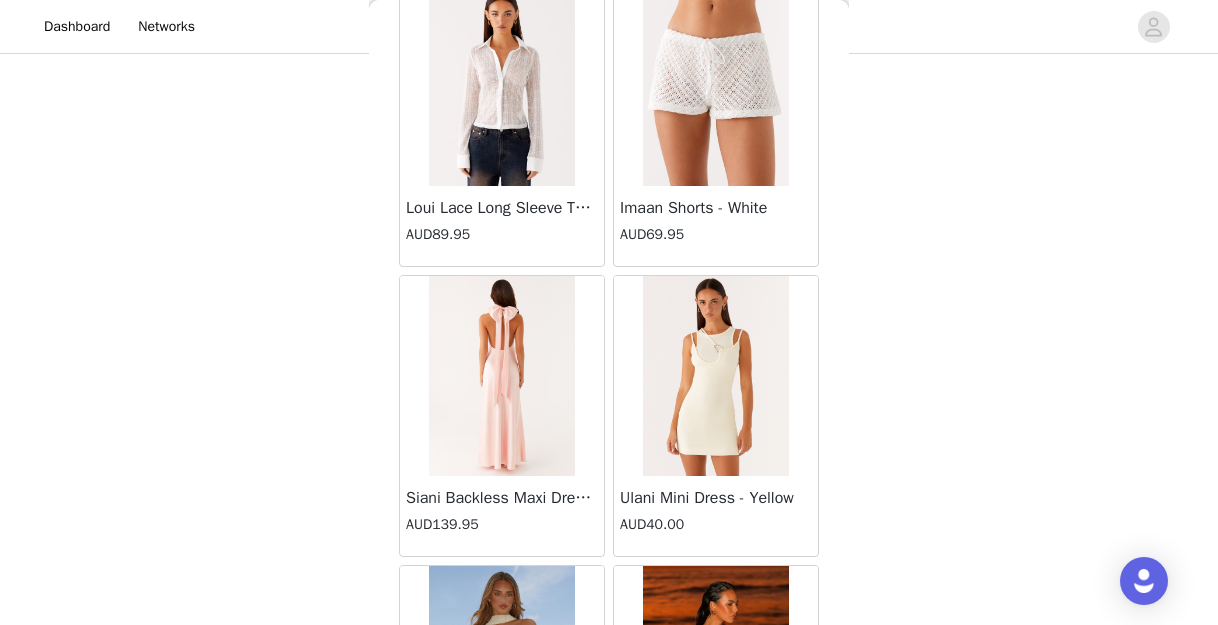 scroll, scrollTop: 46294, scrollLeft: 0, axis: vertical 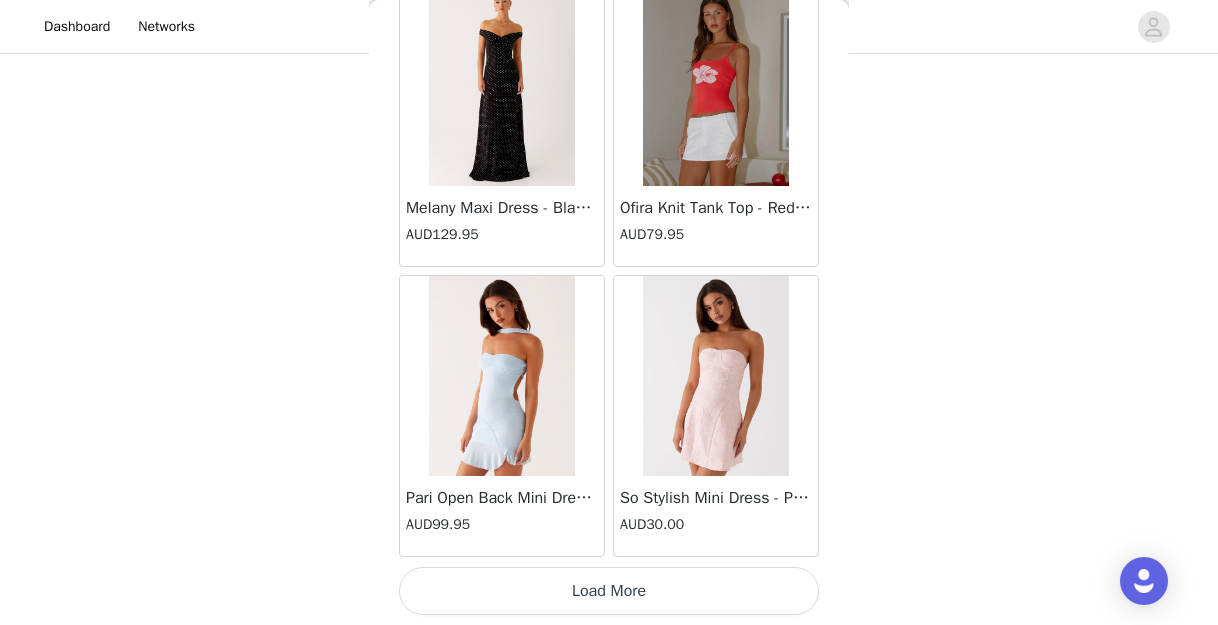 click on "Load More" at bounding box center [609, 591] 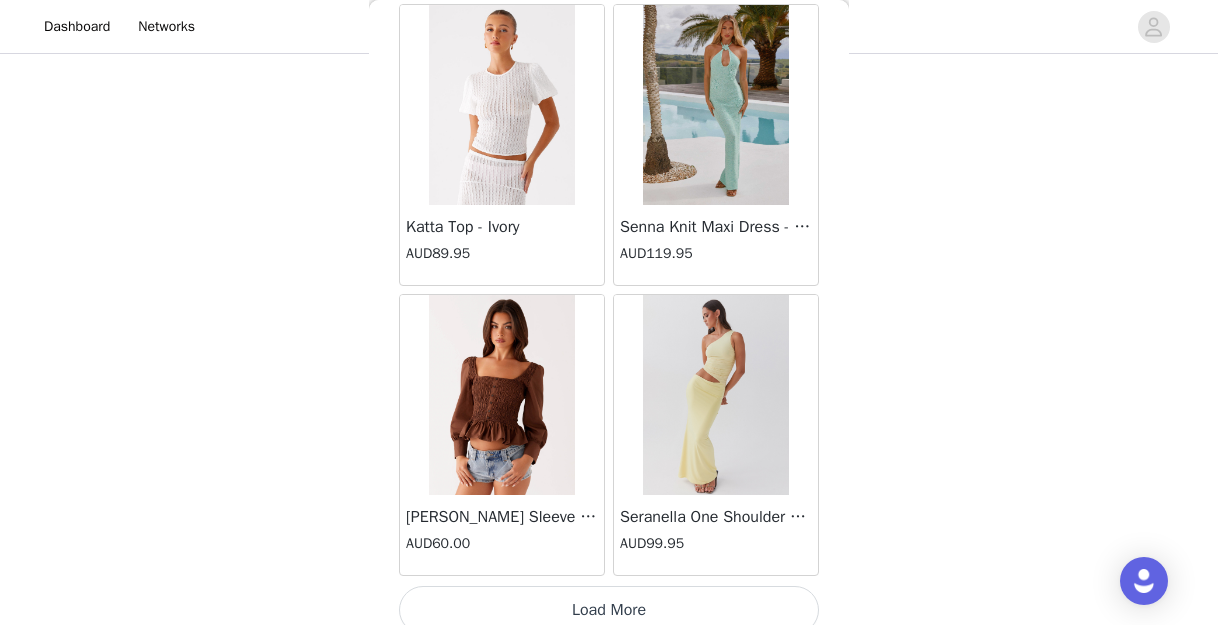 scroll, scrollTop: 51735, scrollLeft: 0, axis: vertical 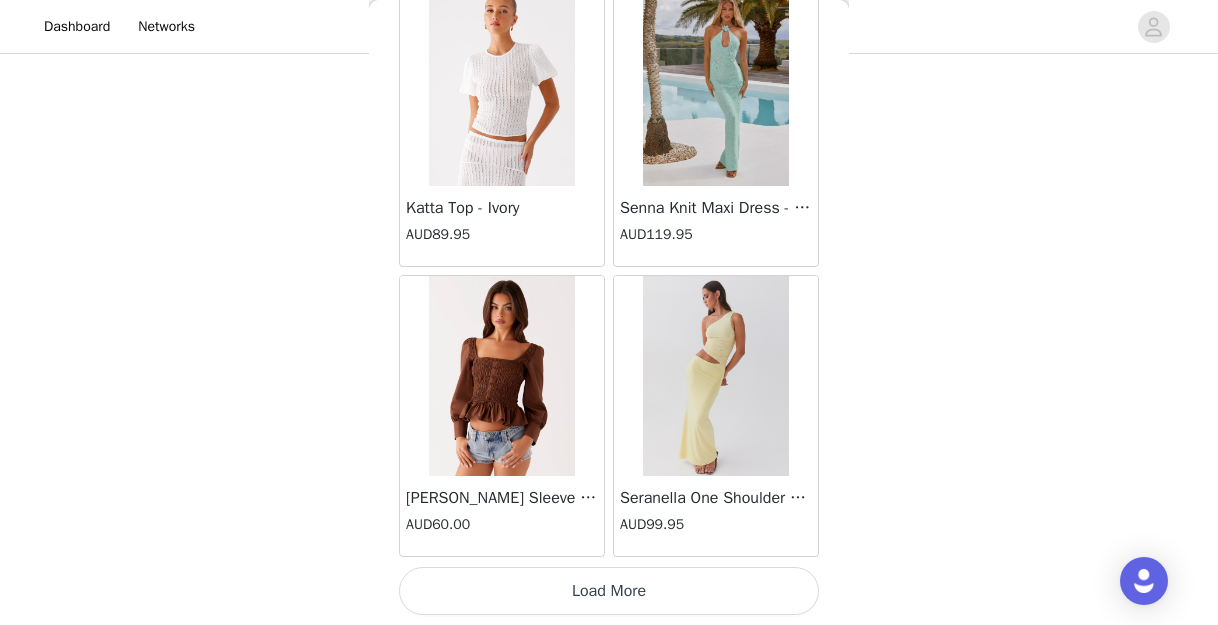 click on "Load More" at bounding box center (609, 591) 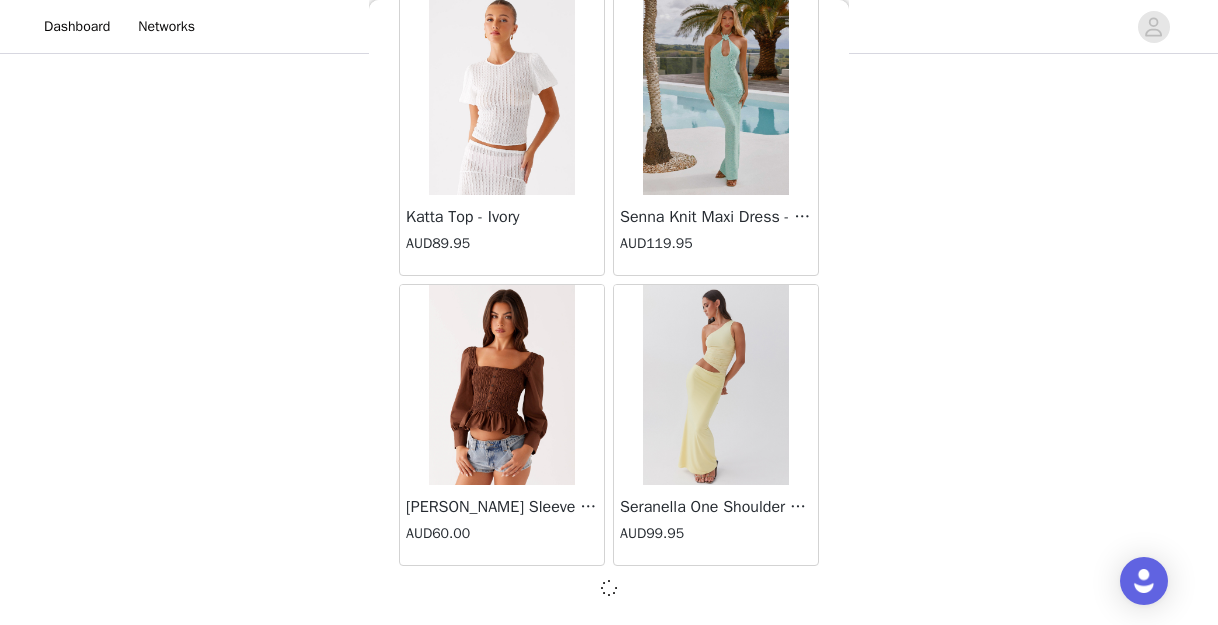 scroll, scrollTop: 51726, scrollLeft: 0, axis: vertical 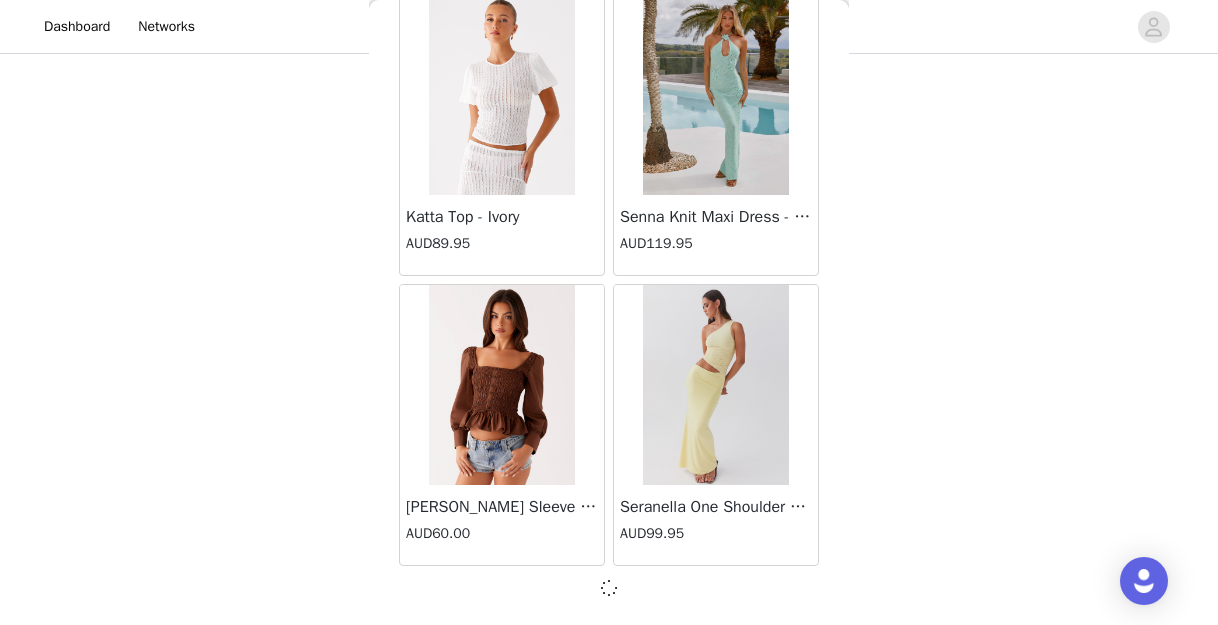 click at bounding box center (716, 385) 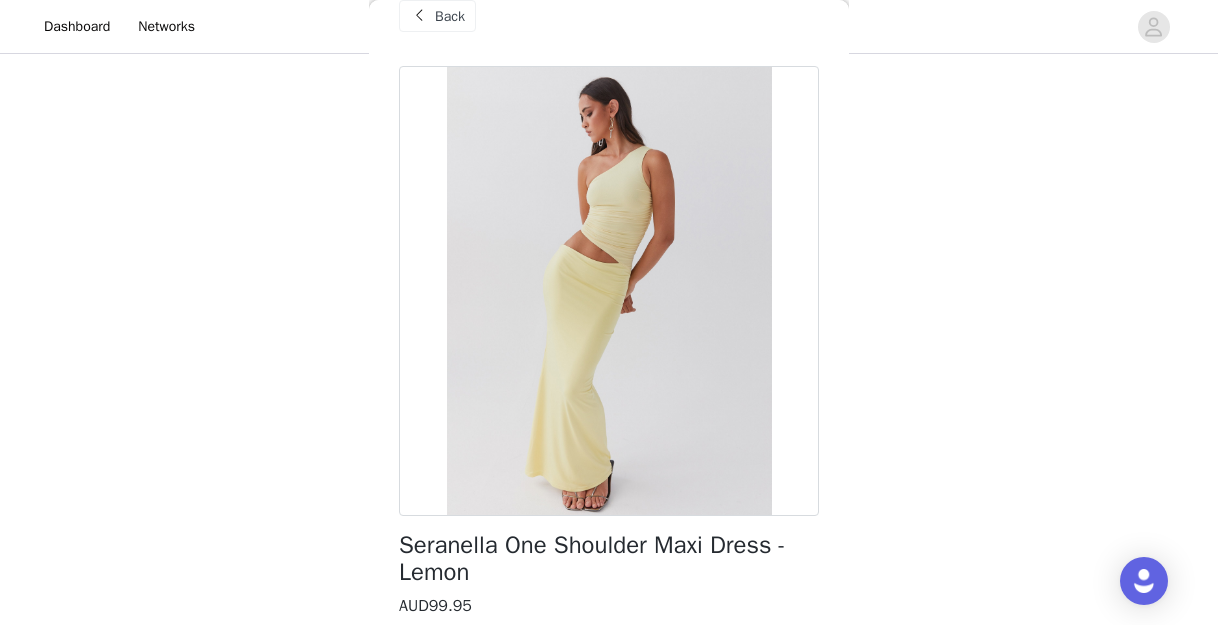 scroll, scrollTop: 0, scrollLeft: 0, axis: both 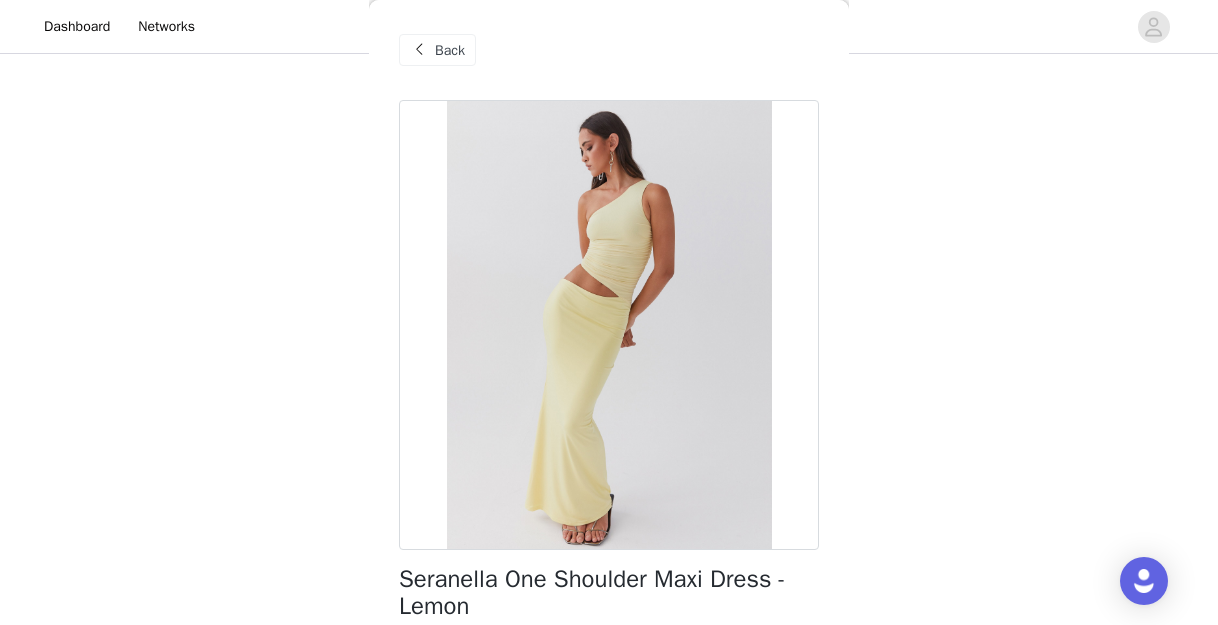click at bounding box center (419, 50) 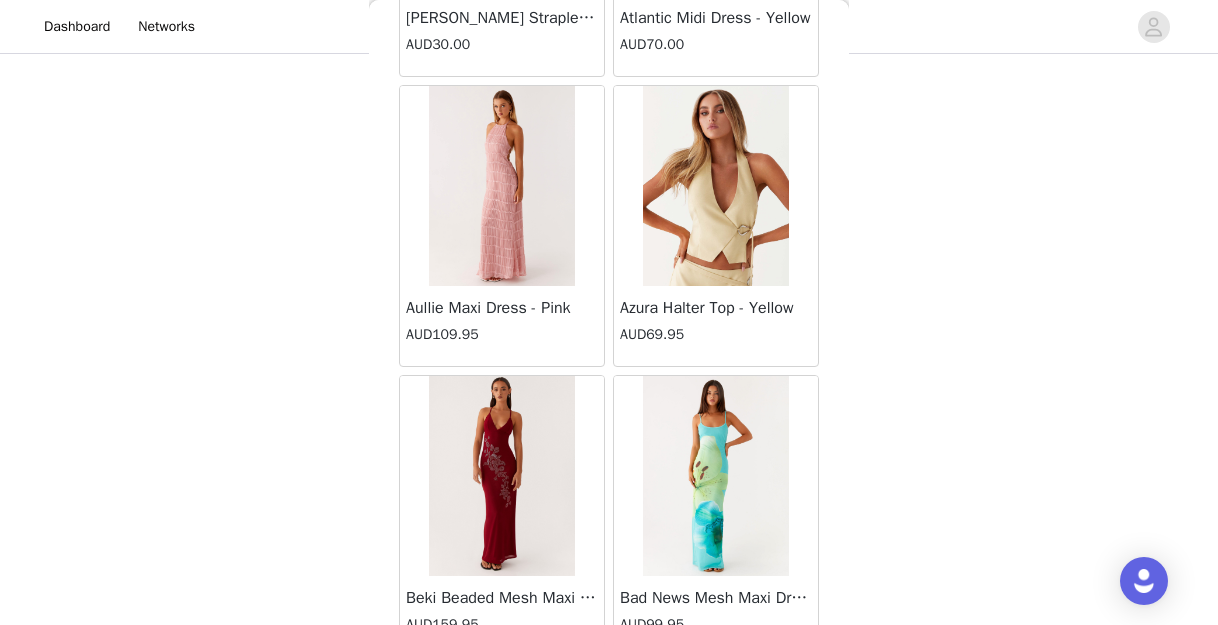 scroll, scrollTop: 1440, scrollLeft: 0, axis: vertical 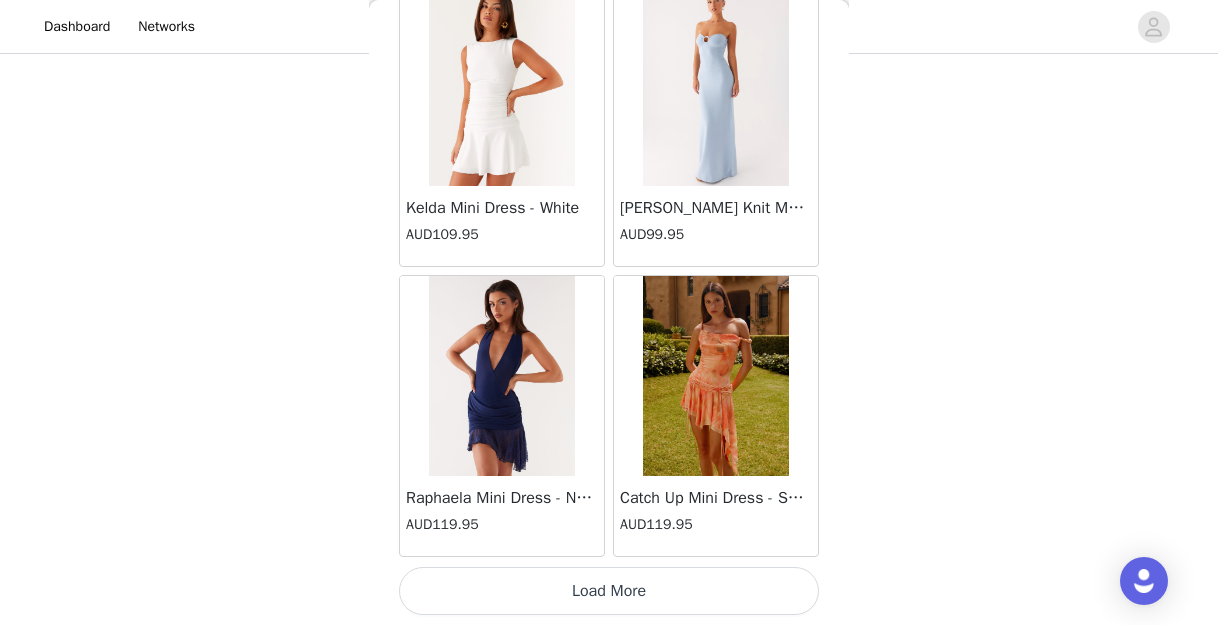 click on "Load More" at bounding box center [609, 591] 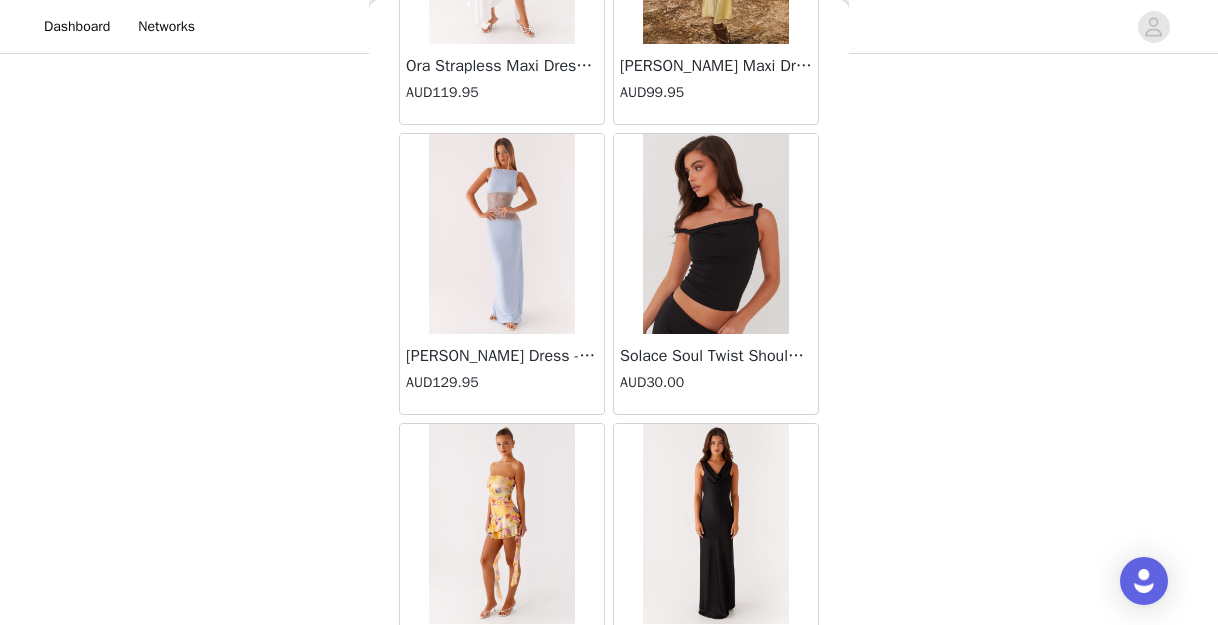 scroll, scrollTop: 57535, scrollLeft: 0, axis: vertical 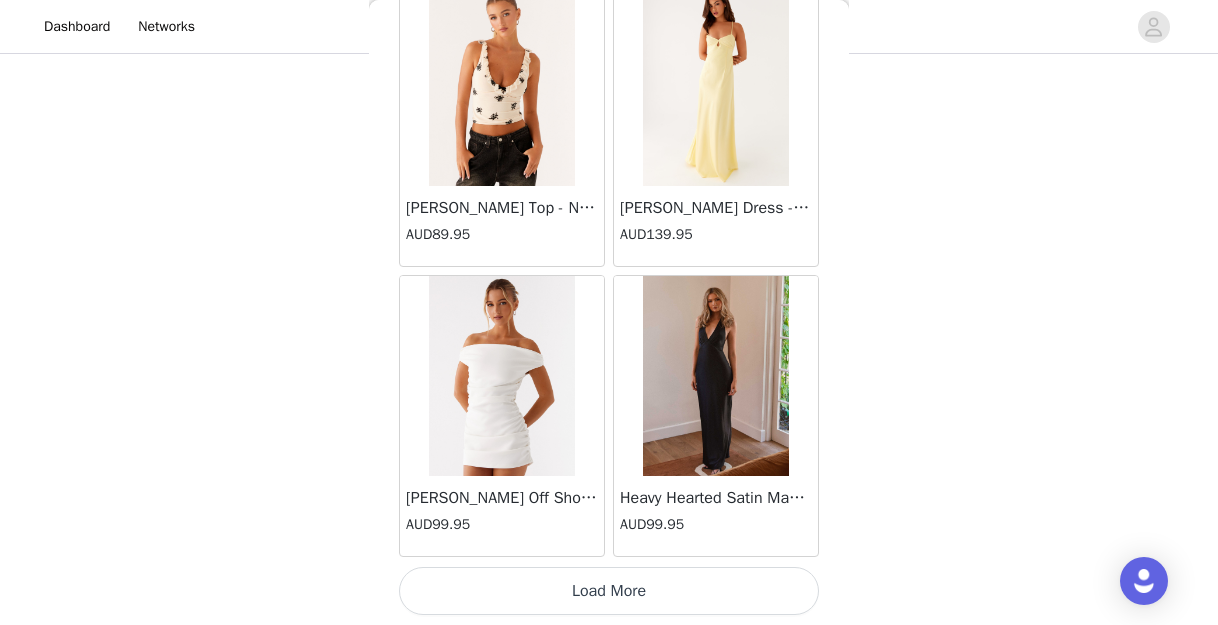 click on "Load More" at bounding box center [609, 591] 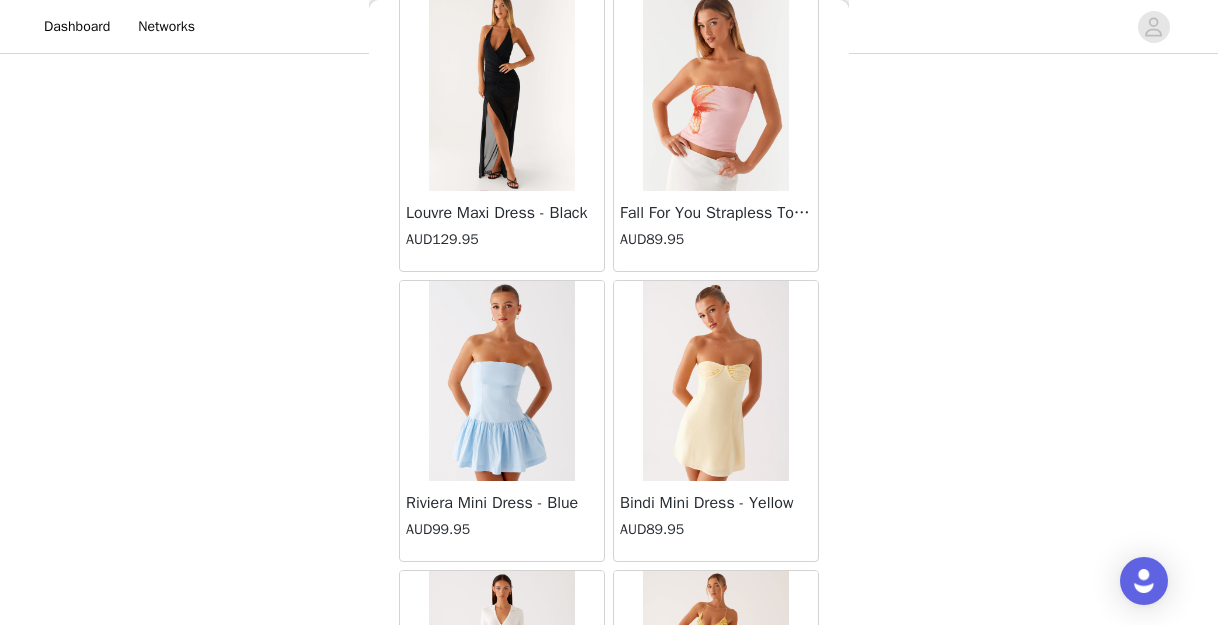 scroll, scrollTop: 60435, scrollLeft: 0, axis: vertical 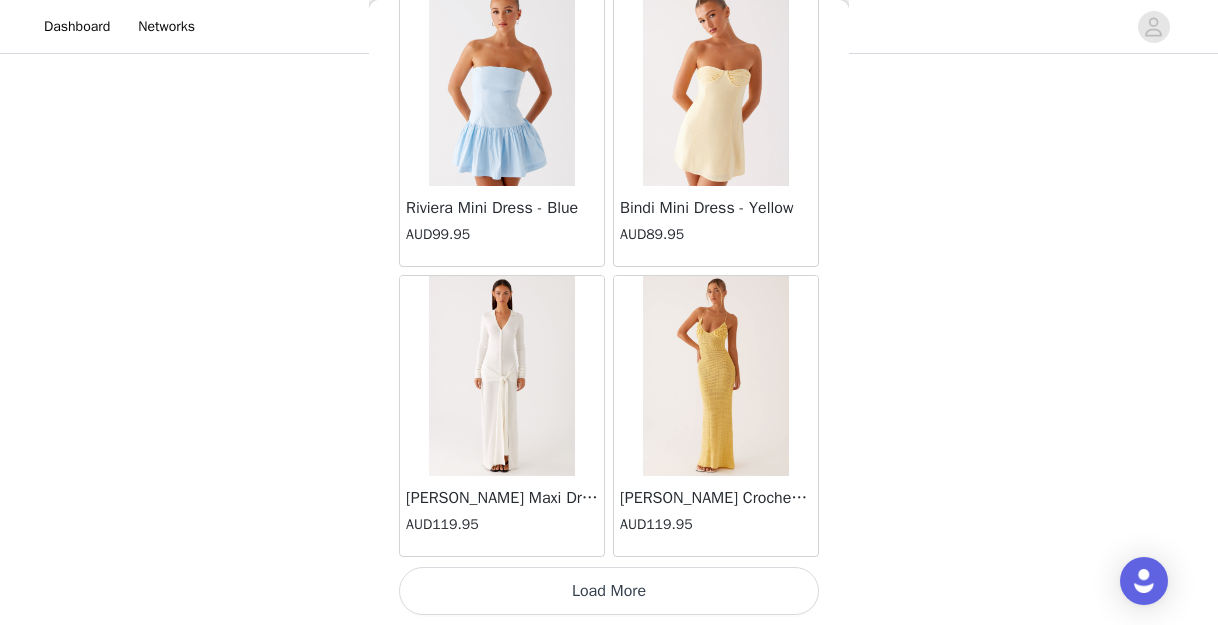 click on "Load More" at bounding box center [609, 591] 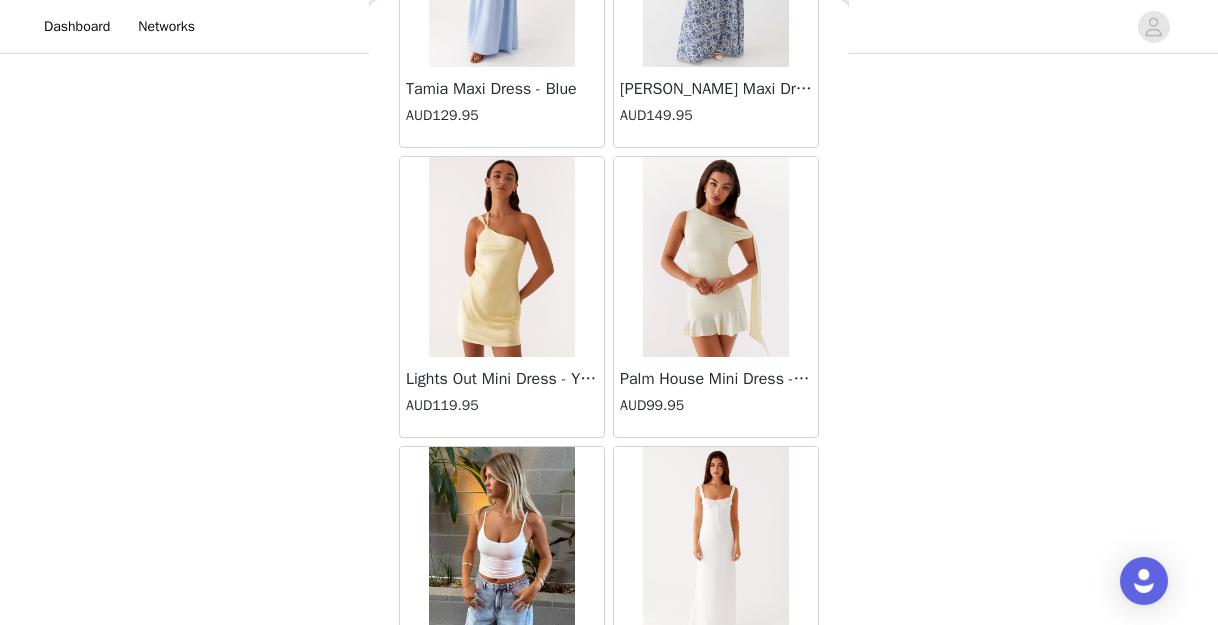 scroll, scrollTop: 63335, scrollLeft: 0, axis: vertical 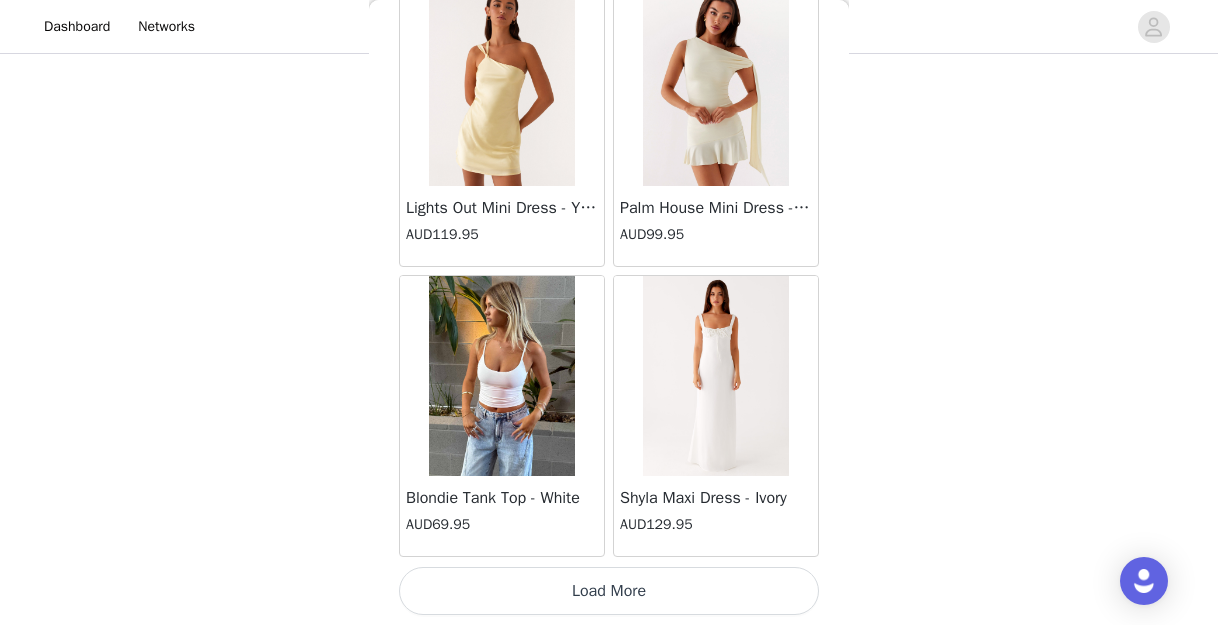 click on "Load More" at bounding box center (609, 591) 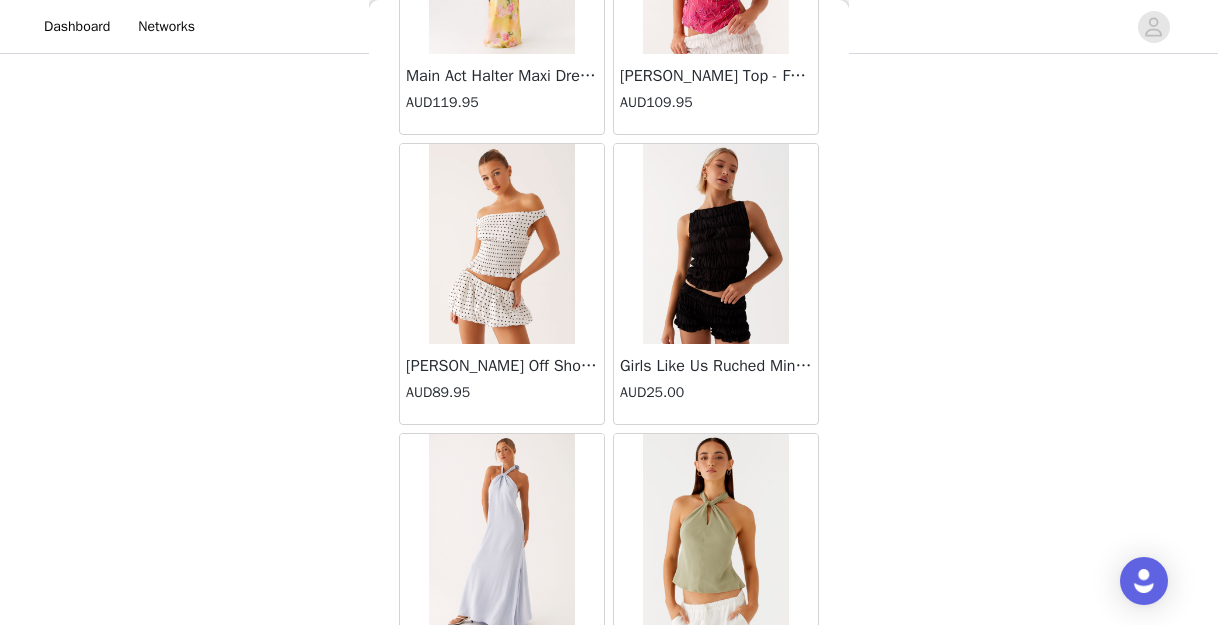 scroll, scrollTop: 66235, scrollLeft: 0, axis: vertical 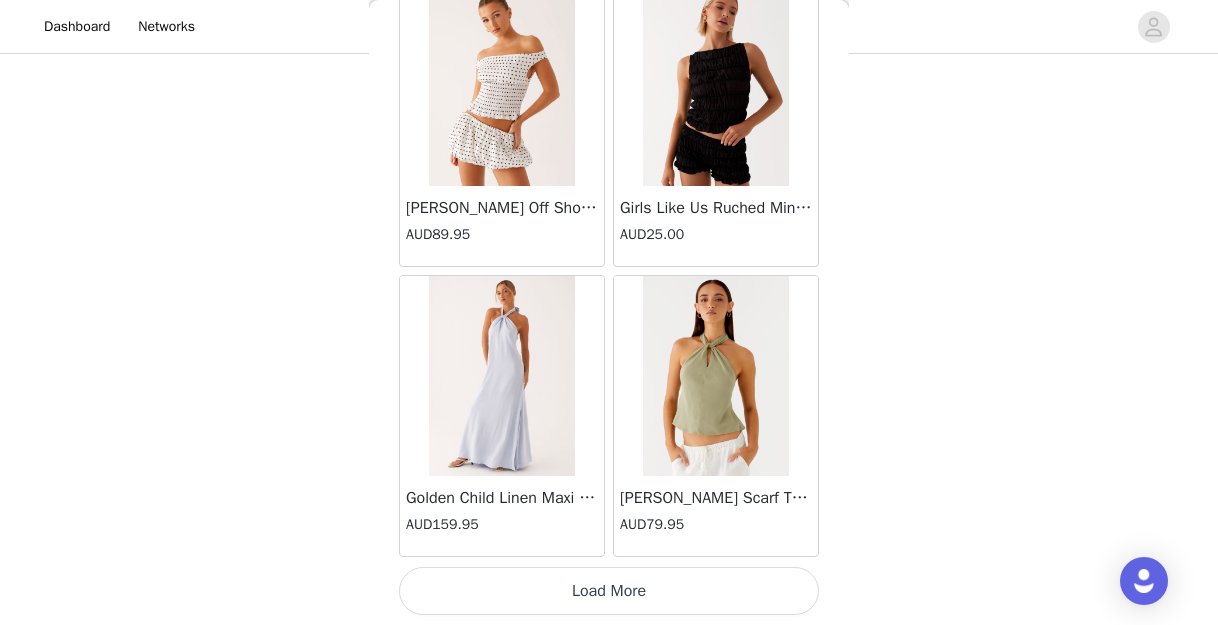 click on "Load More" at bounding box center (609, 591) 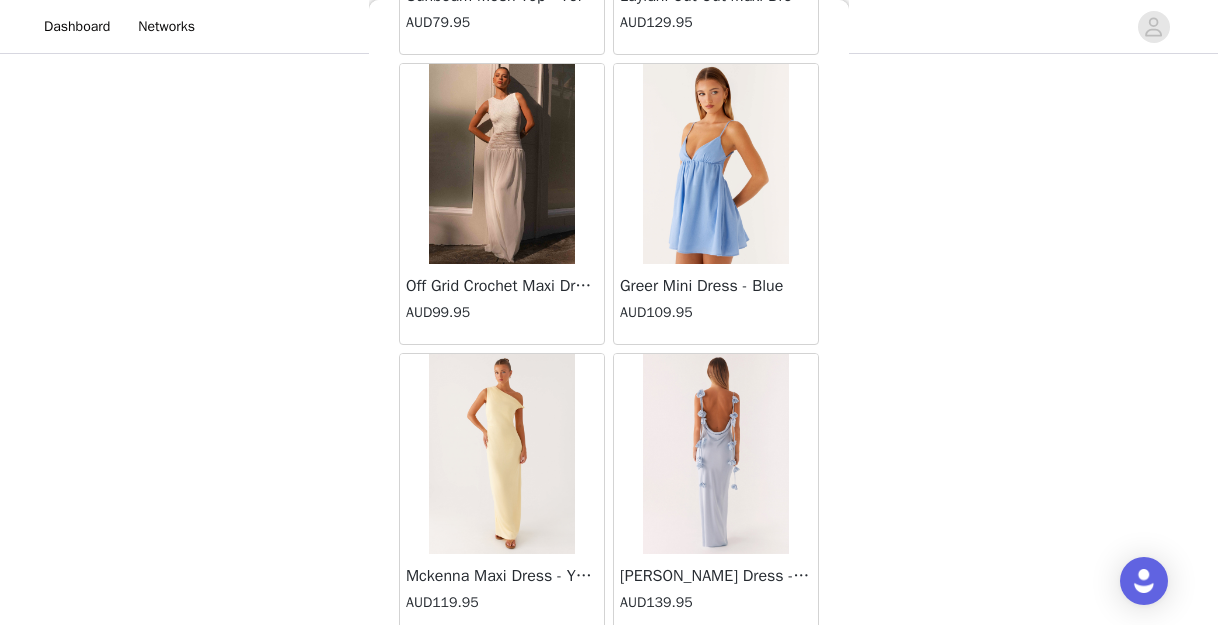 scroll, scrollTop: 69135, scrollLeft: 0, axis: vertical 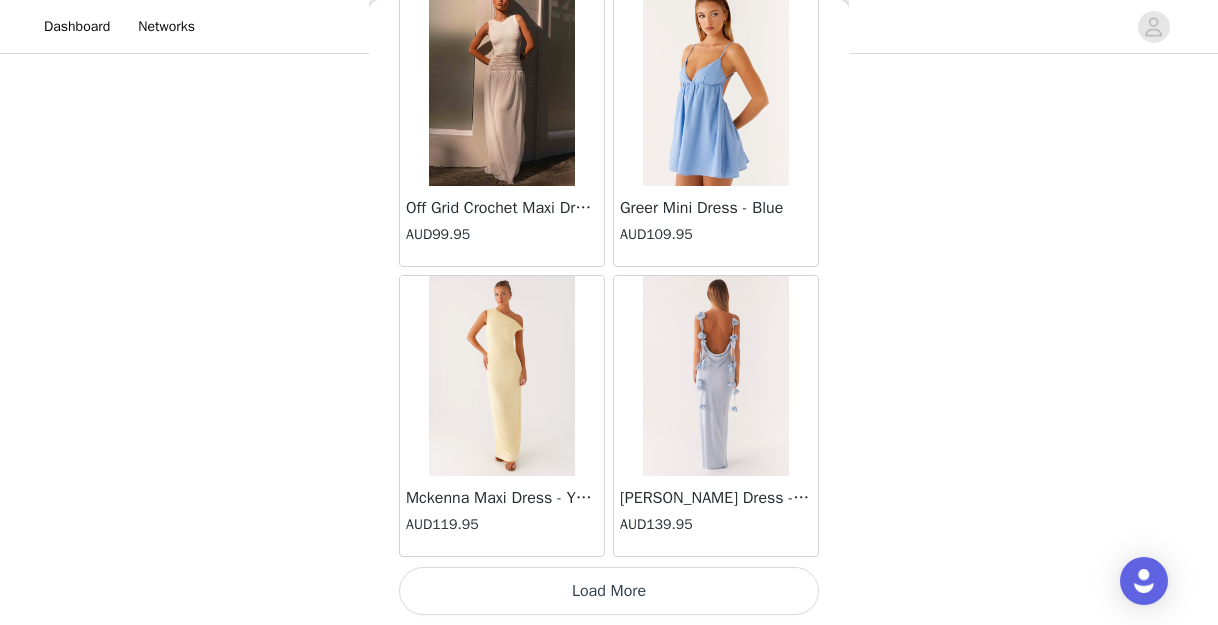 click on "[PERSON_NAME] Strapless Mini Dress - Yellow   AUD45.00       [PERSON_NAME] Maxi Dress - Orange Blue Floral   AUD109.95       Avenue Mini Dress - Plum   AUD109.95       Aullie Maxi Dress - Yellow   AUD109.95       Aullie Maxi Dress - Ivory   AUD109.95       Aullie Mini Dress - Black   AUD99.95       Avalia Backless Scarf Mini Dress - White Polka Dot   AUD89.95       Aullie Maxi Dress - Blue   AUD109.95       [PERSON_NAME] Maxi Dress - Bloom Wave Print   AUD119.95       Athens One Shoulder Top - Floral   AUD79.95       Aullie Mini Dress - Blue   AUD50.00       Aullie Maxi Dress - Black   AUD109.95       [PERSON_NAME] Strapless Mini Dress - Cobalt   AUD30.00       Atlantic Midi Dress - Yellow   AUD70.00       Aullie Maxi Dress - Pink   AUD109.95       Azura Halter Top - Yellow   AUD69.95       Beki Beaded Mesh Maxi Dress - Deep Red   AUD159.95       Bad News Mesh Maxi Dress - Turquoise Floral   AUD99.95       Bad News Mesh Maxi Dress - Yellow Floral   AUD99.95       Be Mine Satin Maxi Dress - Canary   AUD109.95" at bounding box center [609, -34207] 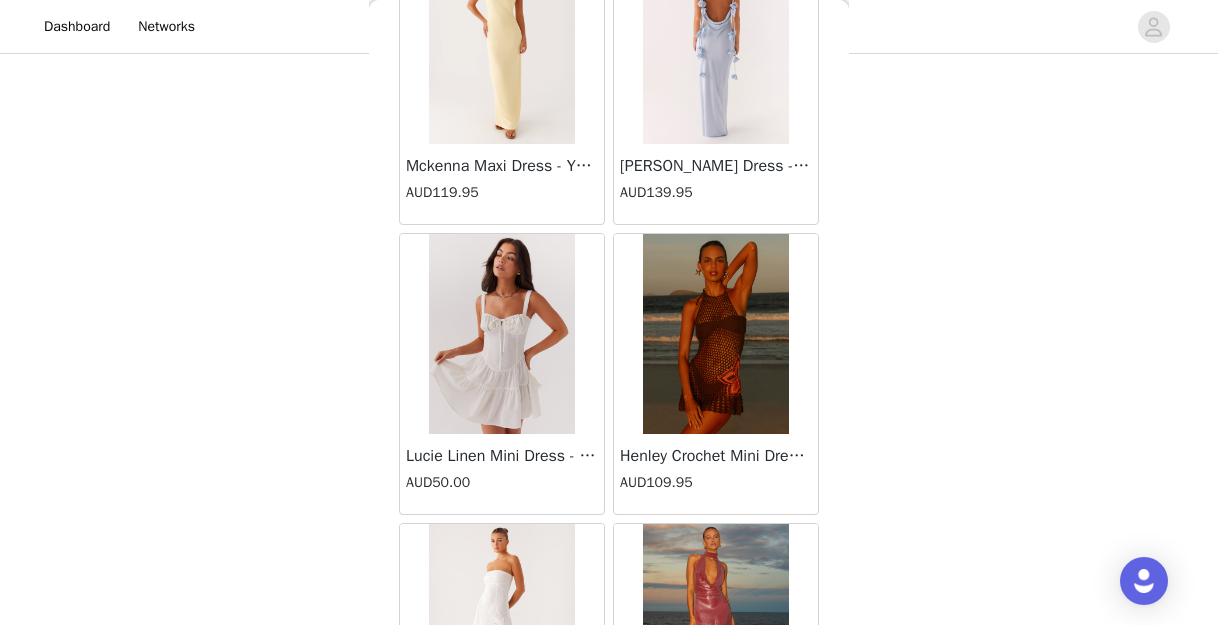 scroll, scrollTop: 69468, scrollLeft: 0, axis: vertical 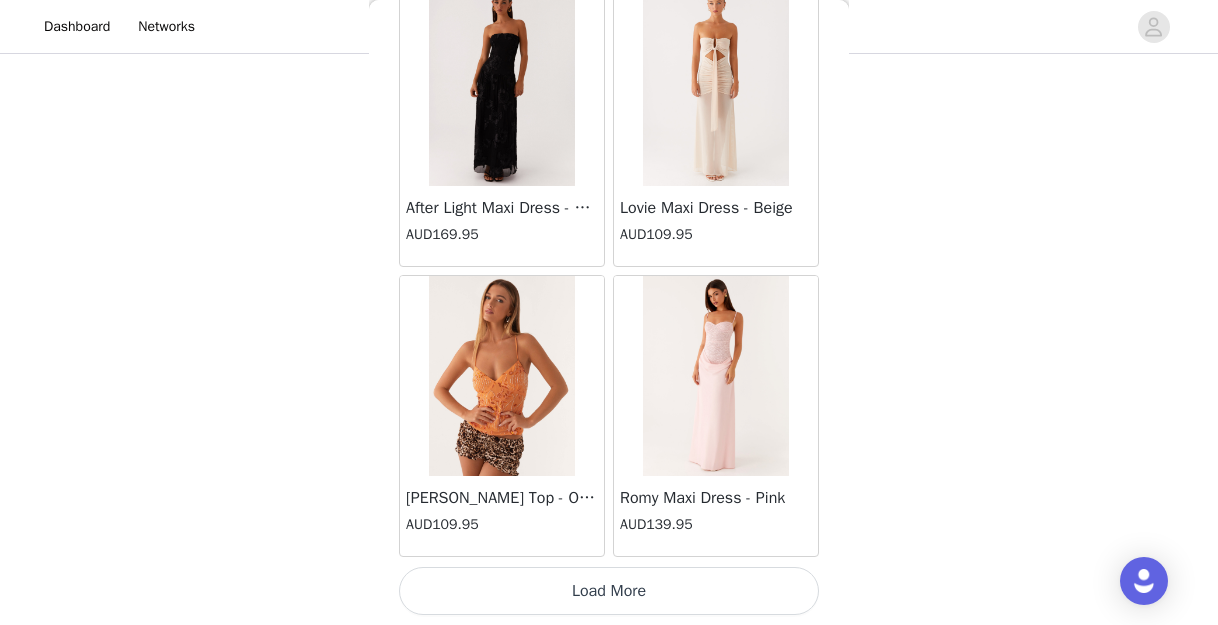 click on "Load More" at bounding box center (609, 591) 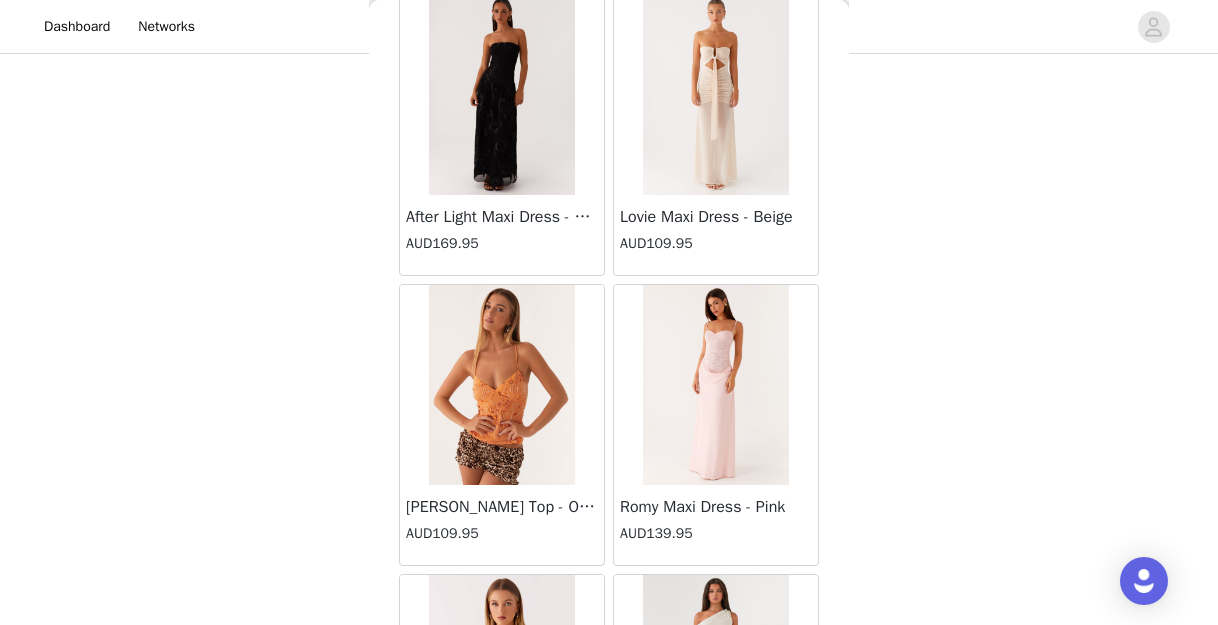 scroll, scrollTop: 72035, scrollLeft: 0, axis: vertical 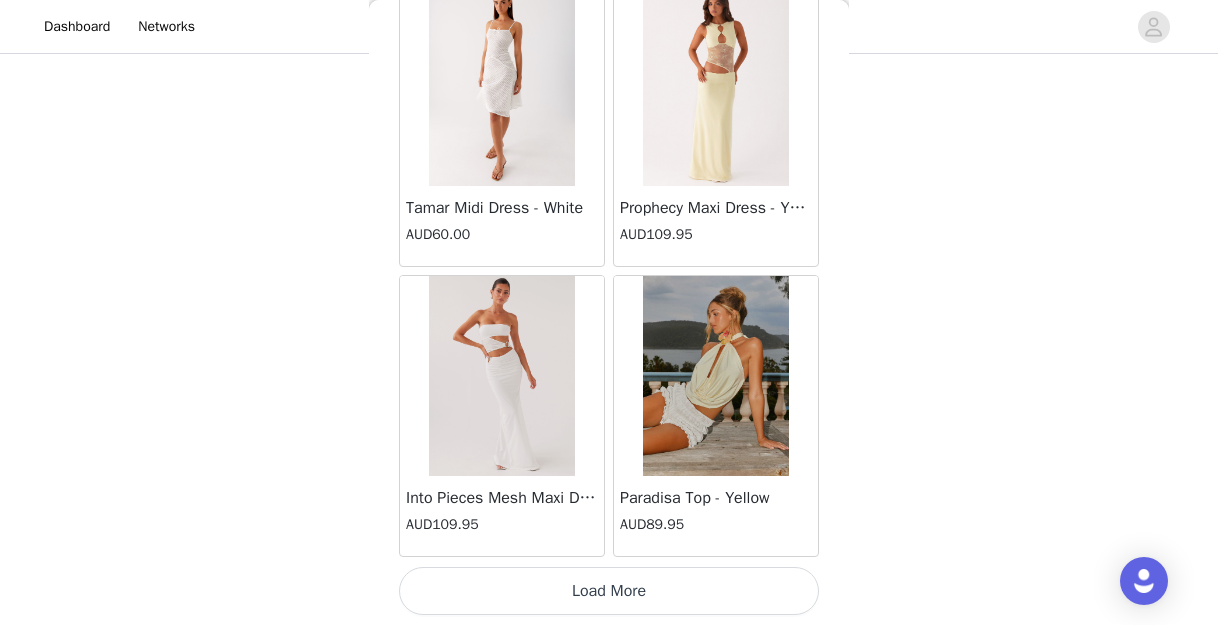 click on "Load More" at bounding box center [609, 591] 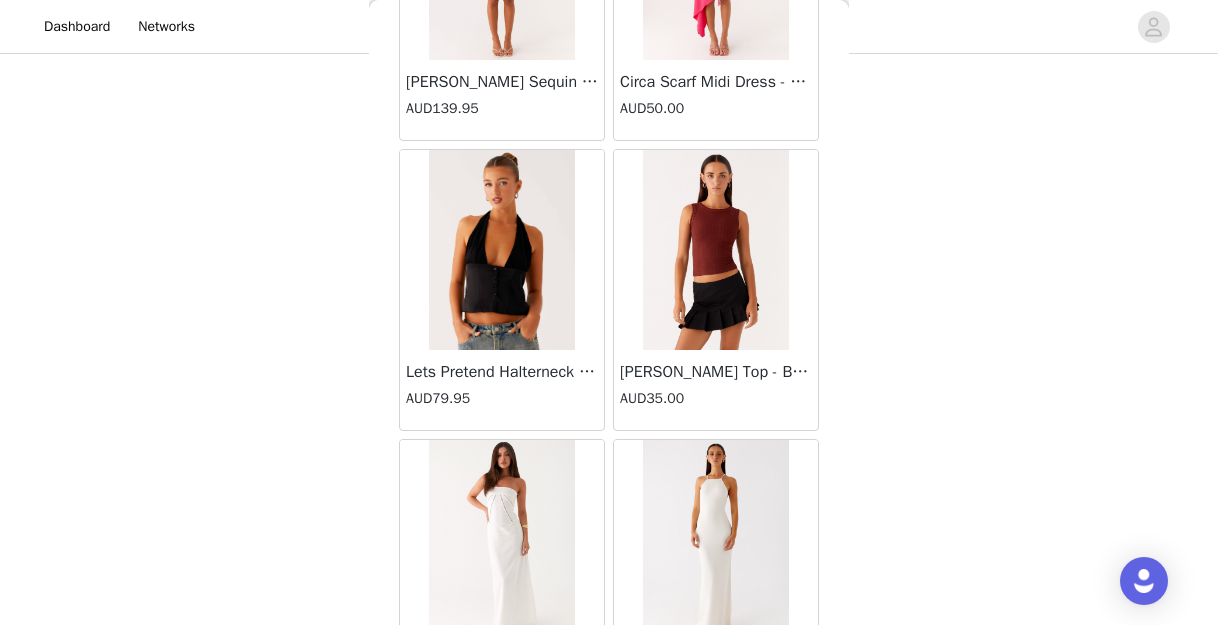 scroll, scrollTop: 77835, scrollLeft: 0, axis: vertical 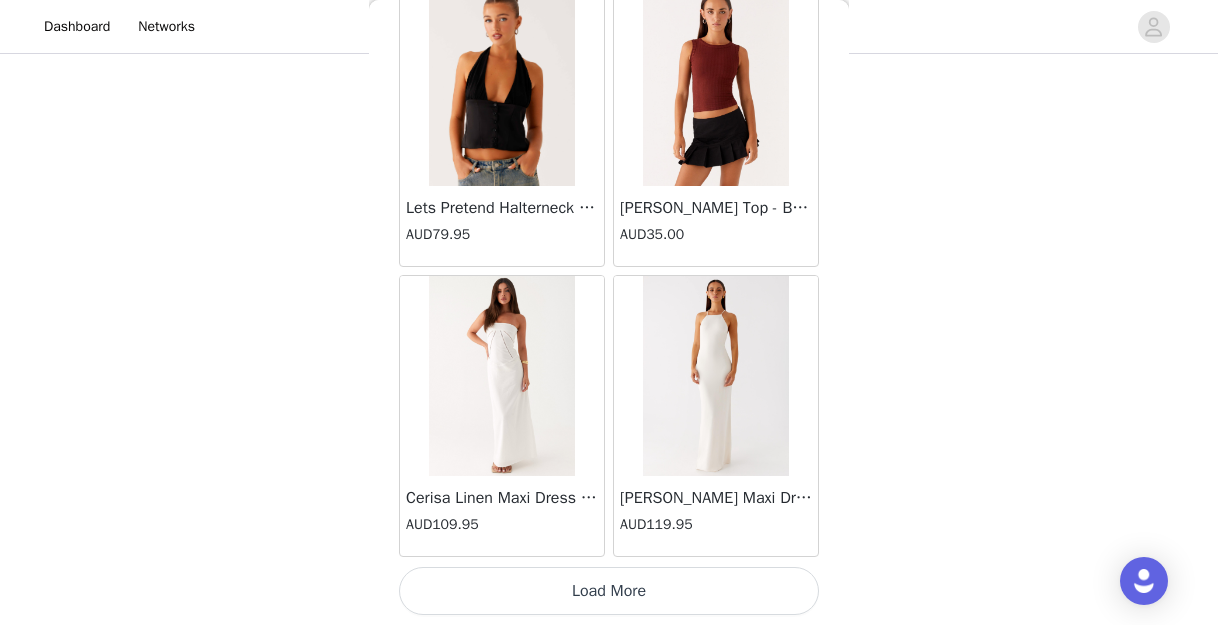 click on "Load More" at bounding box center (609, 591) 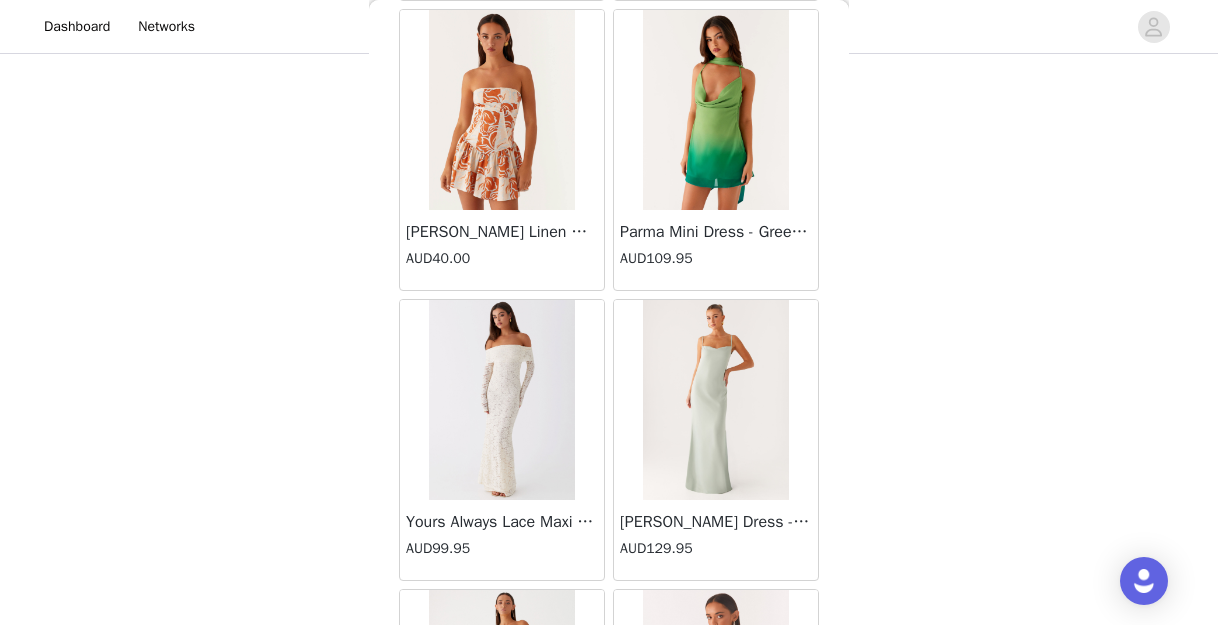 scroll, scrollTop: 80735, scrollLeft: 0, axis: vertical 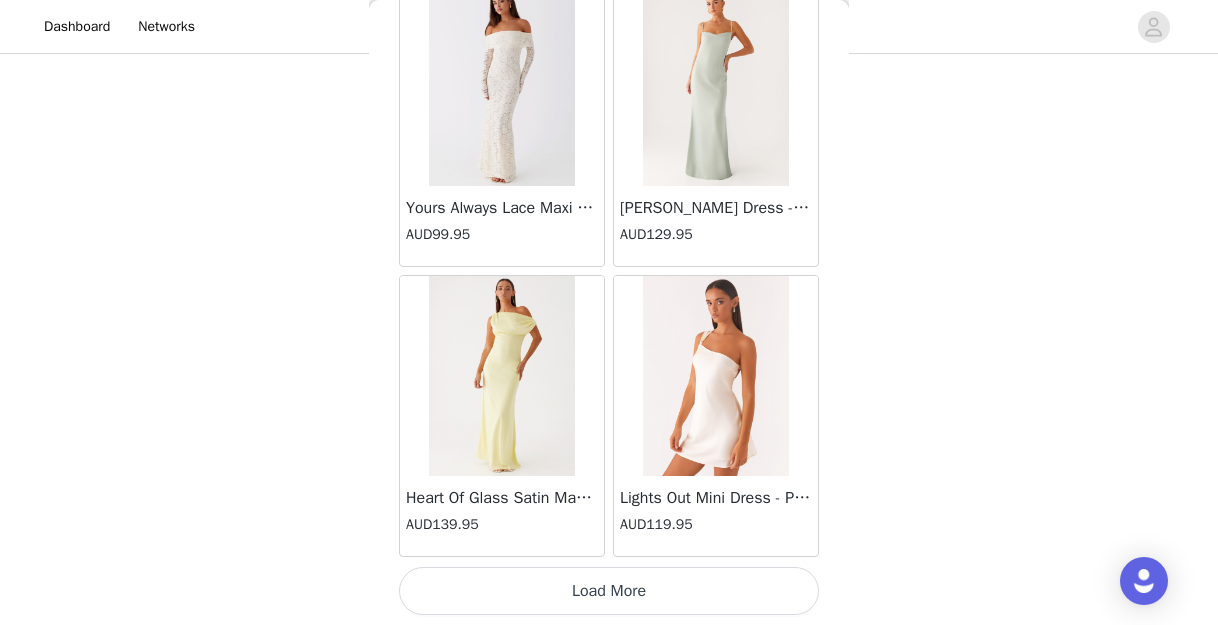 click on "Load More" at bounding box center (609, 591) 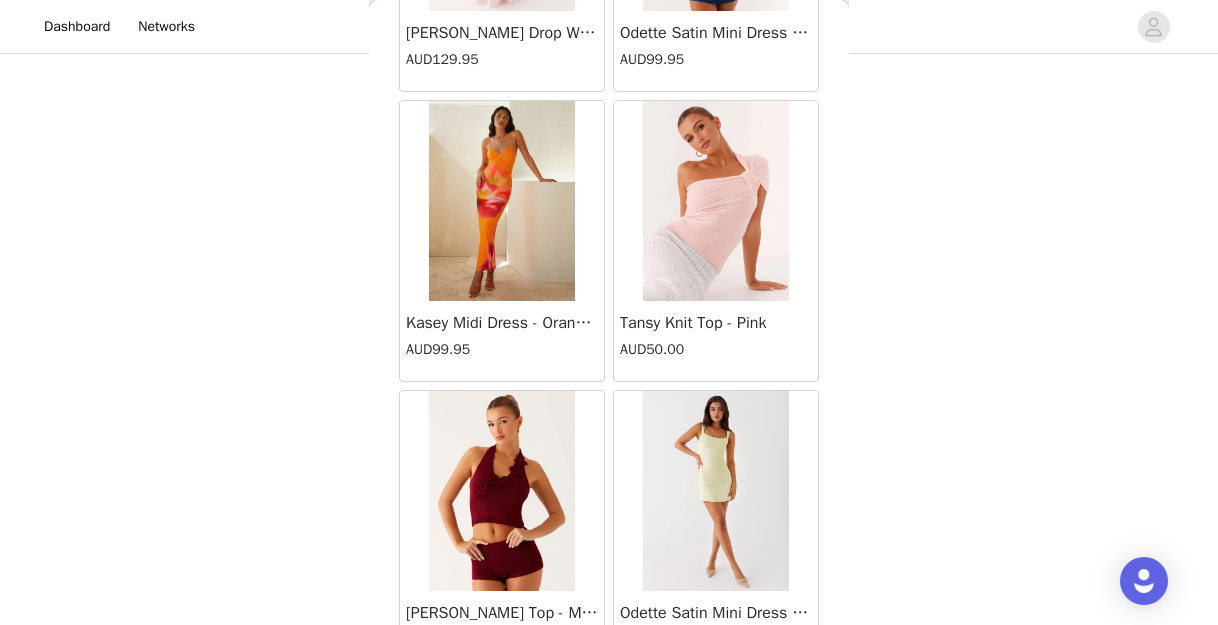 scroll, scrollTop: 83635, scrollLeft: 0, axis: vertical 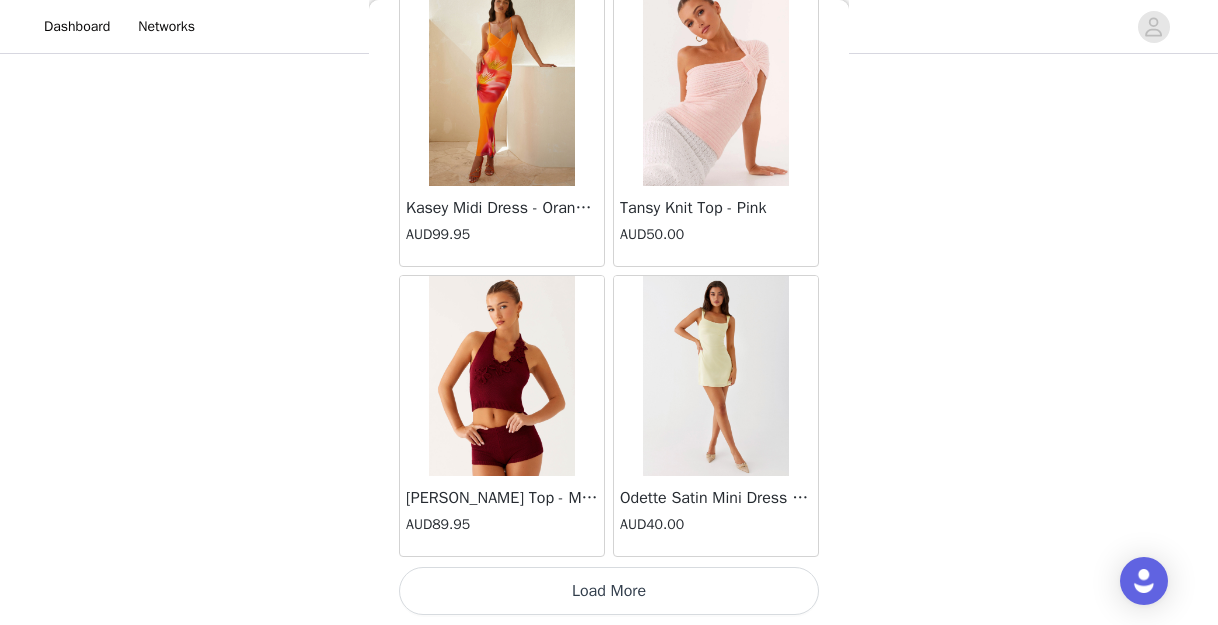 click on "Load More" at bounding box center (609, 591) 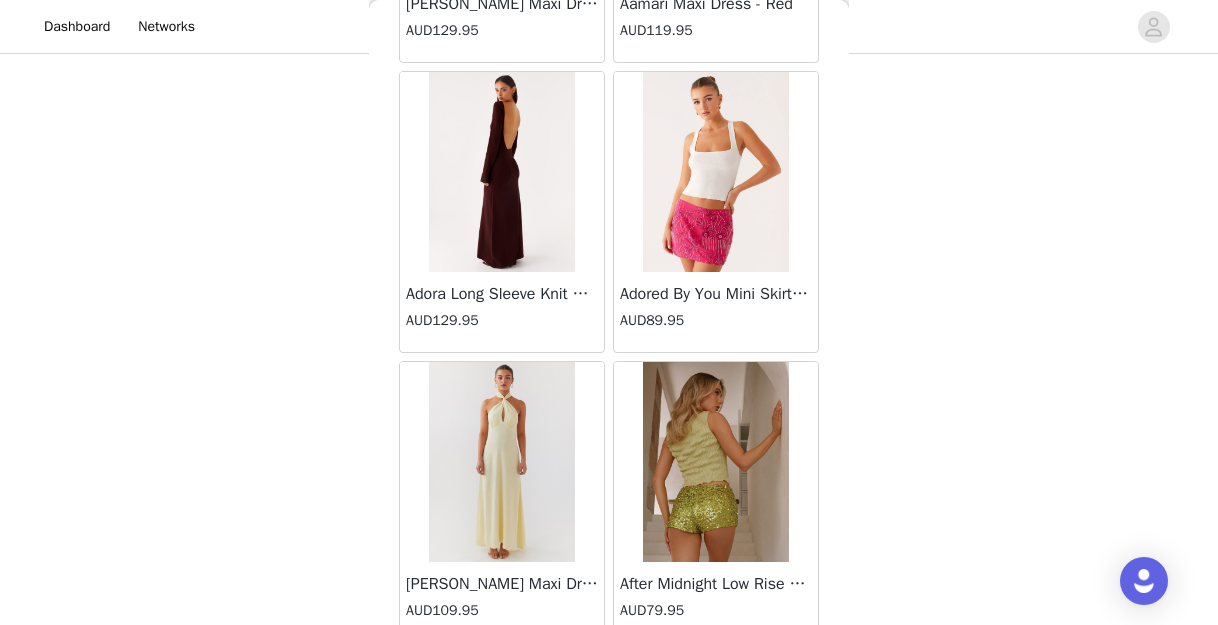 scroll, scrollTop: 86535, scrollLeft: 0, axis: vertical 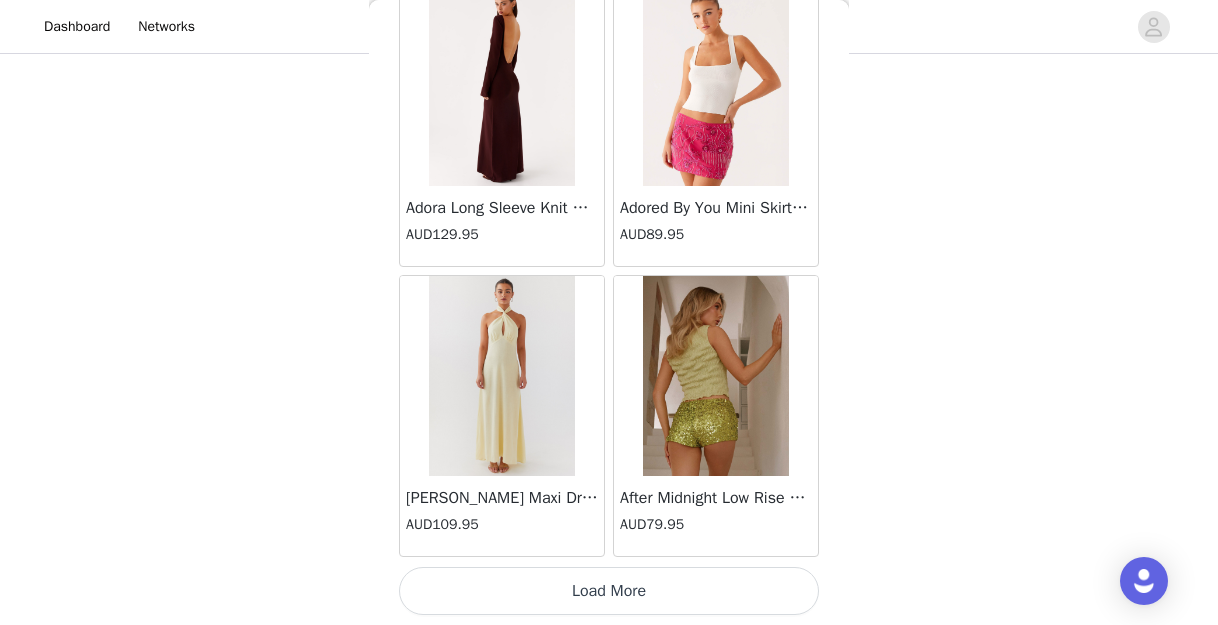 click on "Load More" at bounding box center [609, 591] 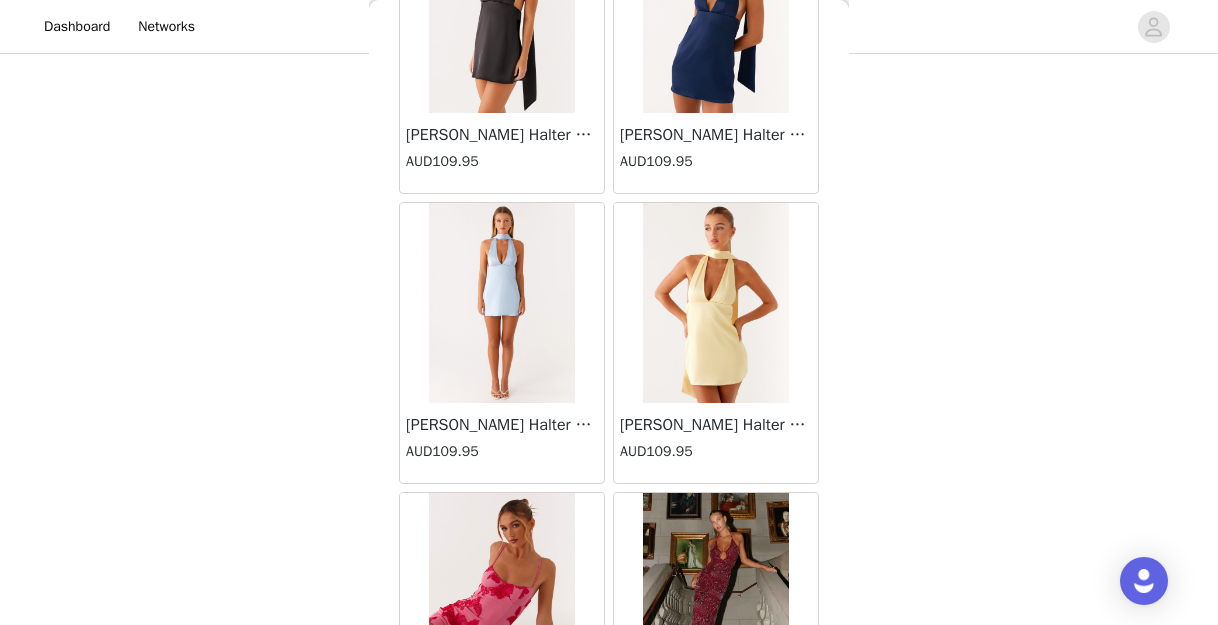 scroll, scrollTop: 89435, scrollLeft: 0, axis: vertical 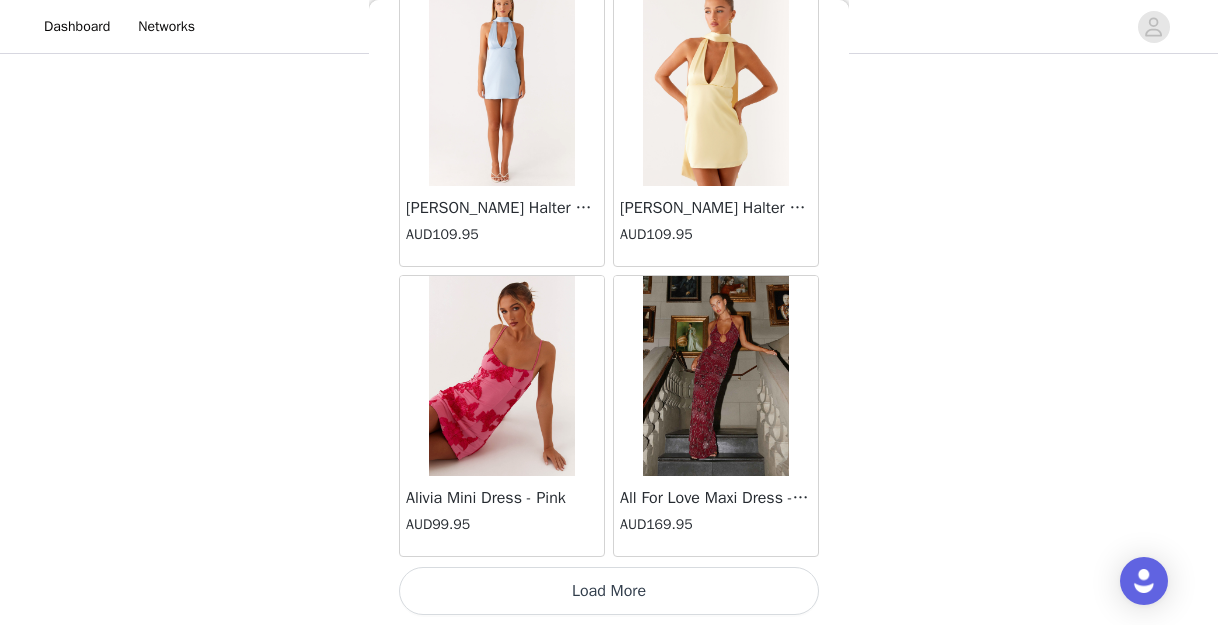 click on "Load More" at bounding box center [609, 591] 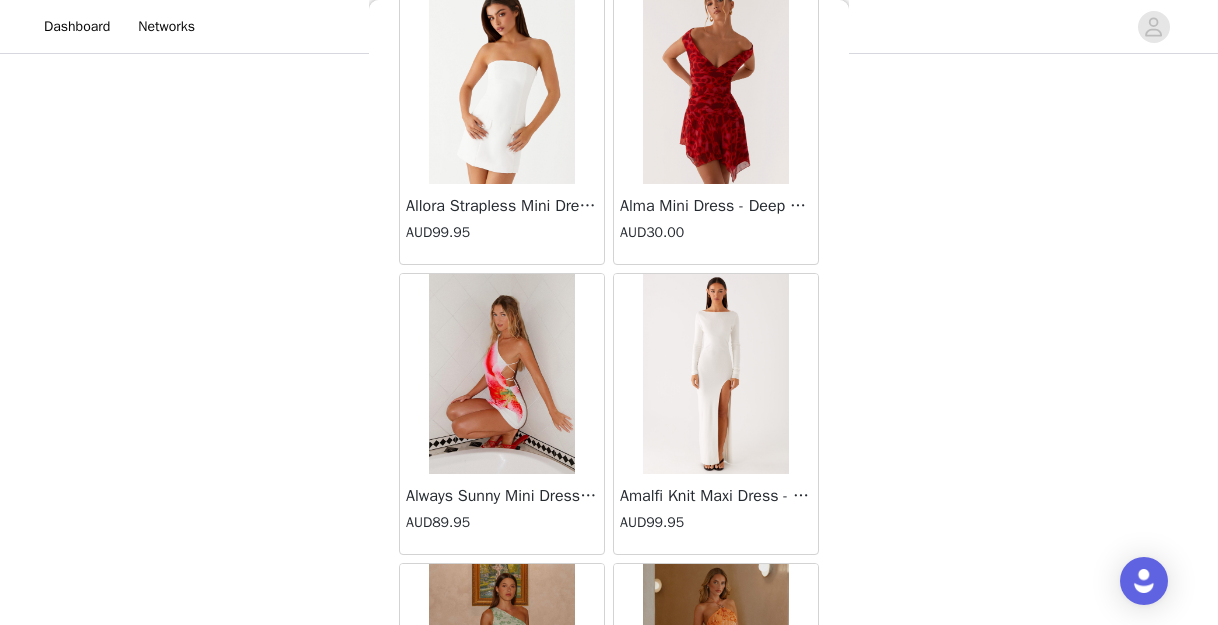 scroll, scrollTop: 90402, scrollLeft: 0, axis: vertical 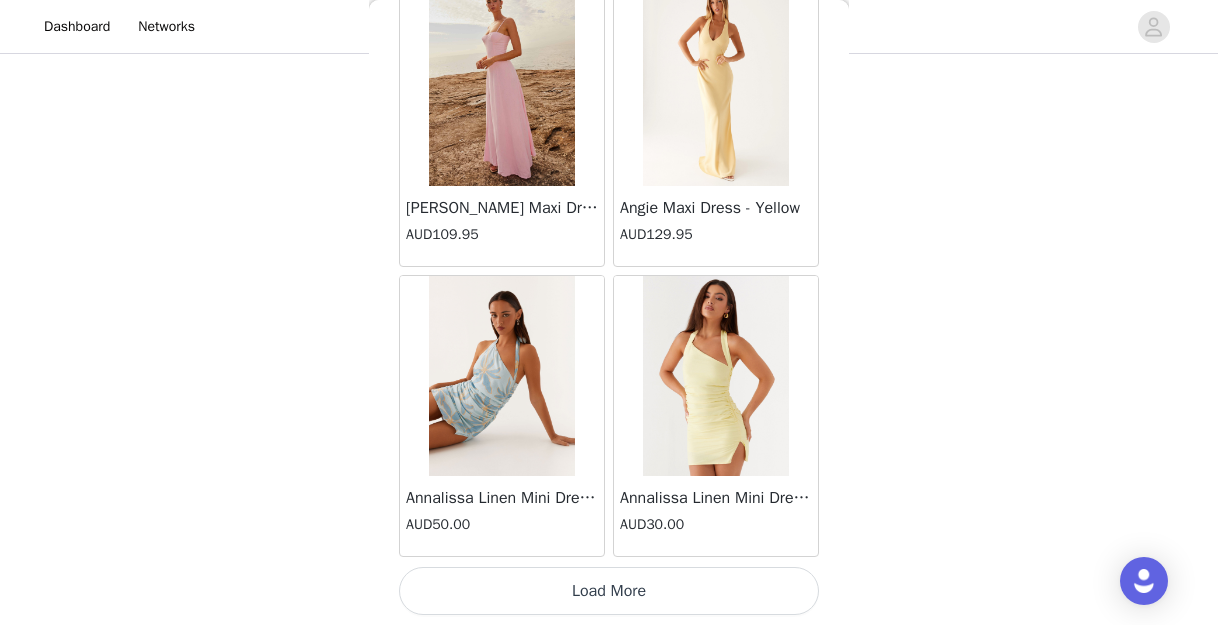click on "Load More" at bounding box center (609, 591) 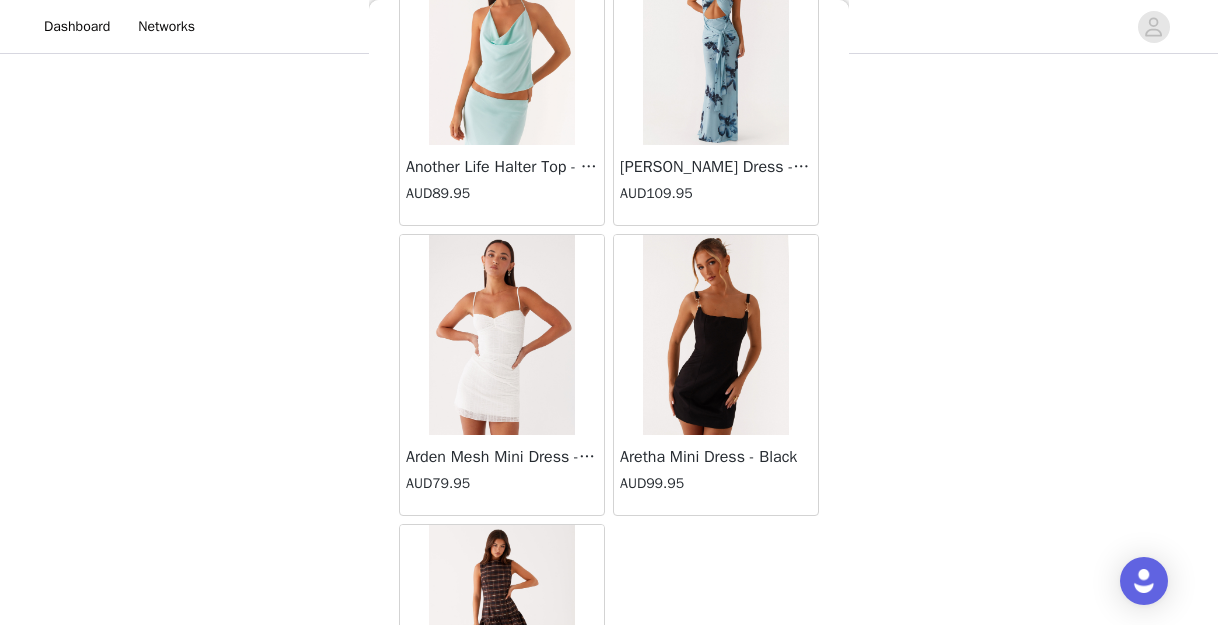 scroll, scrollTop: 92374, scrollLeft: 0, axis: vertical 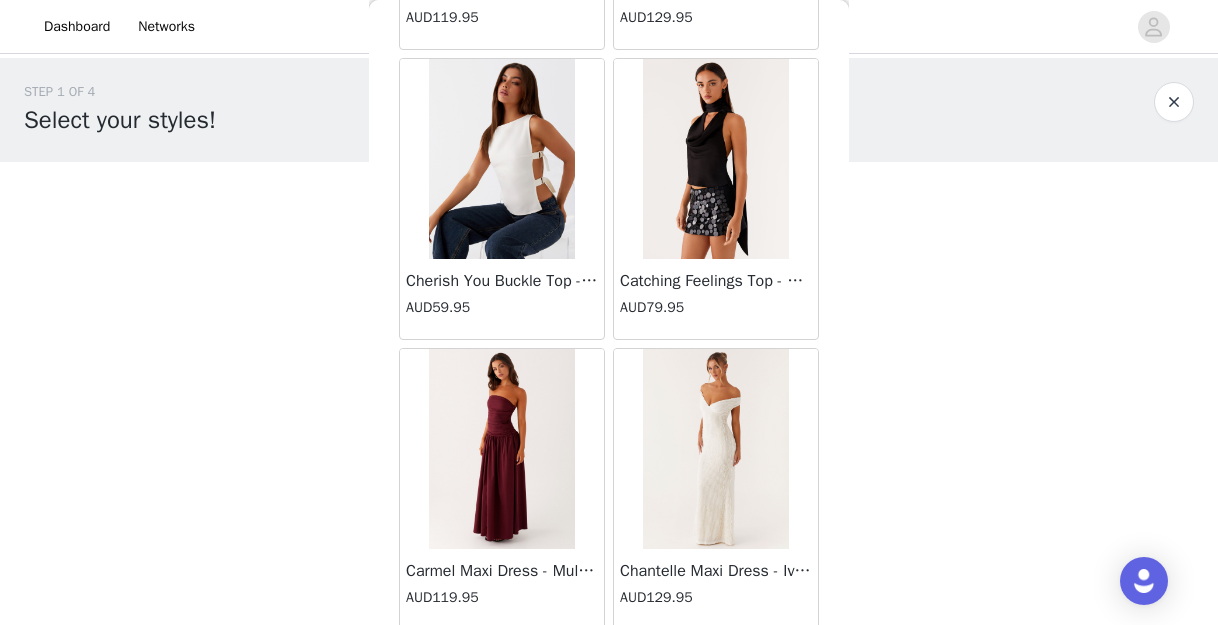 click at bounding box center [501, 449] 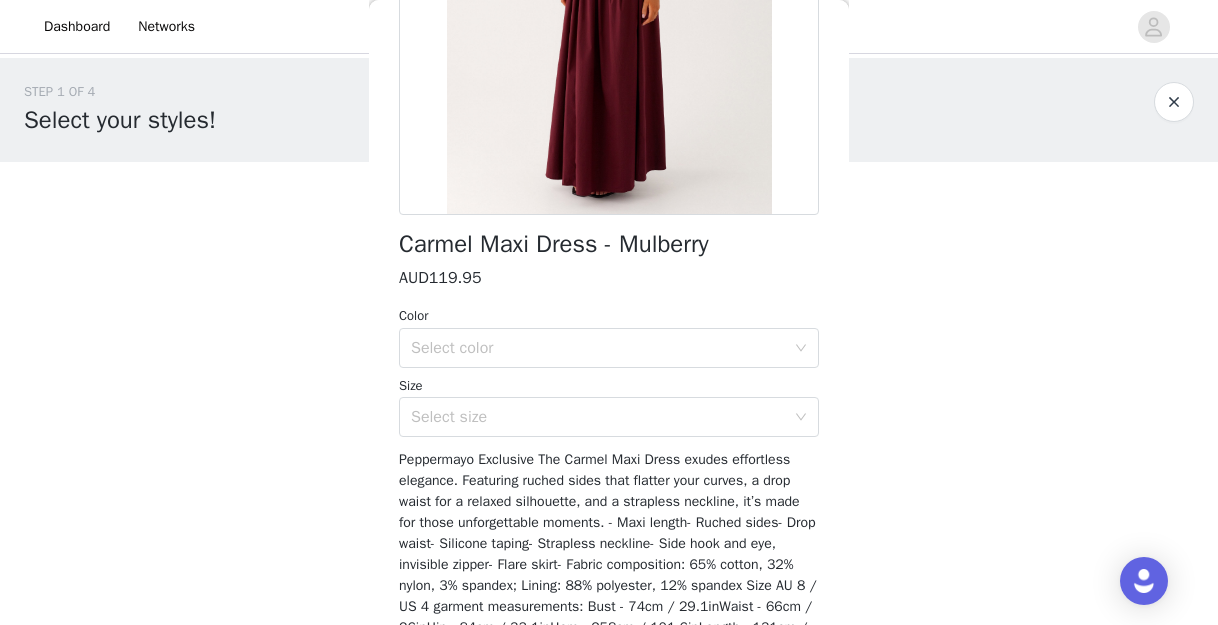 scroll, scrollTop: 15, scrollLeft: 0, axis: vertical 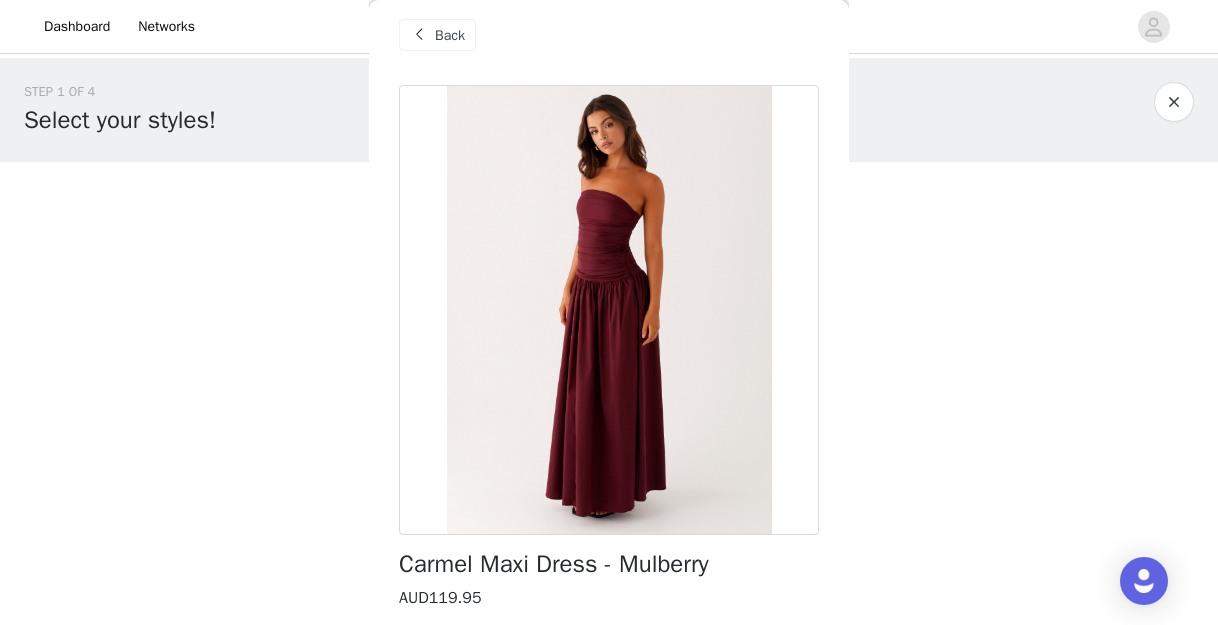 click on "Back" at bounding box center [450, 35] 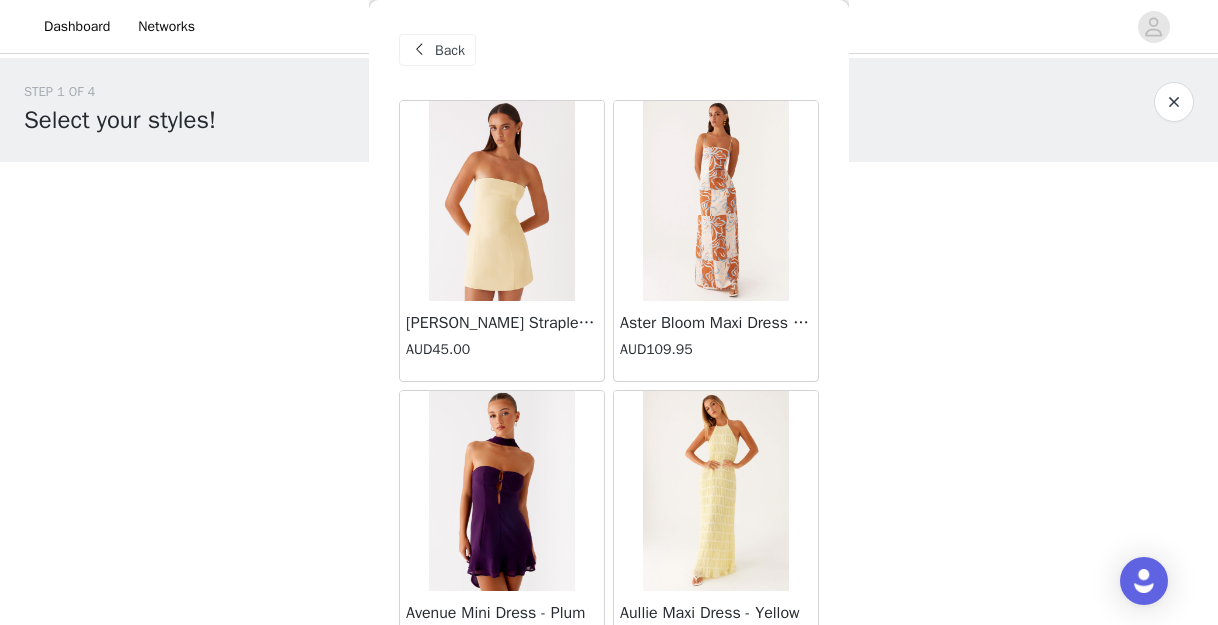 scroll, scrollTop: 431, scrollLeft: 0, axis: vertical 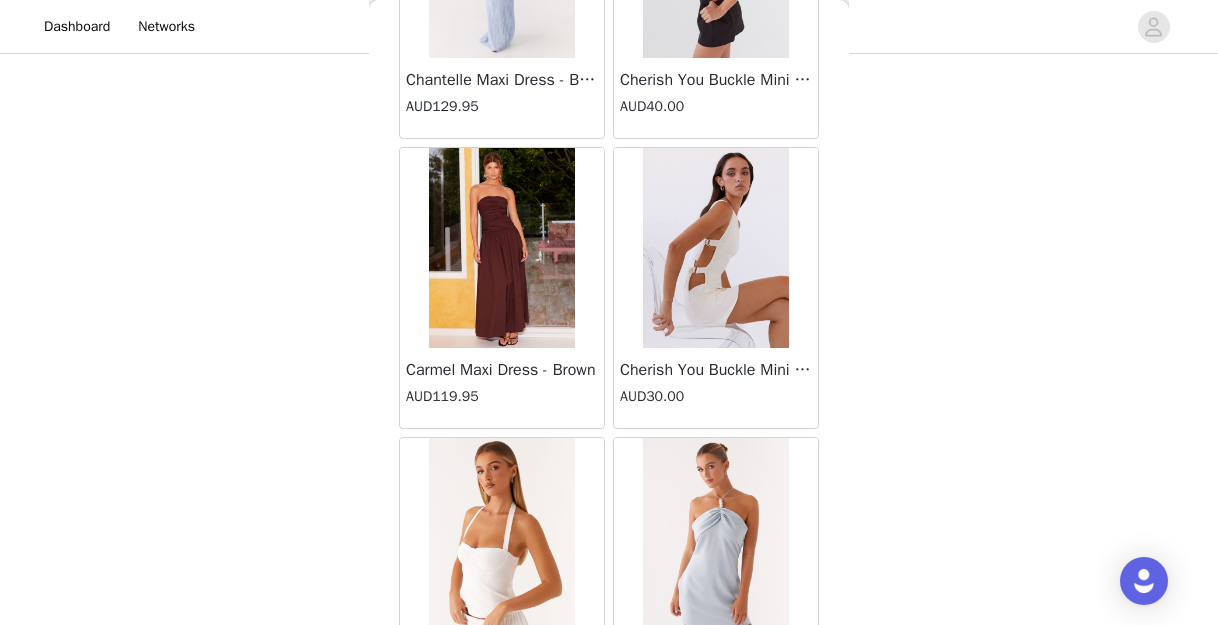 click at bounding box center (501, 248) 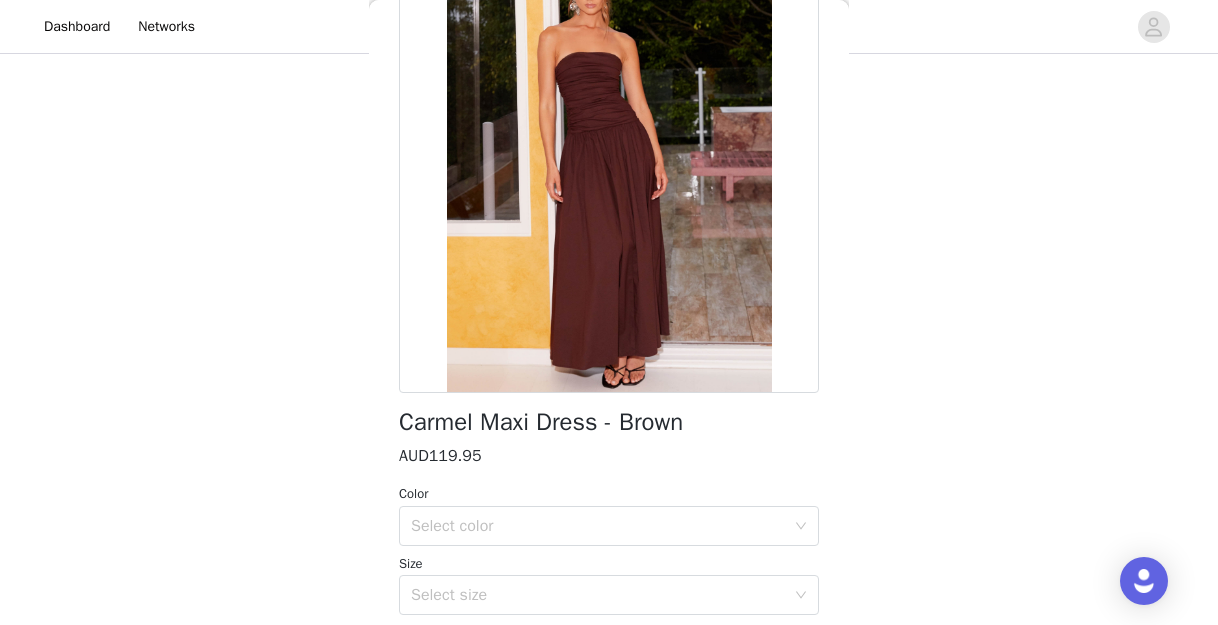 scroll, scrollTop: 235, scrollLeft: 0, axis: vertical 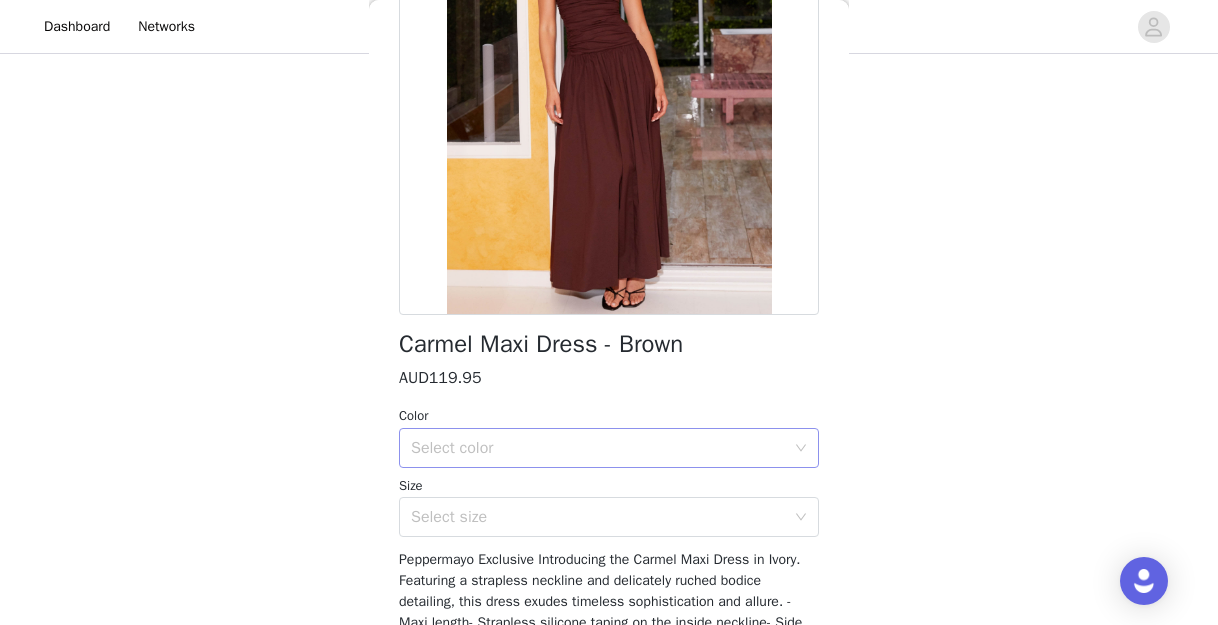 click on "Select color" at bounding box center [598, 448] 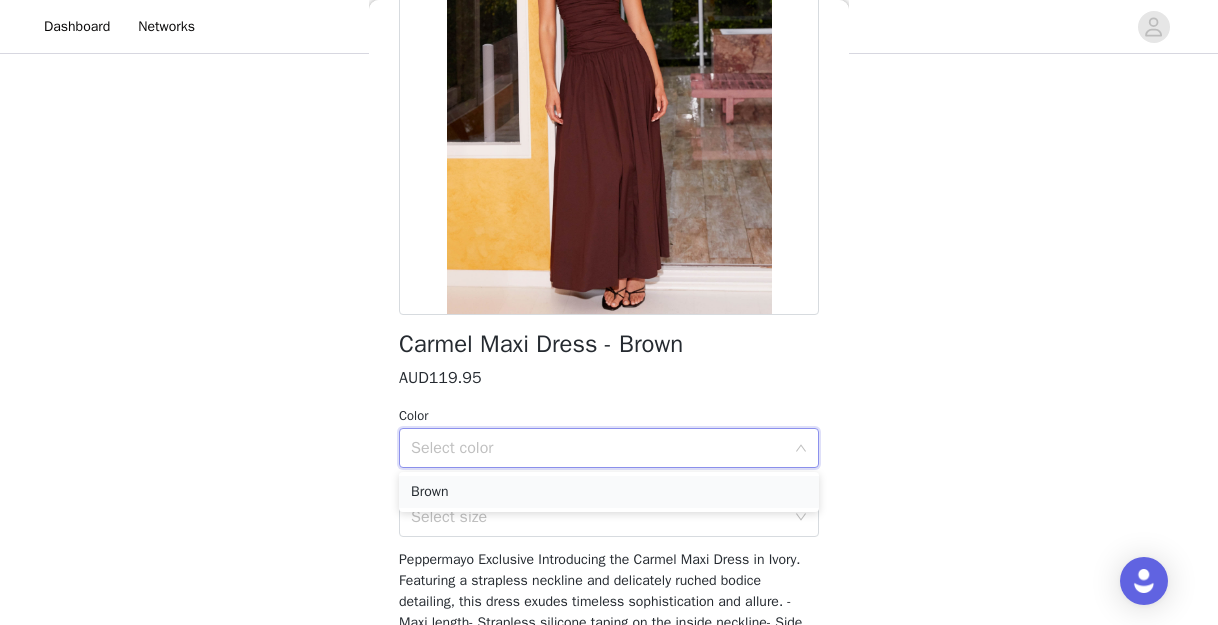 click on "Brown" at bounding box center [609, 492] 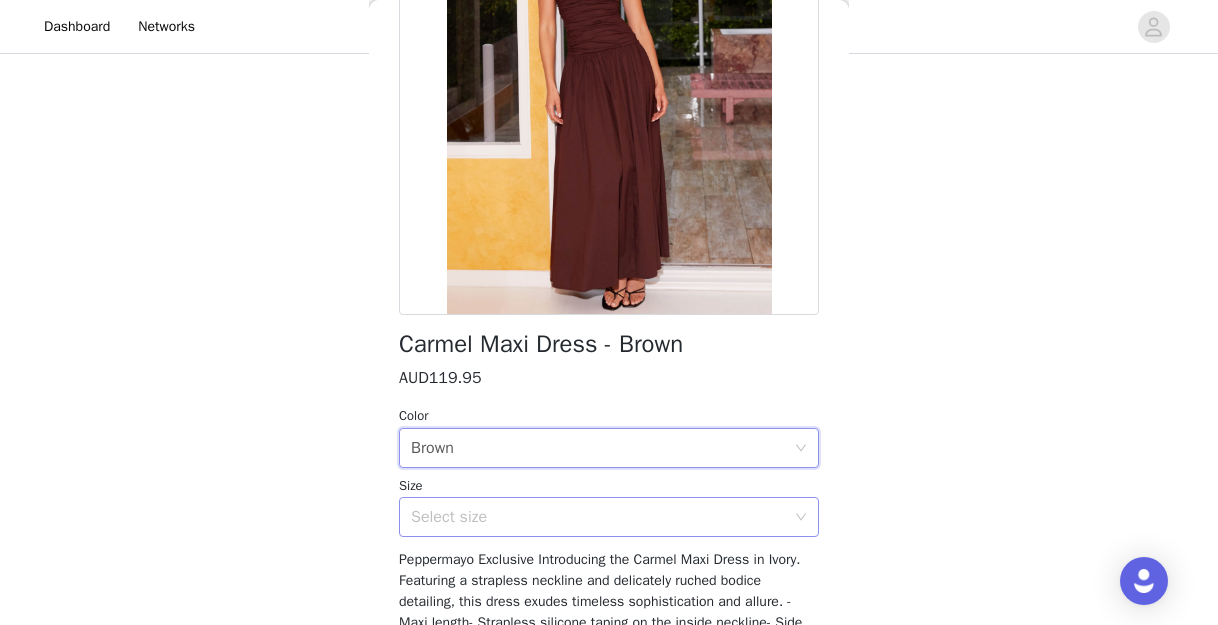 click on "Select size" at bounding box center [598, 517] 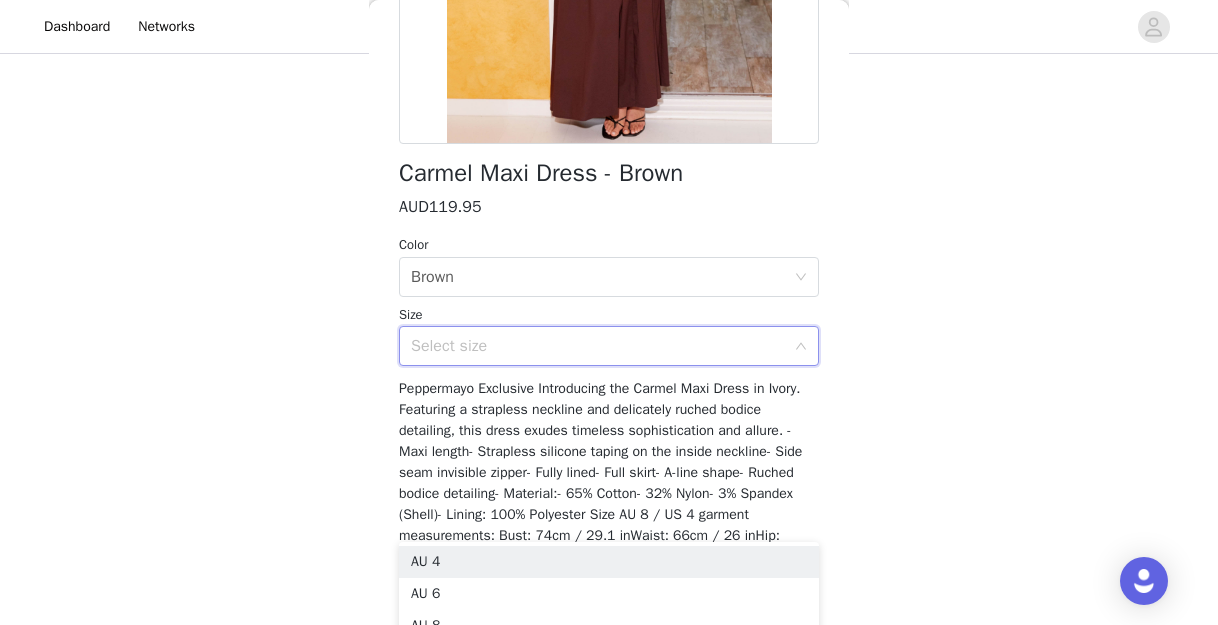 scroll, scrollTop: 453, scrollLeft: 0, axis: vertical 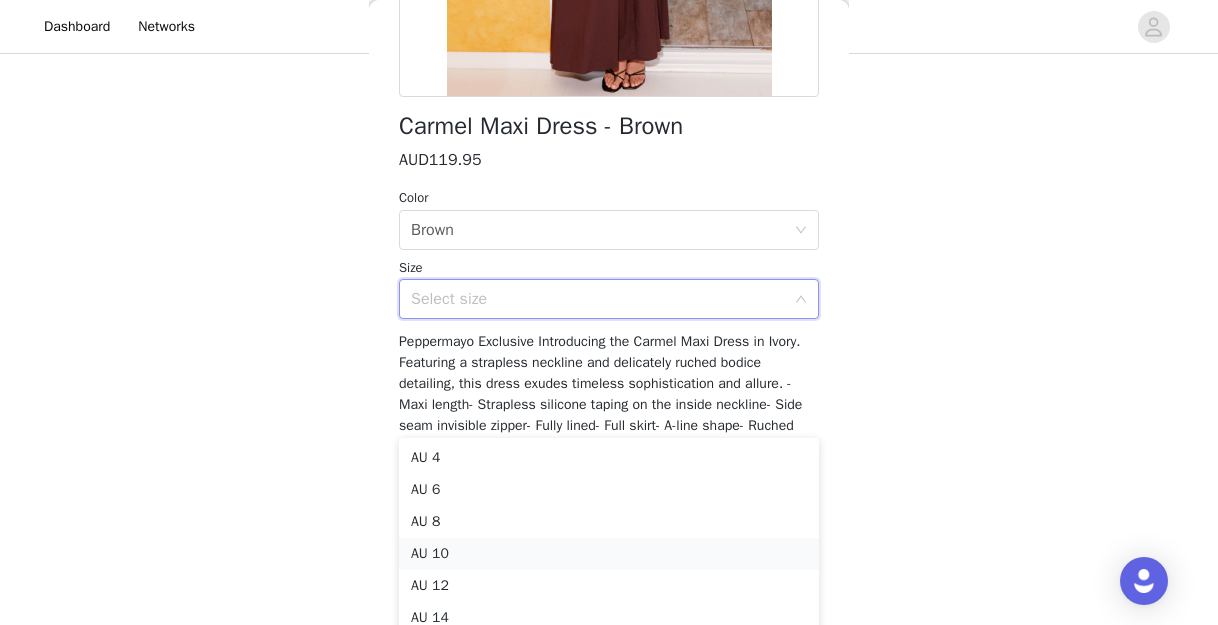 click on "AU 10" at bounding box center [609, 554] 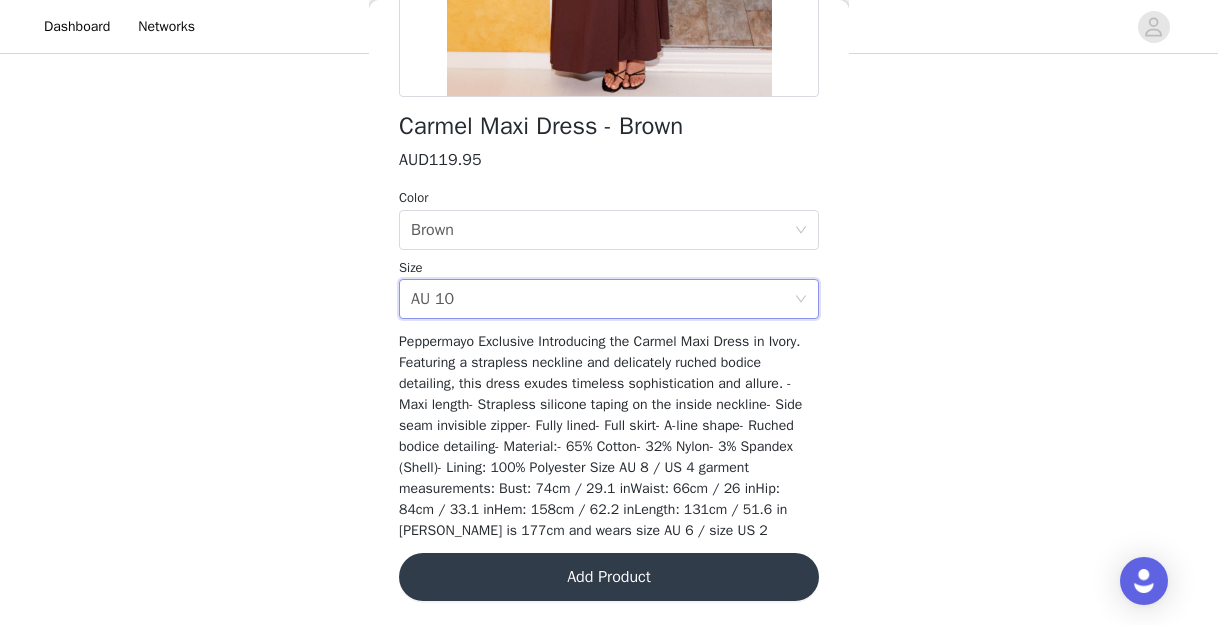 scroll, scrollTop: 112, scrollLeft: 0, axis: vertical 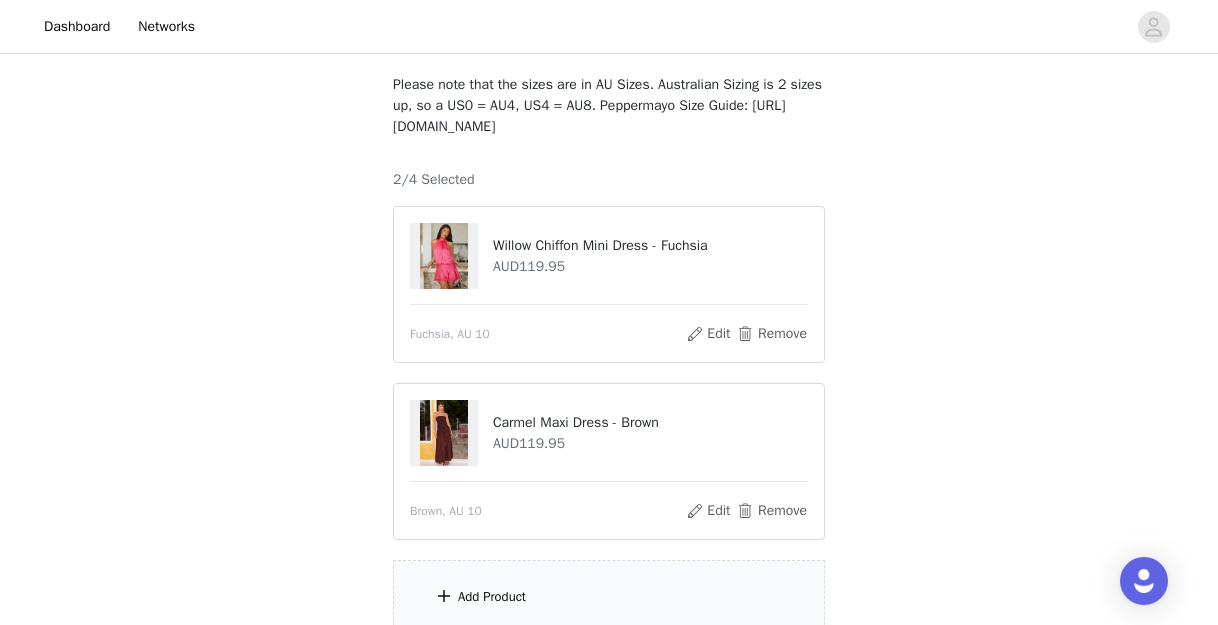 click on "Add Product" at bounding box center [609, 597] 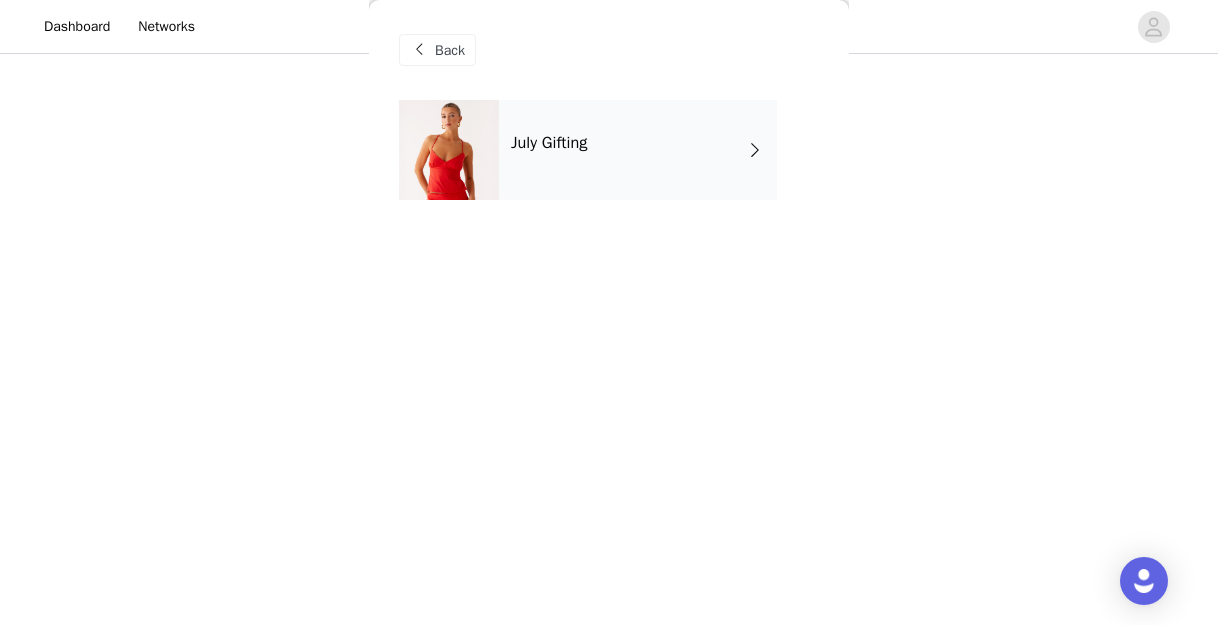 click on "July Gifting" at bounding box center [638, 150] 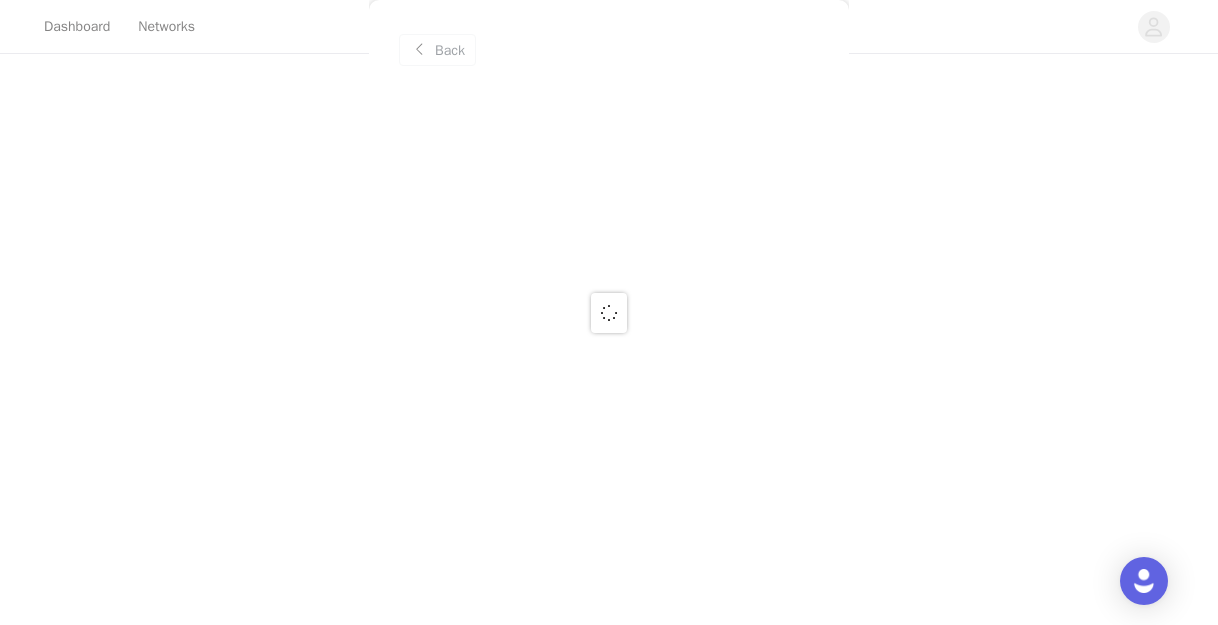scroll, scrollTop: 139, scrollLeft: 0, axis: vertical 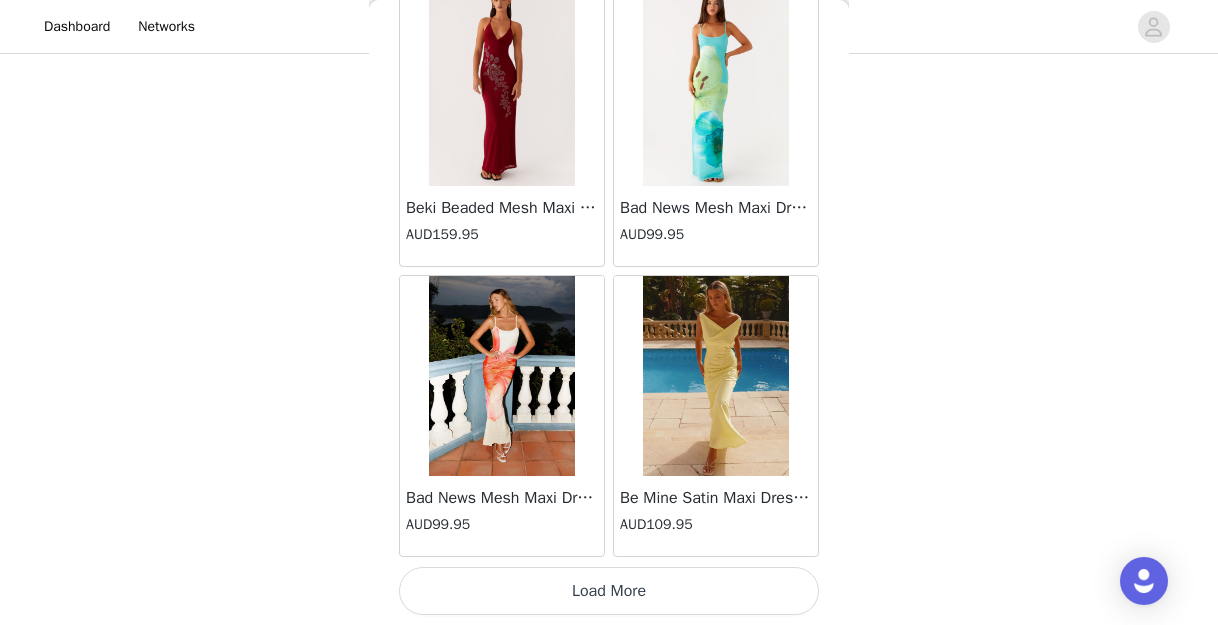 click on "Load More" at bounding box center [609, 591] 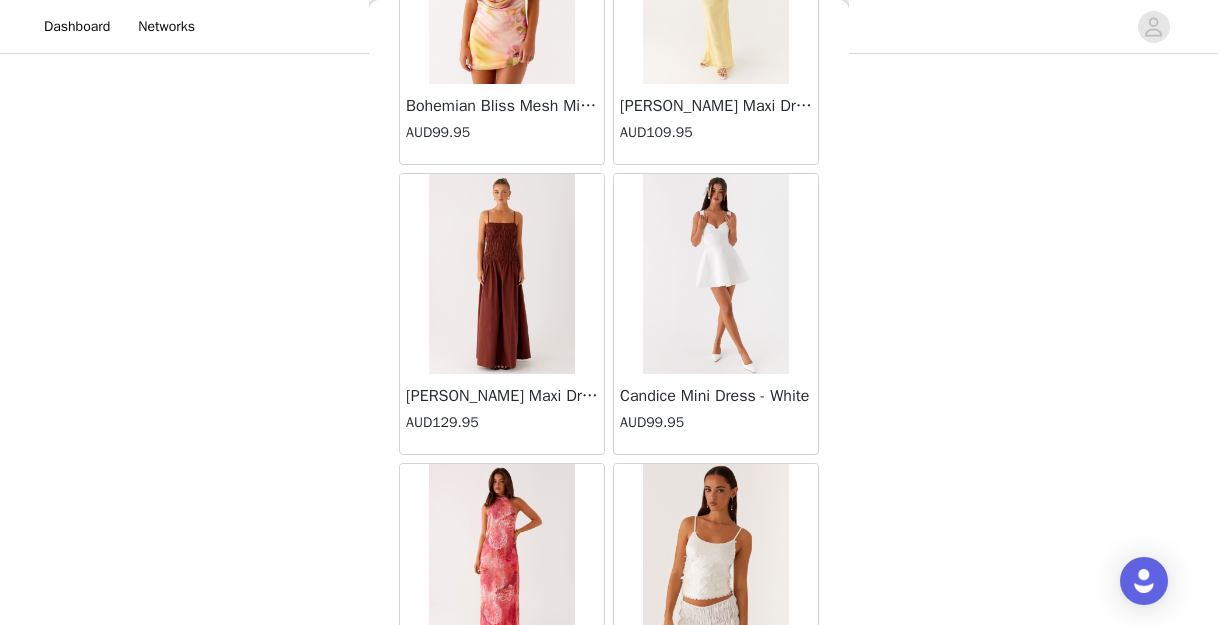 scroll, scrollTop: 5335, scrollLeft: 0, axis: vertical 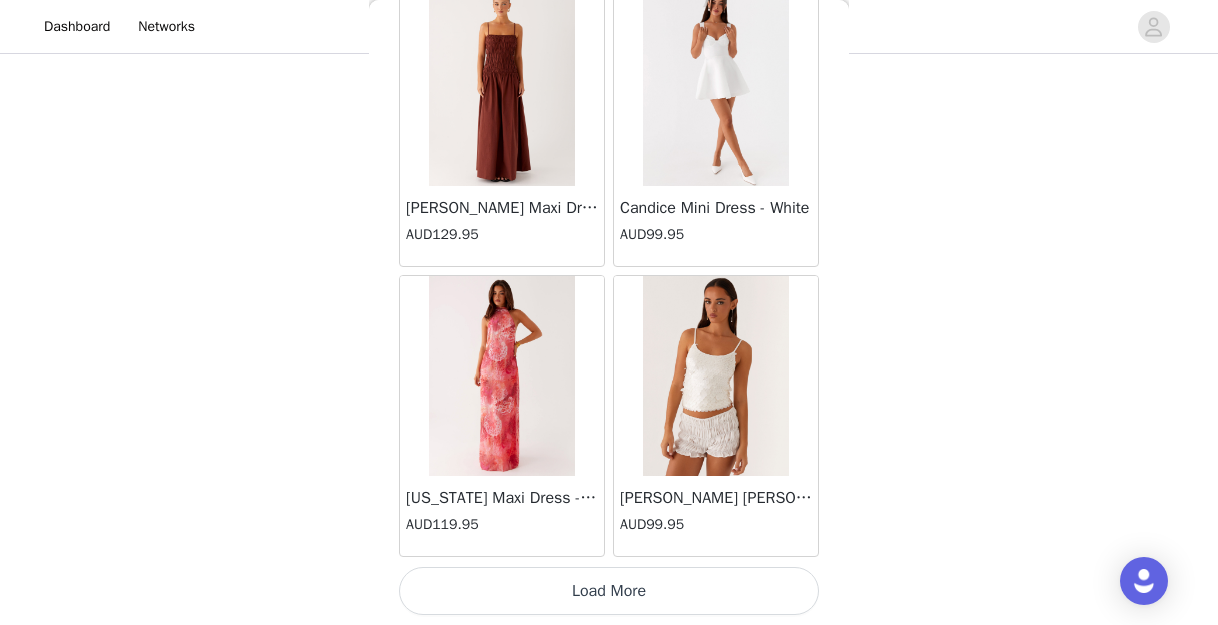 click on "Load More" at bounding box center (609, 591) 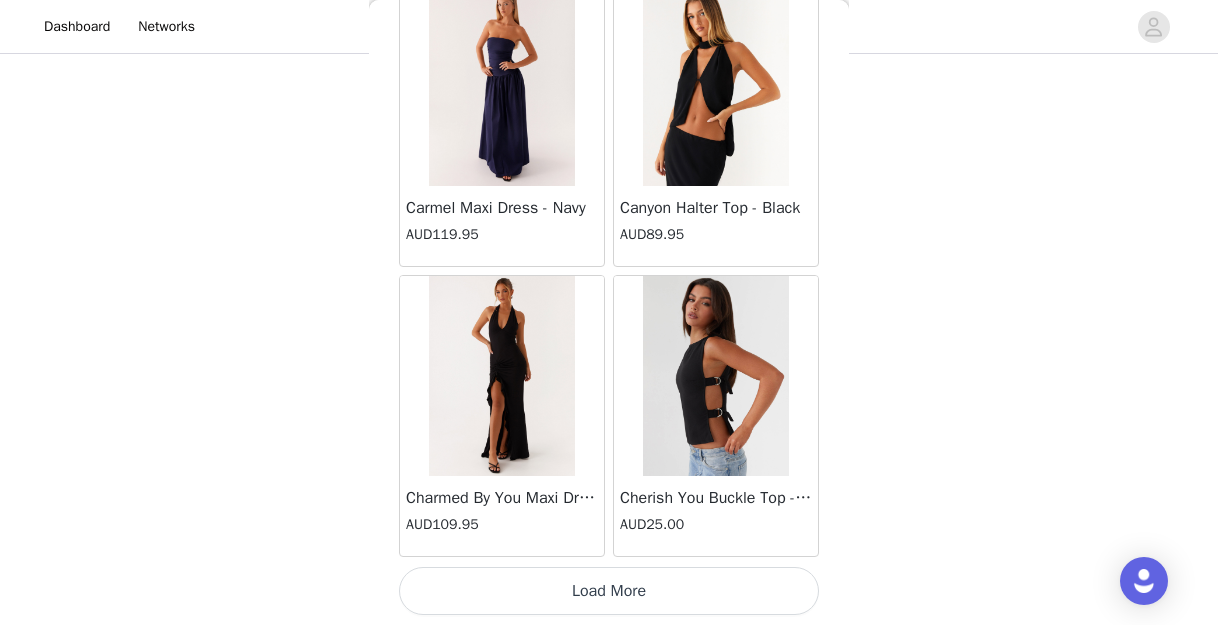 click on "Load More" at bounding box center (609, 591) 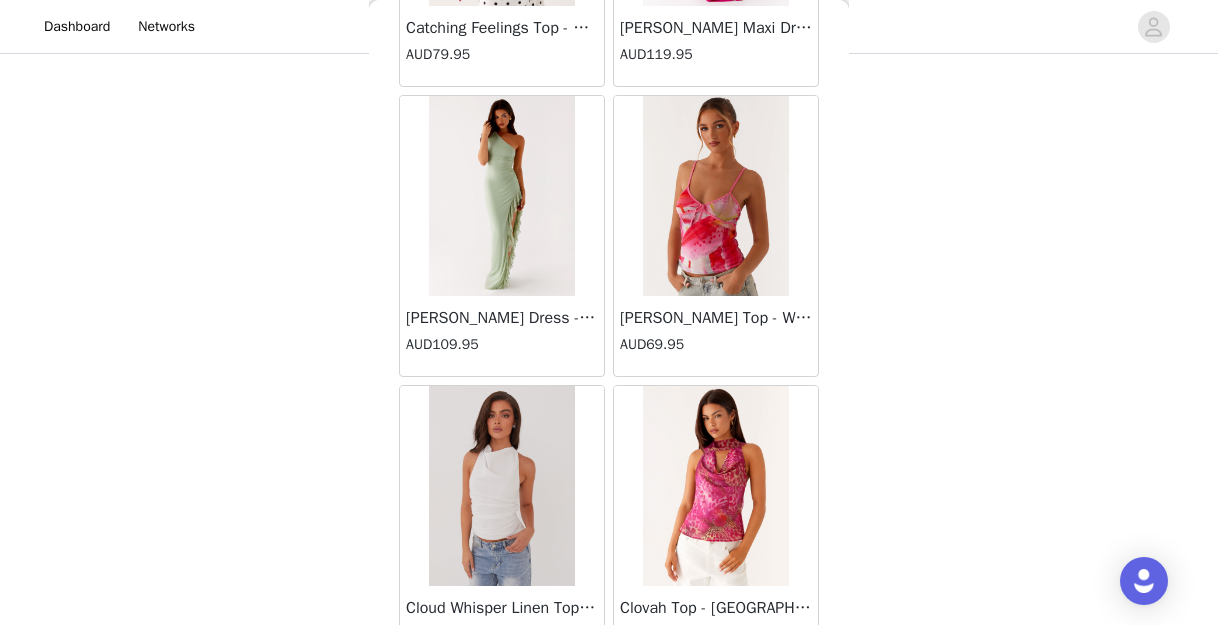 scroll, scrollTop: 11135, scrollLeft: 0, axis: vertical 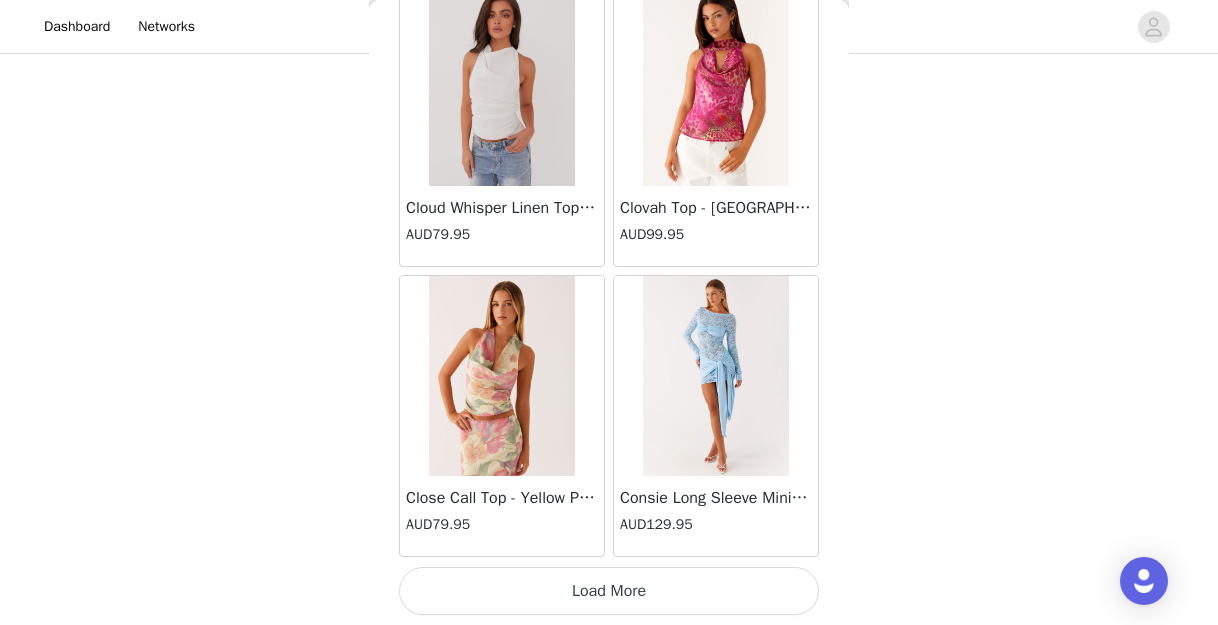 click on "Load More" at bounding box center (609, 591) 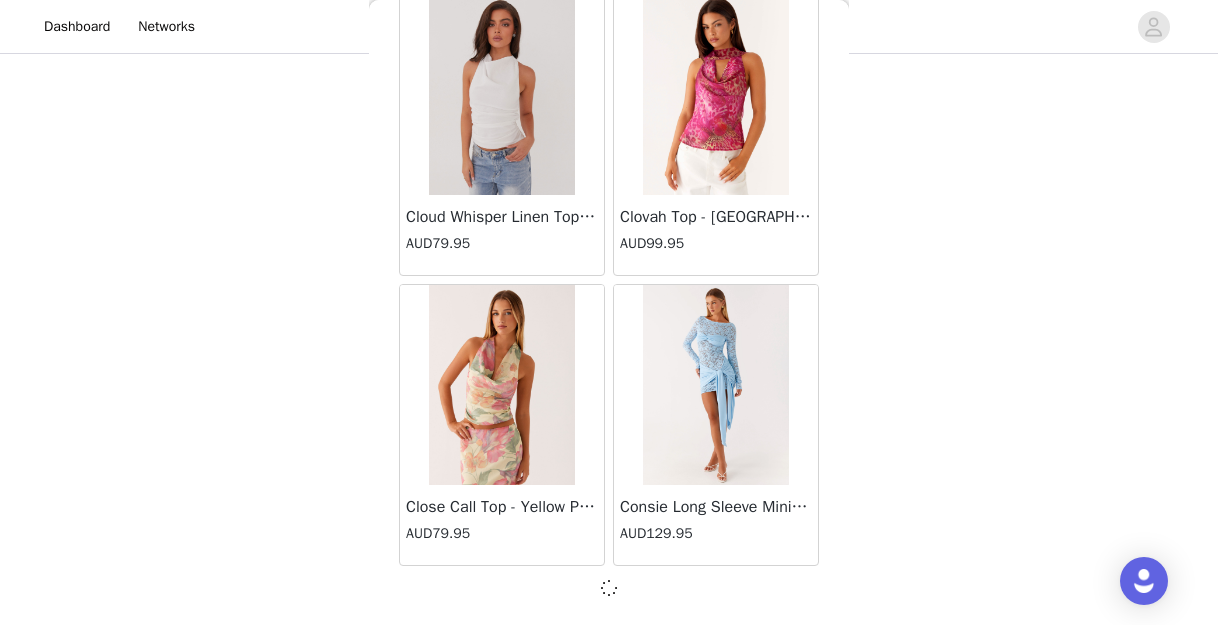 scroll, scrollTop: 11126, scrollLeft: 0, axis: vertical 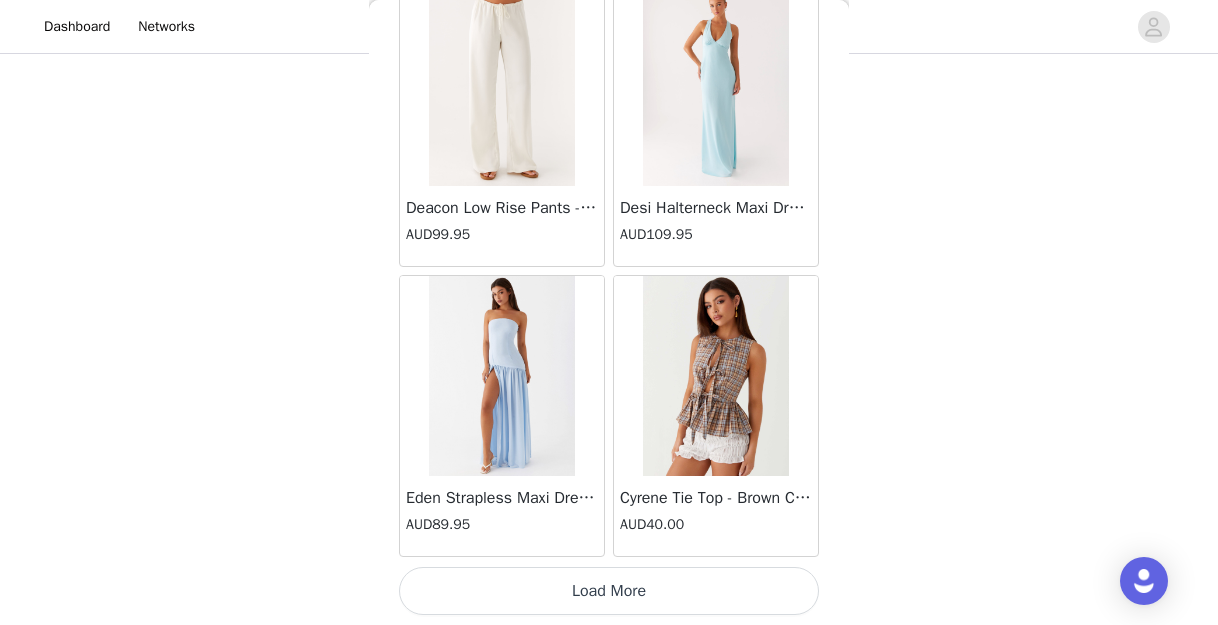 click on "Load More" at bounding box center (609, 591) 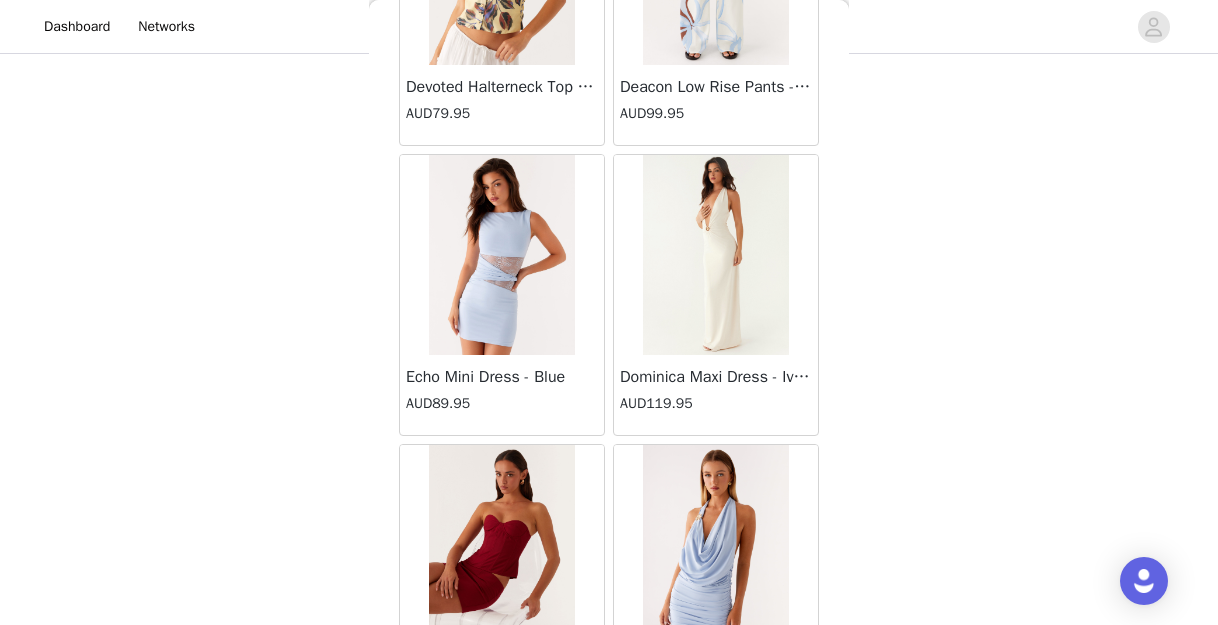 scroll, scrollTop: 16935, scrollLeft: 0, axis: vertical 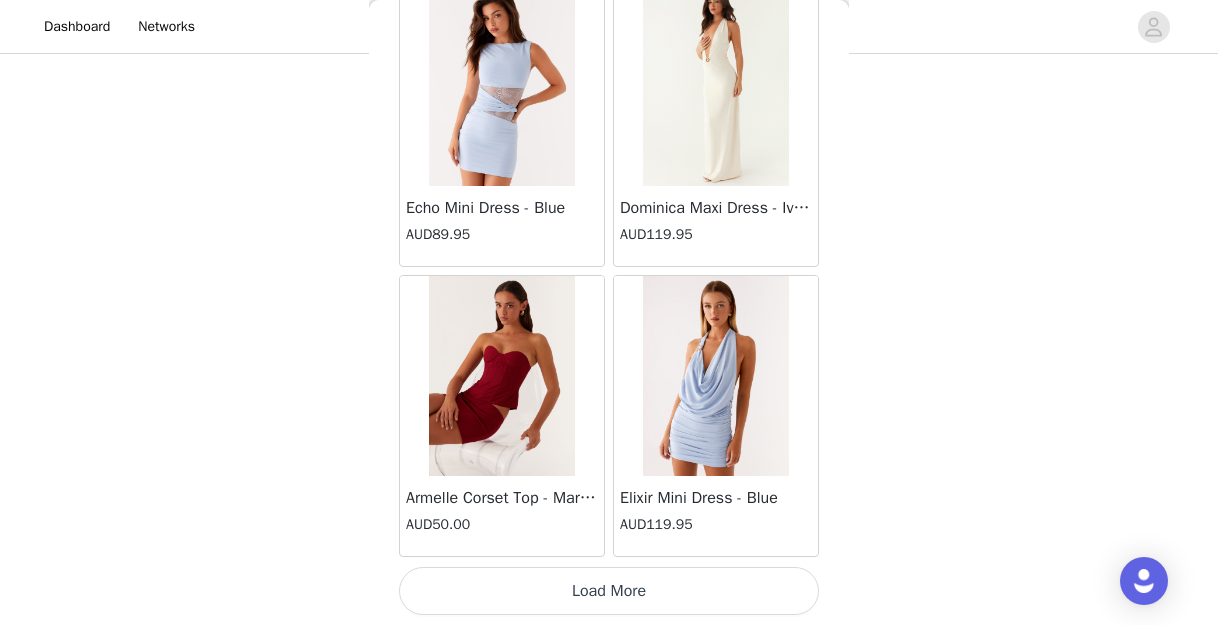 click on "Load More" at bounding box center (609, 591) 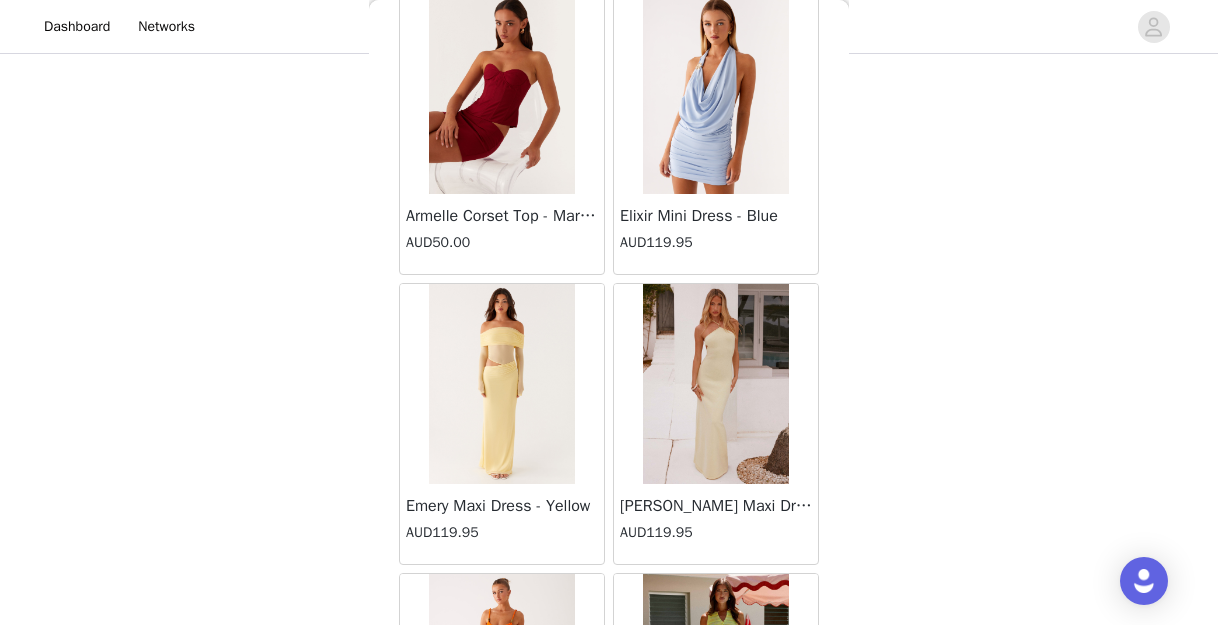 scroll, scrollTop: 17320, scrollLeft: 0, axis: vertical 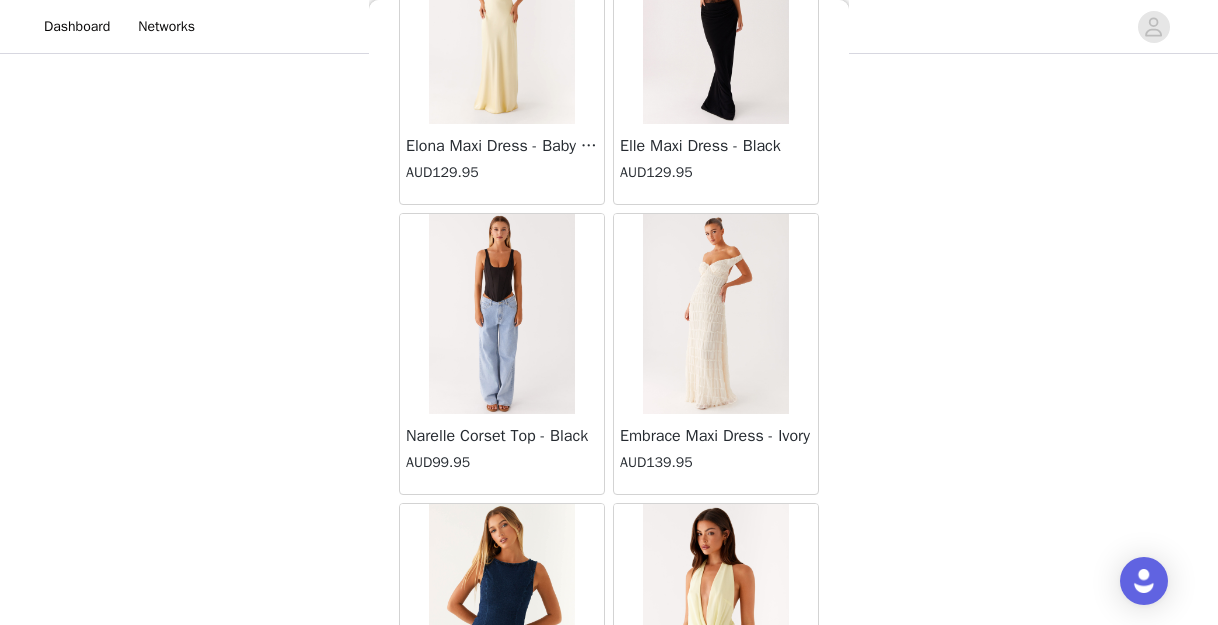 click on "[PERSON_NAME] Maxi Dress - Baby Yellow   AUD129.95" at bounding box center [502, 64] 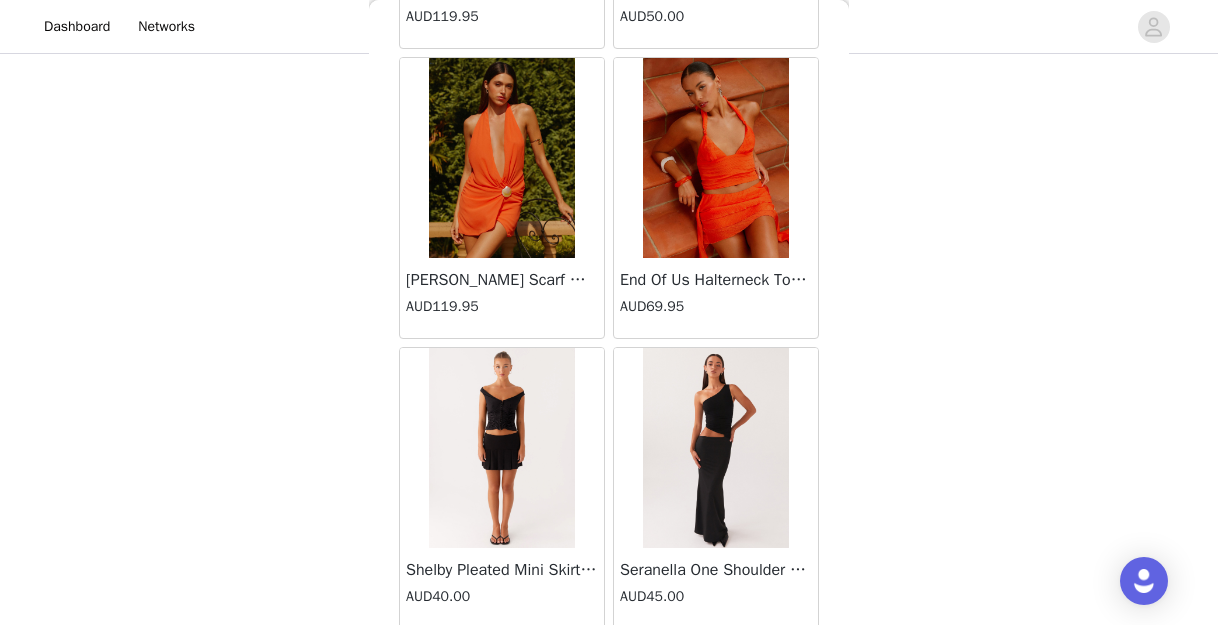 scroll, scrollTop: 19835, scrollLeft: 0, axis: vertical 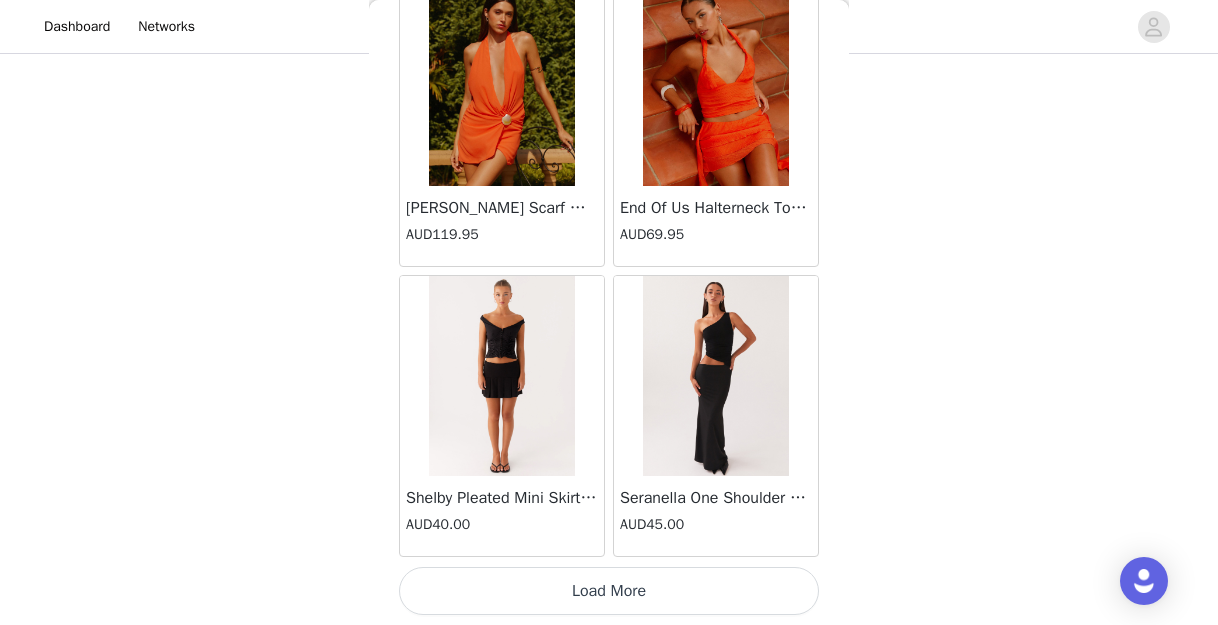 click on "[PERSON_NAME] Scarf Mini Dress - Orange   AUD119.95" at bounding box center [502, 126] 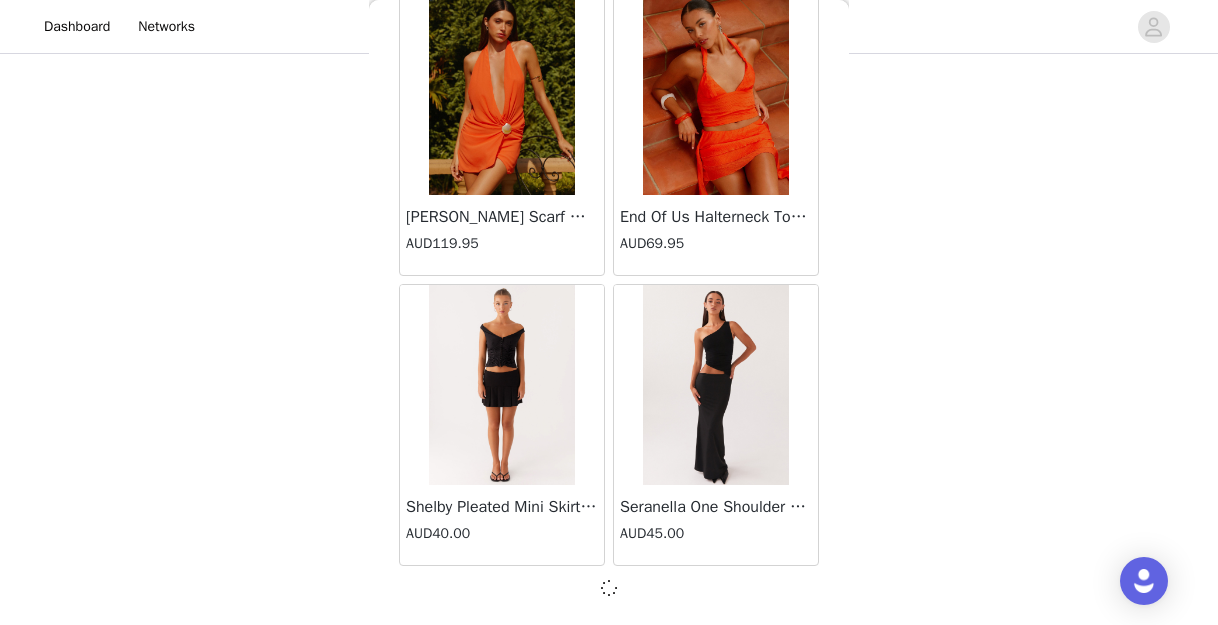 scroll, scrollTop: 19826, scrollLeft: 0, axis: vertical 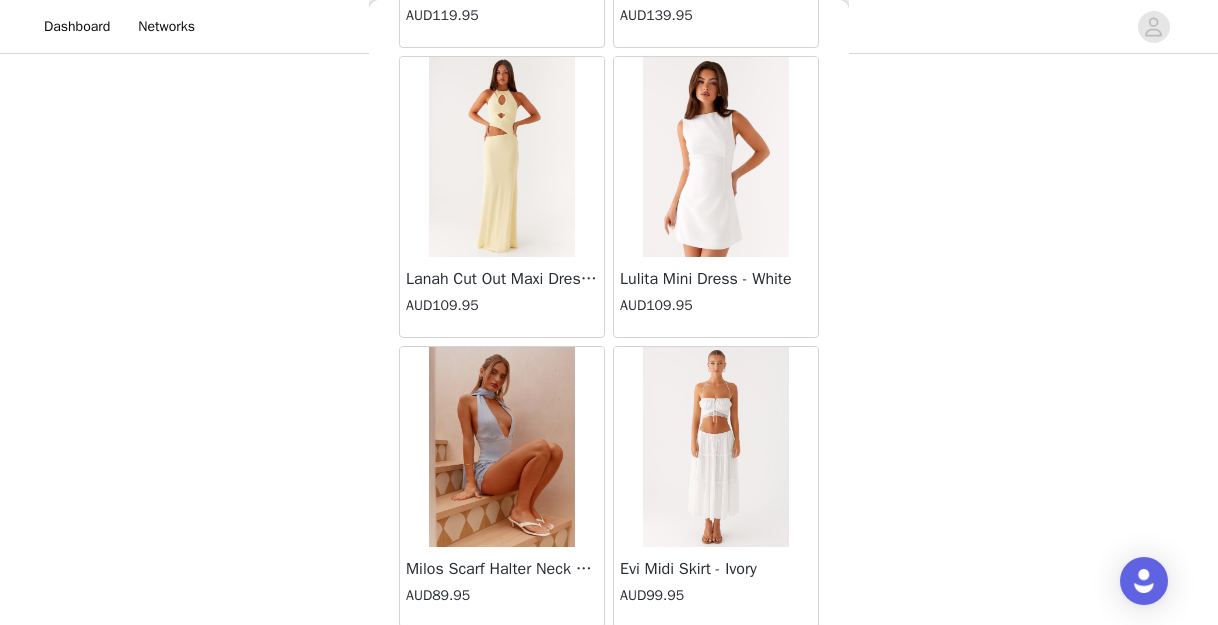 click on "Lanah Cut Out Maxi Dress - Yellow   AUD109.95" at bounding box center (502, 197) 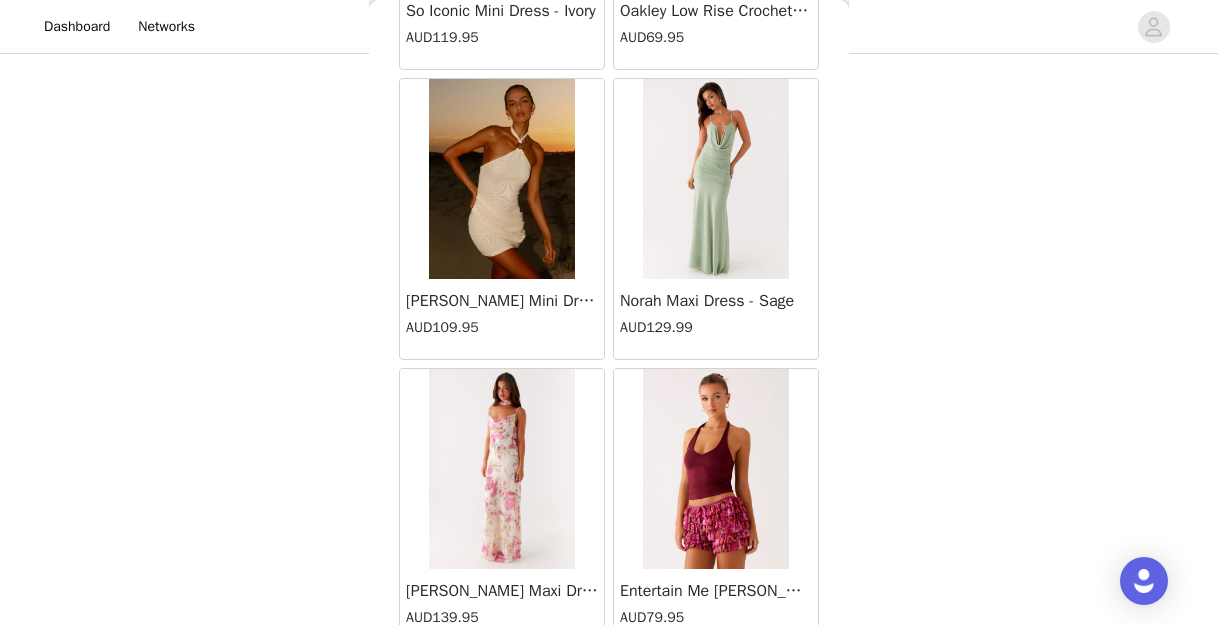 scroll, scrollTop: 22735, scrollLeft: 0, axis: vertical 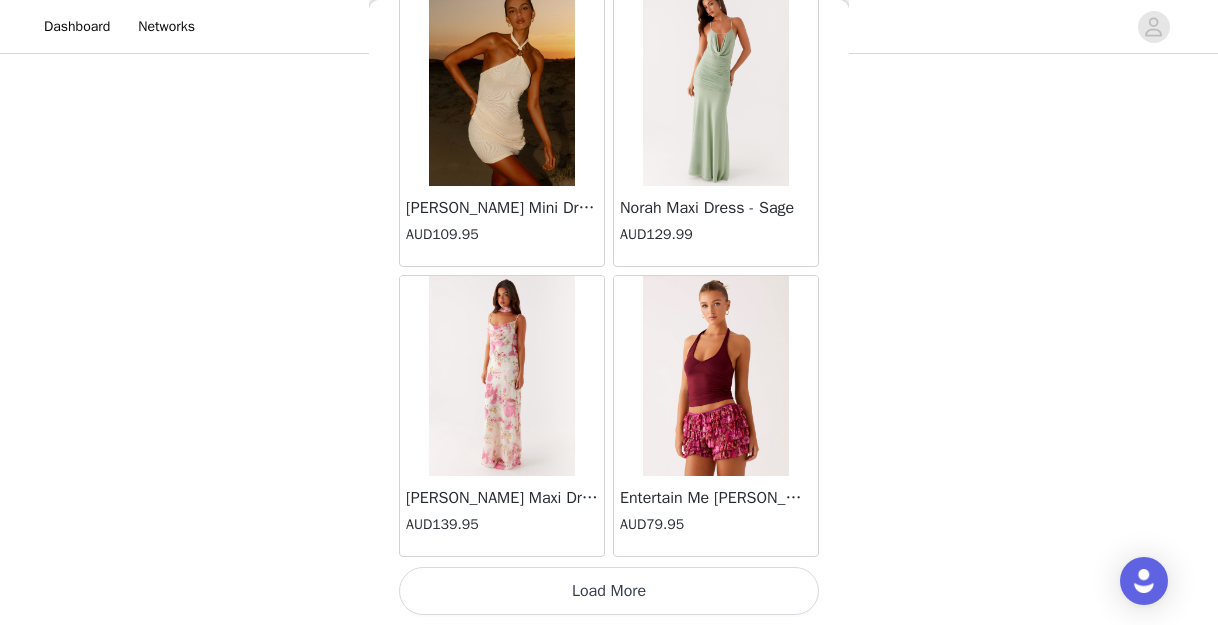 click on "Load More" at bounding box center (609, 591) 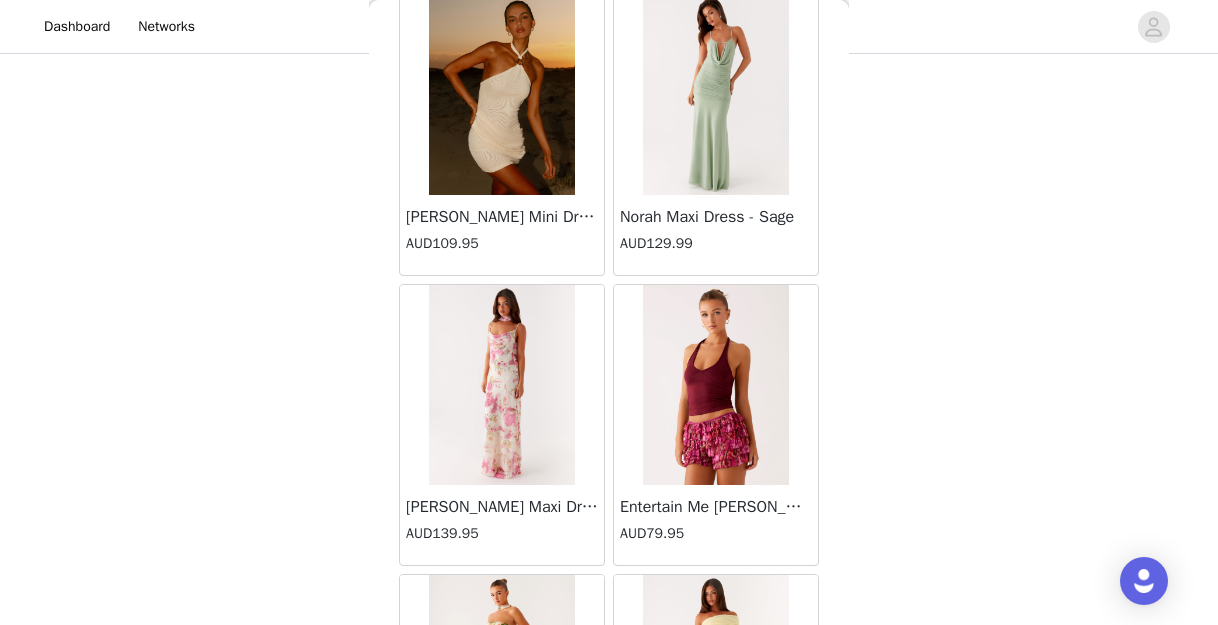 scroll, scrollTop: 22735, scrollLeft: 0, axis: vertical 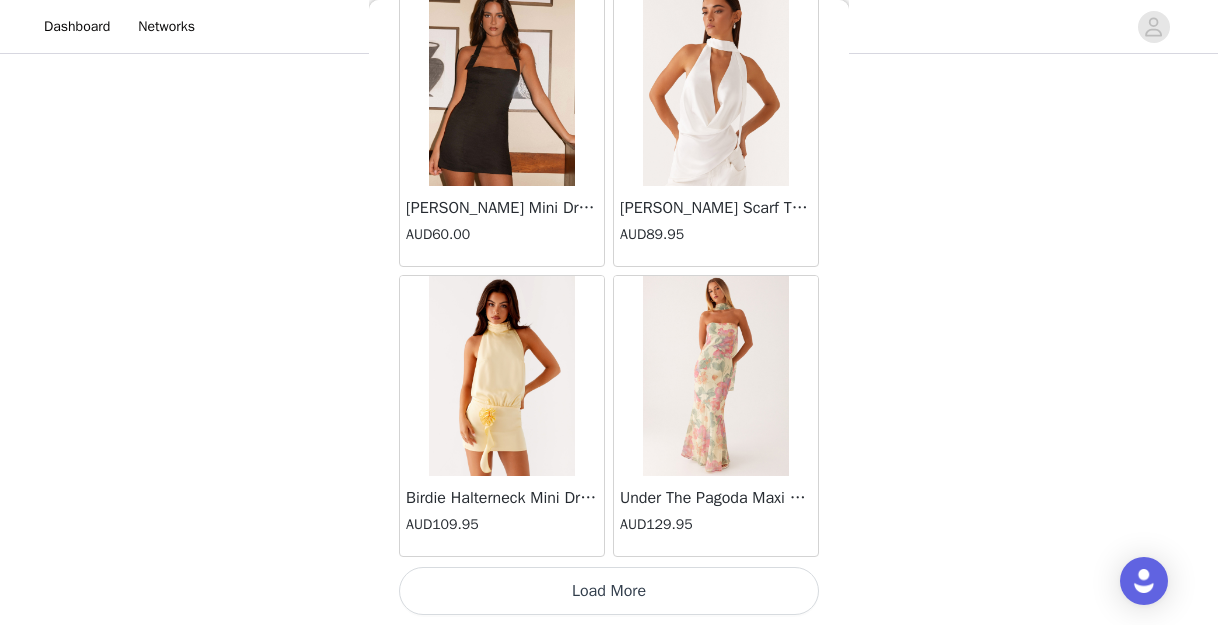 click on "Load More" at bounding box center [609, 591] 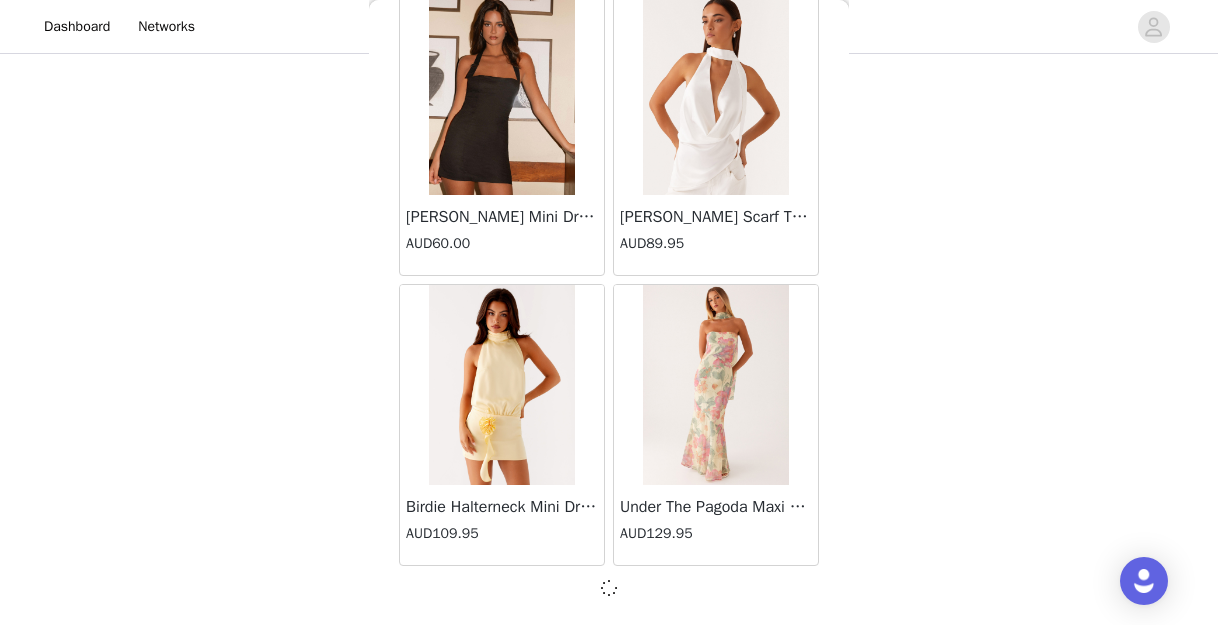 scroll, scrollTop: 25626, scrollLeft: 0, axis: vertical 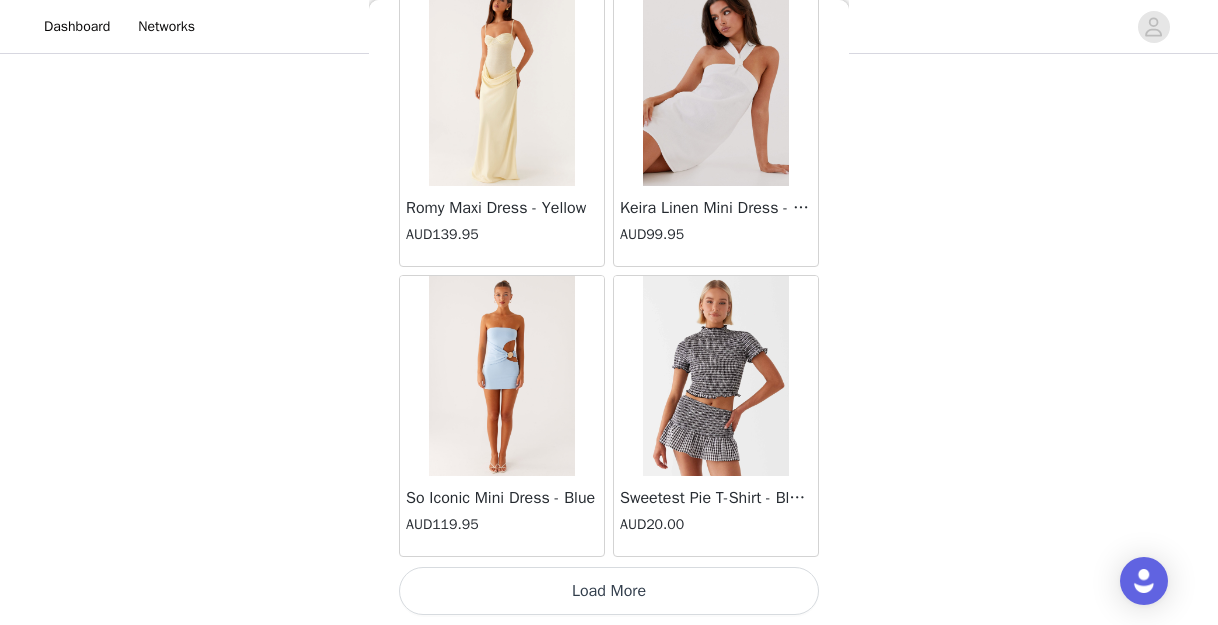 click on "Load More" at bounding box center [609, 591] 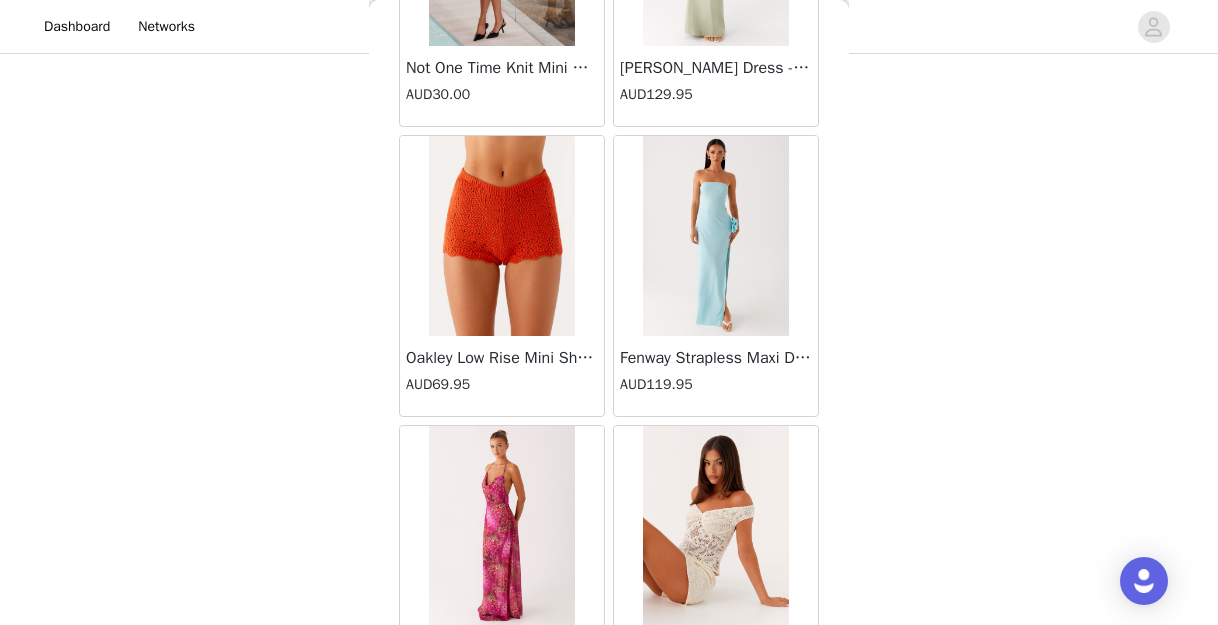 scroll, scrollTop: 31435, scrollLeft: 0, axis: vertical 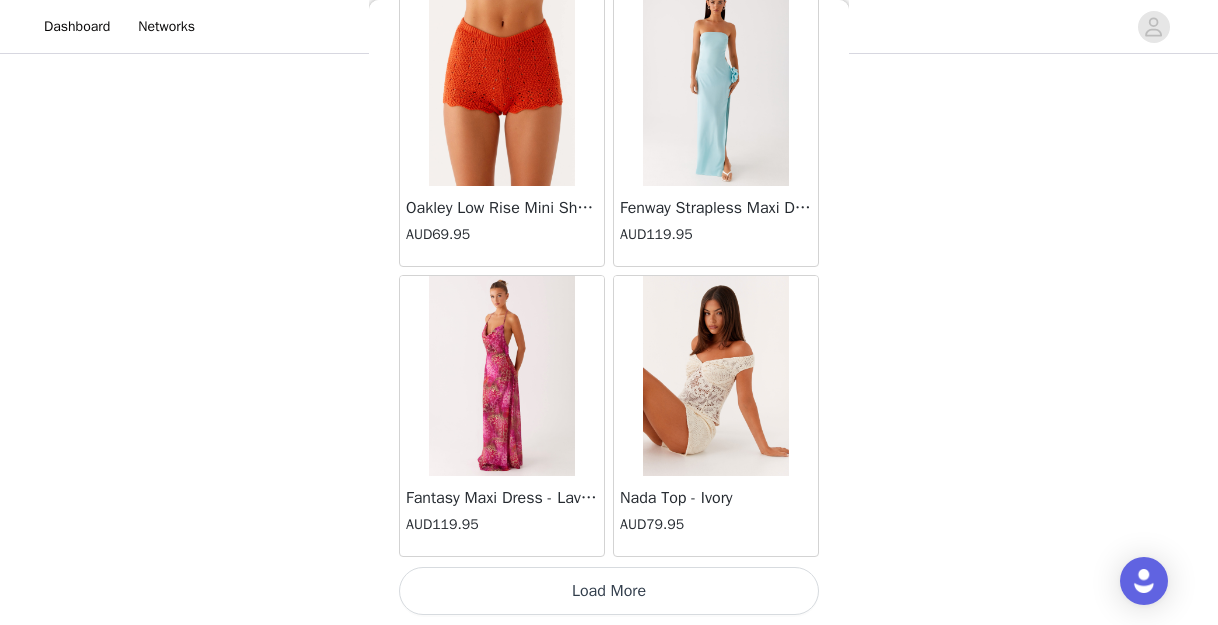 click on "[PERSON_NAME] Strapless Mini Dress - Yellow   AUD45.00       [PERSON_NAME] Maxi Dress - Orange Blue Floral   AUD109.95       Avenue Mini Dress - Plum   AUD109.95       Aullie Maxi Dress - Yellow   AUD109.95       Aullie Maxi Dress - Ivory   AUD109.95       Aullie Mini Dress - Black   AUD99.95       Avalia Backless Scarf Mini Dress - White Polka Dot   AUD89.95       Aullie Maxi Dress - Blue   AUD109.95       [PERSON_NAME] Maxi Dress - Bloom Wave Print   AUD119.95       Athens One Shoulder Top - Floral   AUD79.95       Aullie Mini Dress - Blue   AUD50.00       Aullie Maxi Dress - Black   AUD109.95       [PERSON_NAME] Strapless Mini Dress - Cobalt   AUD30.00       Atlantic Midi Dress - Yellow   AUD70.00       Aullie Maxi Dress - Pink   AUD109.95       Azura Halter Top - Yellow   AUD69.95       Beki Beaded Mesh Maxi Dress - Deep Red   AUD159.95       Bad News Mesh Maxi Dress - Turquoise Floral   AUD99.95       Bad News Mesh Maxi Dress - Yellow Floral   AUD99.95       Be Mine Satin Maxi Dress - Canary   AUD109.95" at bounding box center [609, -15357] 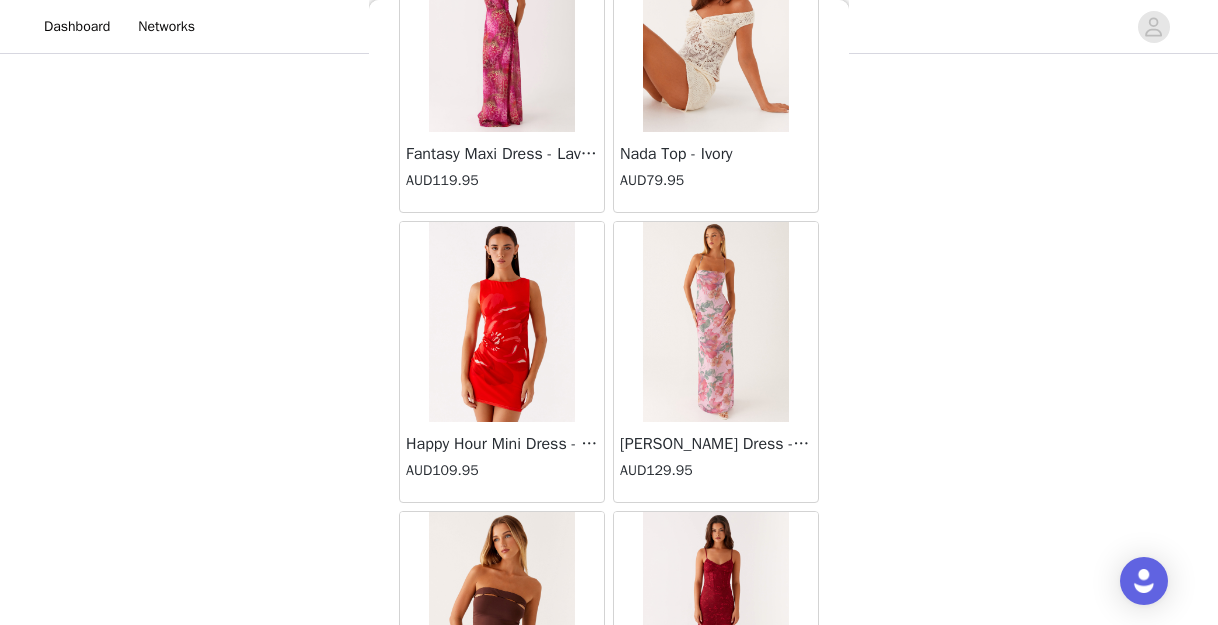 scroll, scrollTop: 31988, scrollLeft: 0, axis: vertical 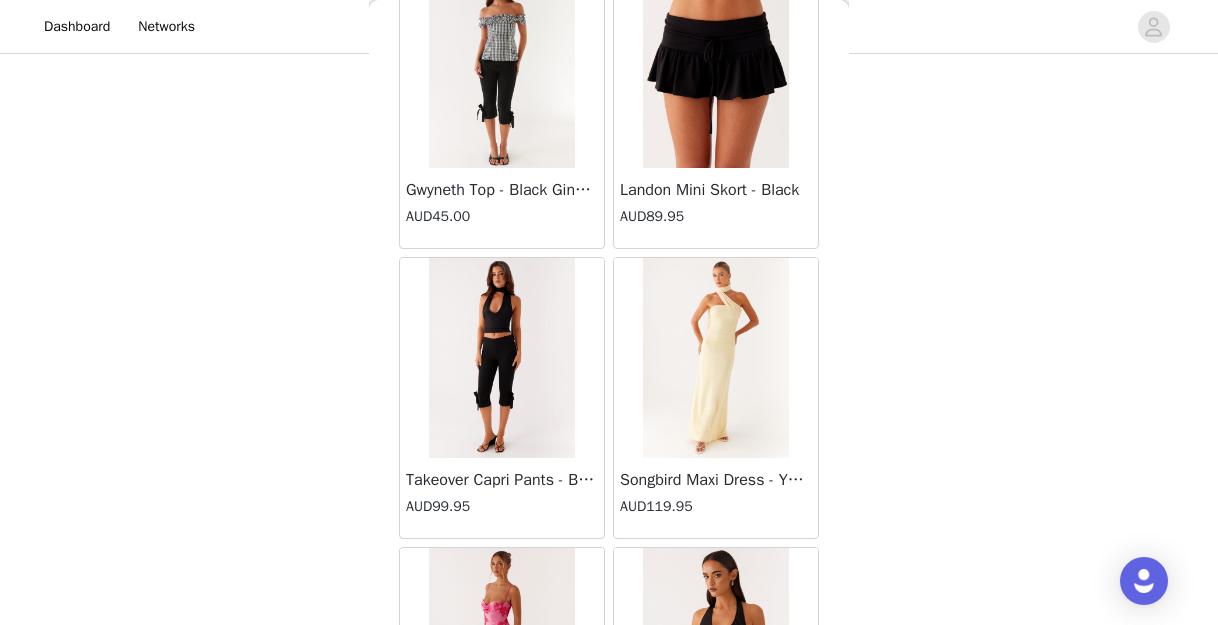 click on "Takeover Capri Pants - Black   AUD99.95" at bounding box center (502, 398) 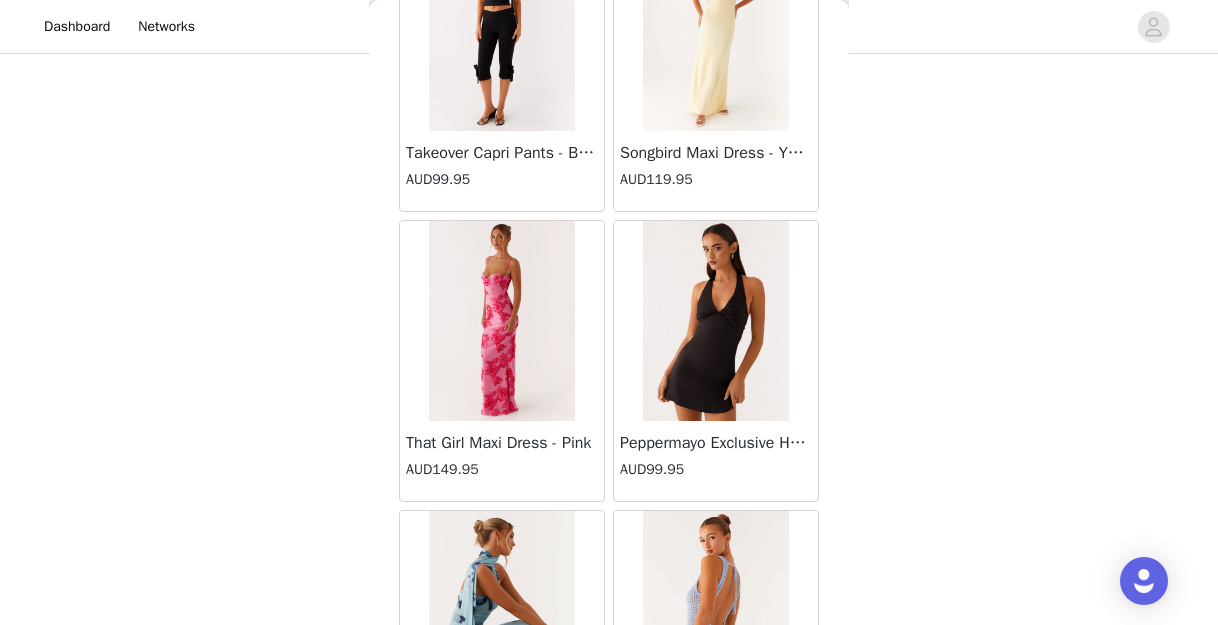 click on "That Girl Maxi Dress - Pink   AUD149.95" at bounding box center [502, 361] 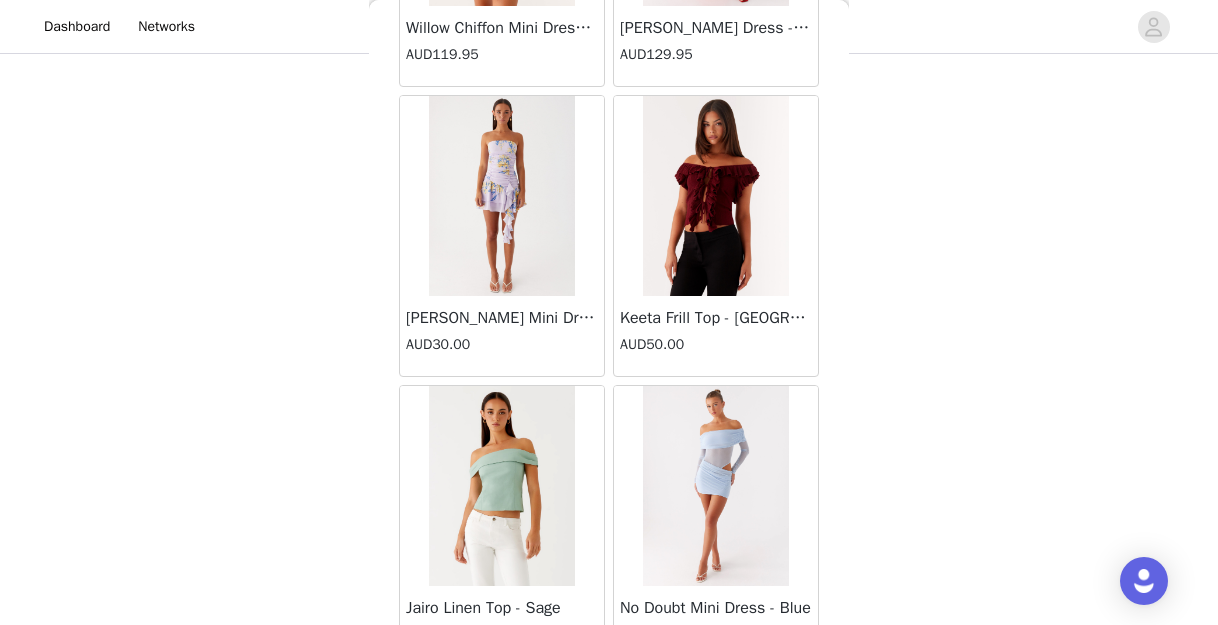 scroll, scrollTop: 34335, scrollLeft: 0, axis: vertical 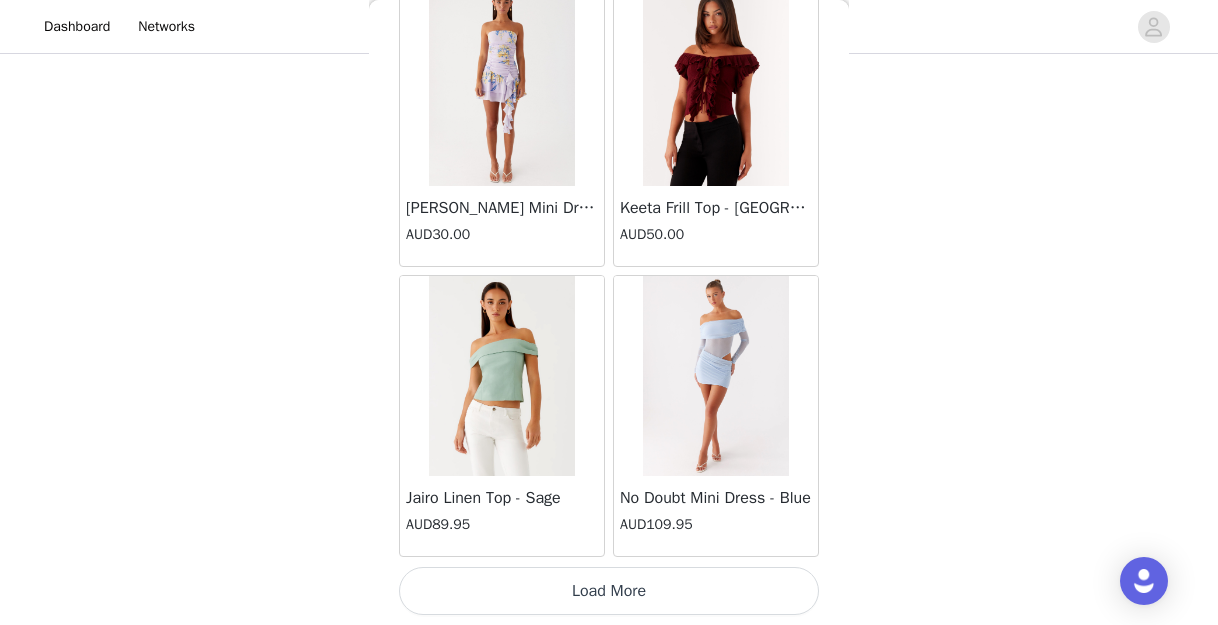 click on "No Doubt Mini Dress - Blue   AUD109.95" at bounding box center (716, 416) 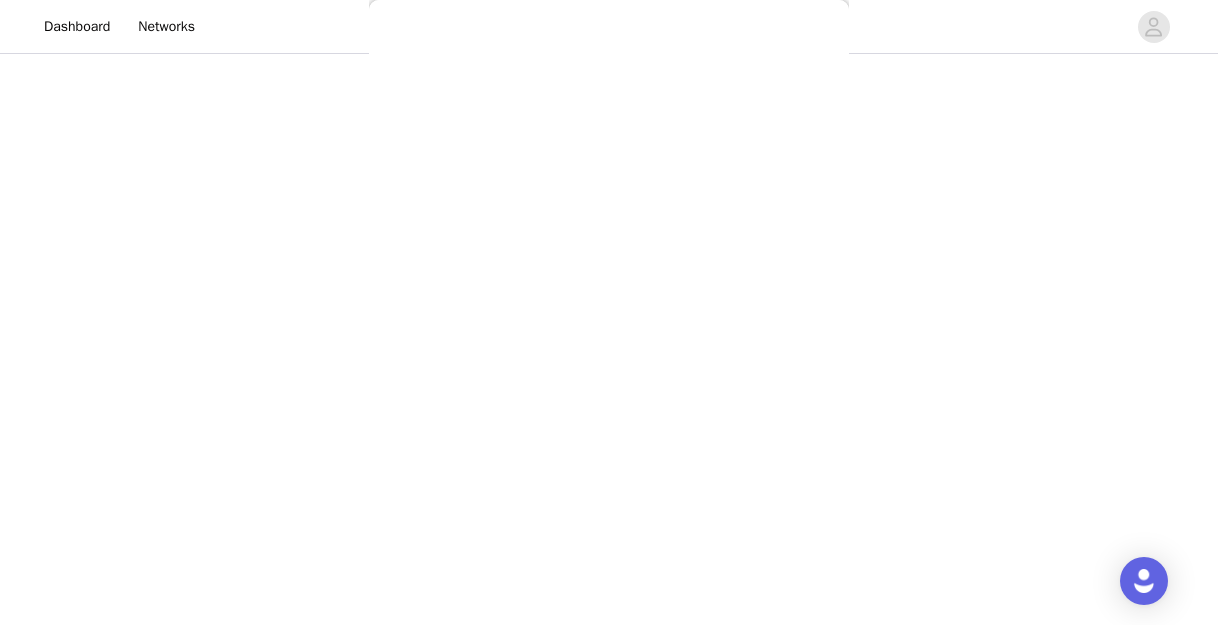 click on "Back       [PERSON_NAME] Strapless Mini Dress - Yellow   AUD45.00       [PERSON_NAME] Maxi Dress - Orange Blue Floral   AUD109.95       Avenue Mini Dress - Plum   AUD109.95       Aullie Maxi Dress - Yellow   AUD109.95       Aullie Maxi Dress - Ivory   AUD109.95       Aullie Mini Dress - Black   AUD99.95       Avalia Backless Scarf Mini Dress - White Polka Dot   AUD89.95       Aullie Maxi Dress - Blue   AUD109.95       [PERSON_NAME] Maxi Dress - Bloom Wave Print   AUD119.95       Athens One Shoulder Top - Floral   AUD79.95       Aullie Mini Dress - Blue   AUD50.00       Aullie Maxi Dress - Black   AUD109.95       [PERSON_NAME] Strapless Mini Dress - Cobalt   AUD30.00       Atlantic Midi Dress - Yellow   AUD70.00       Aullie Maxi Dress - Pink   AUD109.95       Azura Halter Top - Yellow   AUD69.95       Beki Beaded Mesh Maxi Dress - Deep Red   AUD159.95       Bad News Mesh Maxi Dress - Turquoise Floral   AUD99.95       Bad News Mesh Maxi Dress - Yellow Floral   AUD99.95       Be Mine Satin Maxi Dress - Canary   AUD109.95" at bounding box center (609, 312) 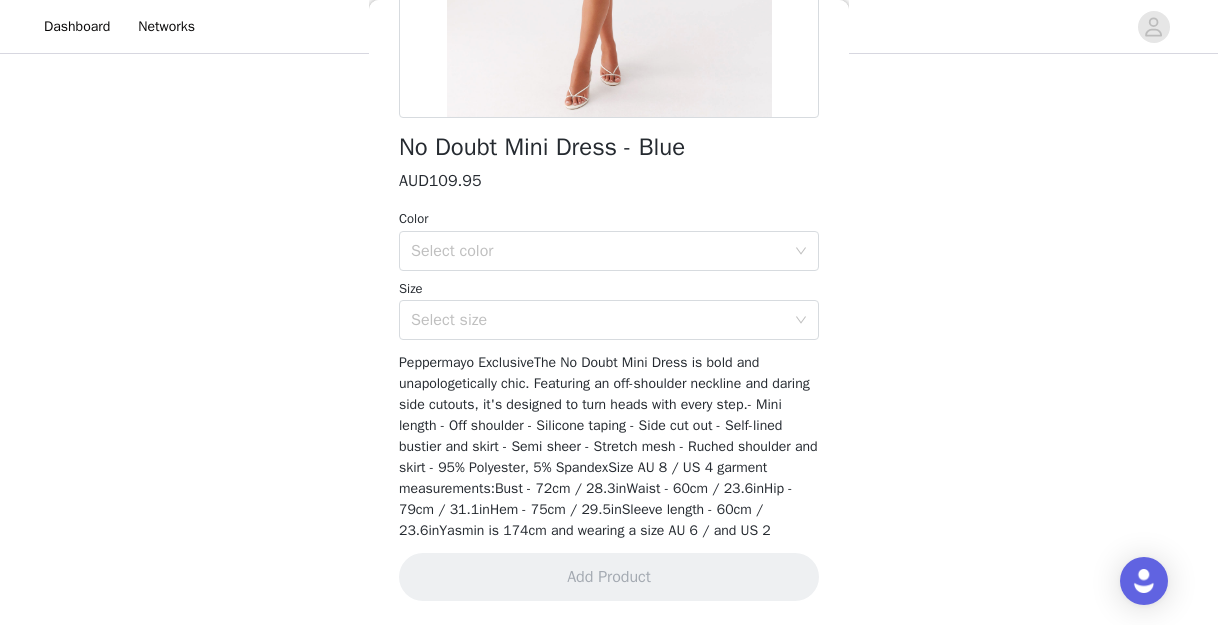 click on "AUD109.95" at bounding box center (440, 181) 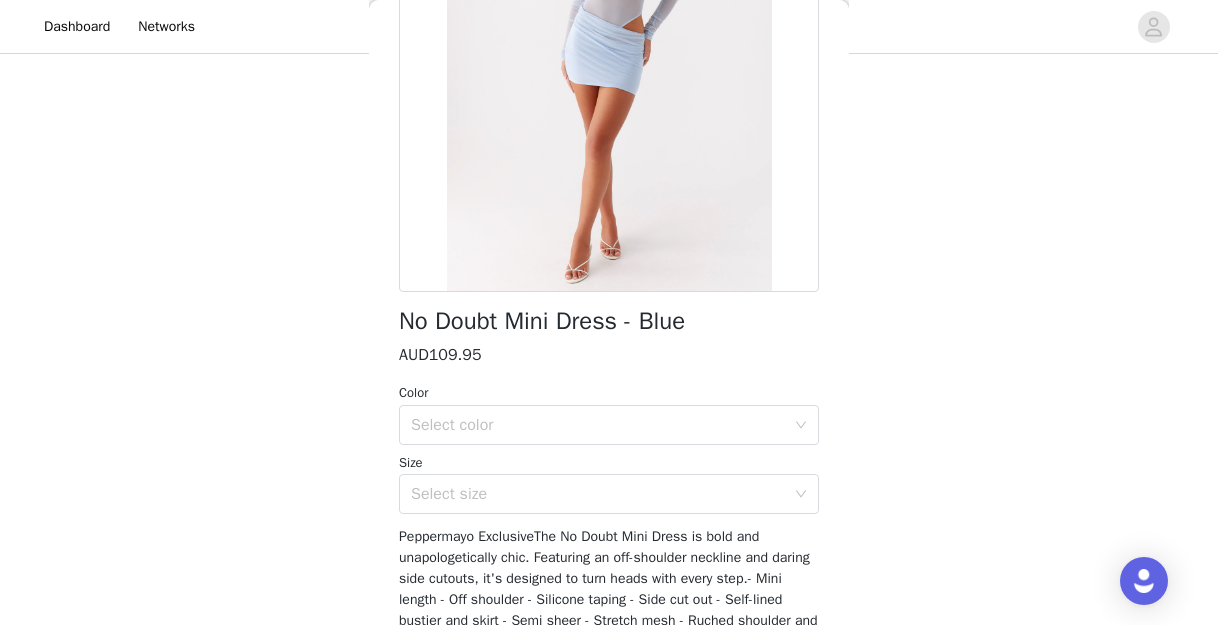 scroll, scrollTop: 0, scrollLeft: 0, axis: both 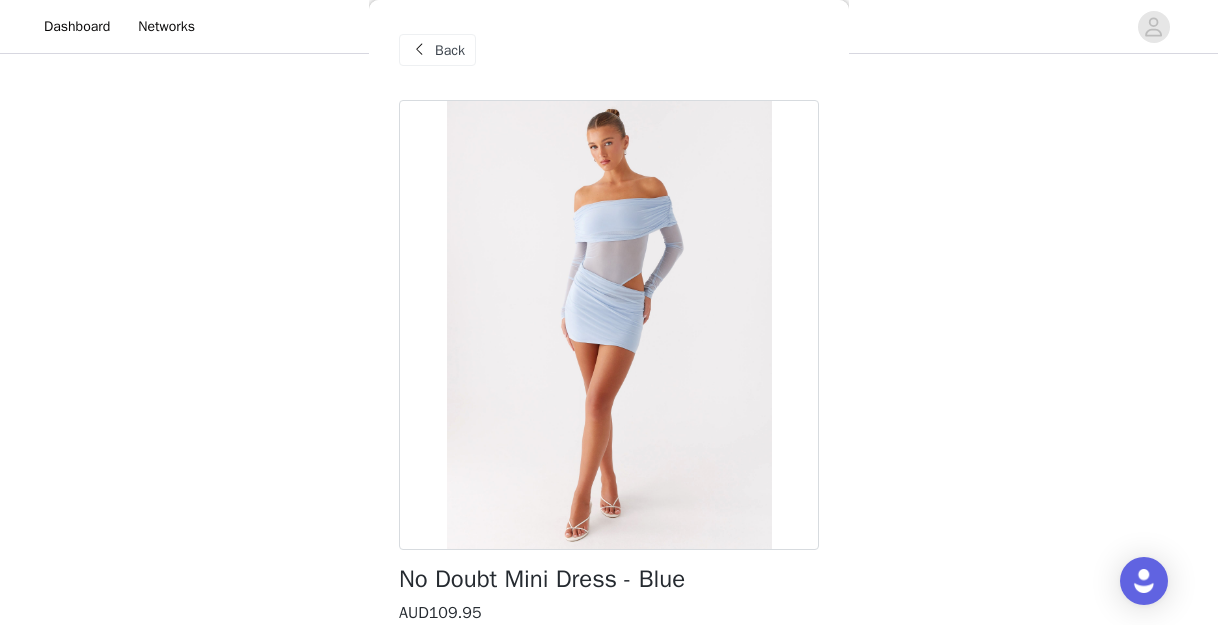 click on "Back" at bounding box center (450, 50) 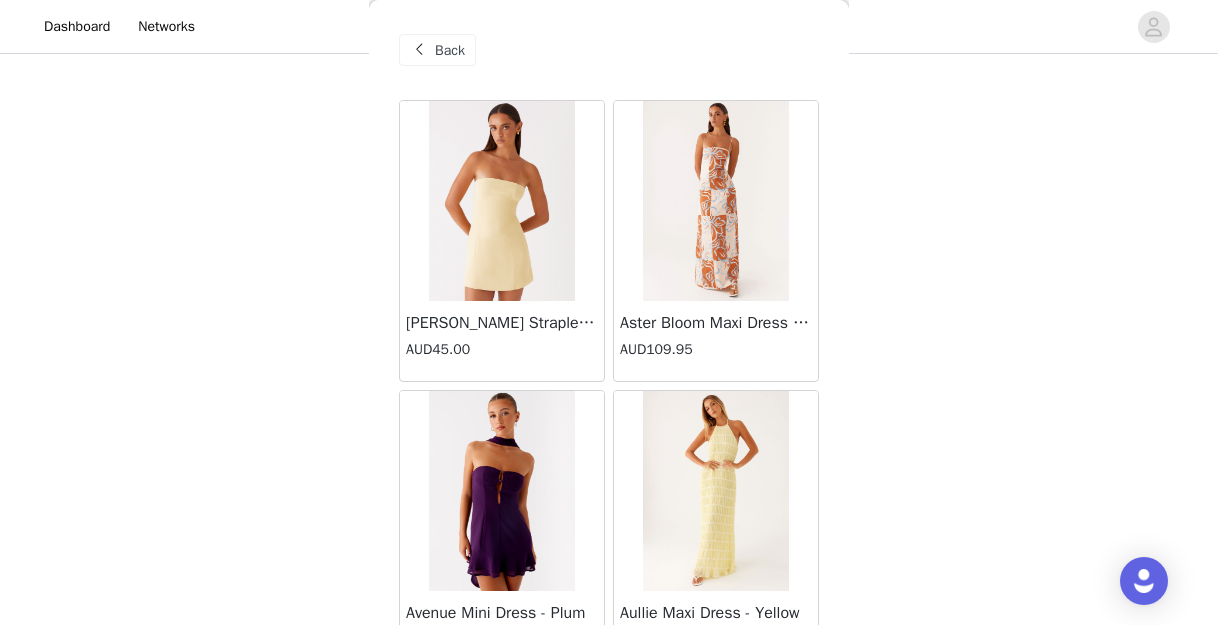scroll, scrollTop: 245, scrollLeft: 0, axis: vertical 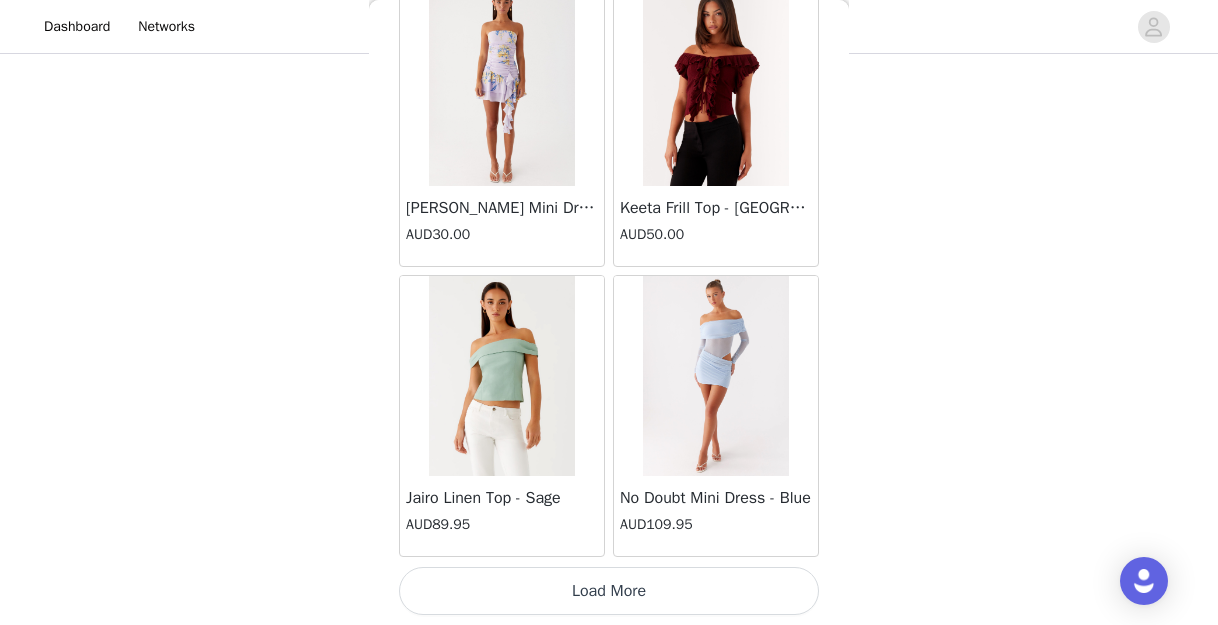 click on "Load More" at bounding box center [609, 591] 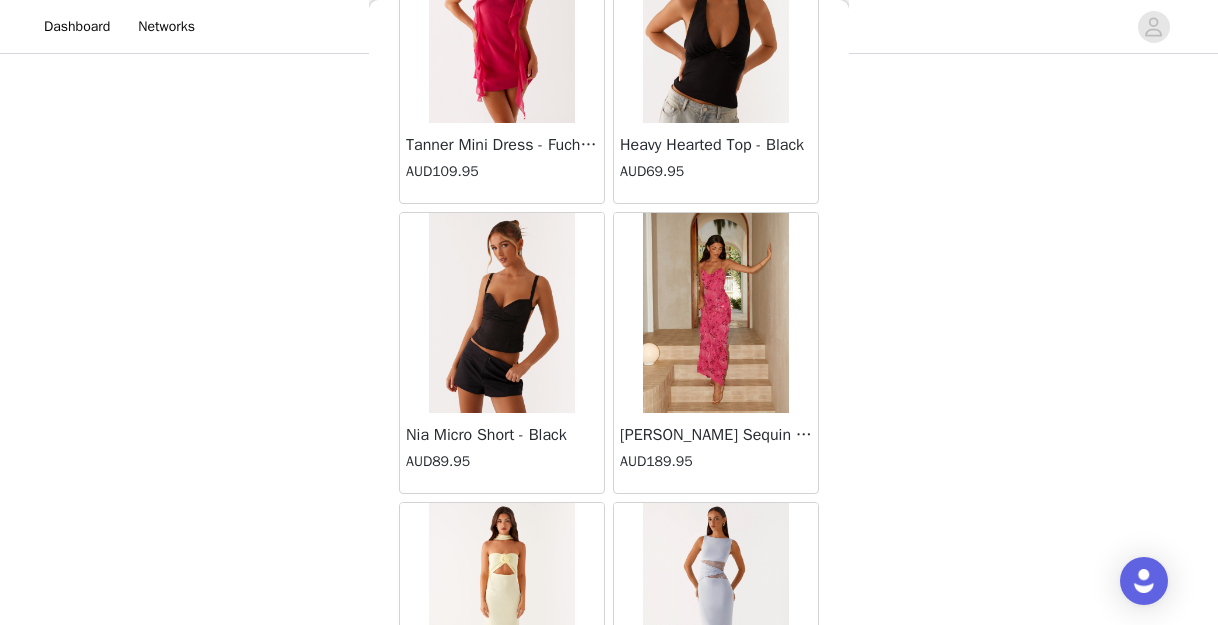 scroll, scrollTop: 37235, scrollLeft: 0, axis: vertical 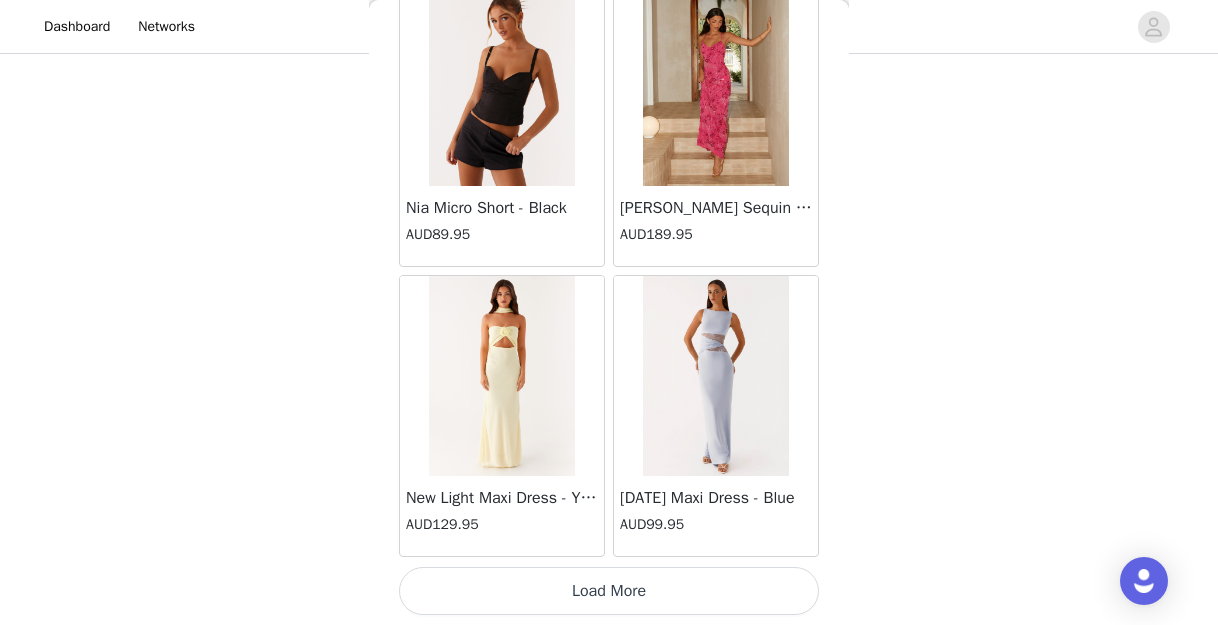 click on "Load More" at bounding box center (609, 591) 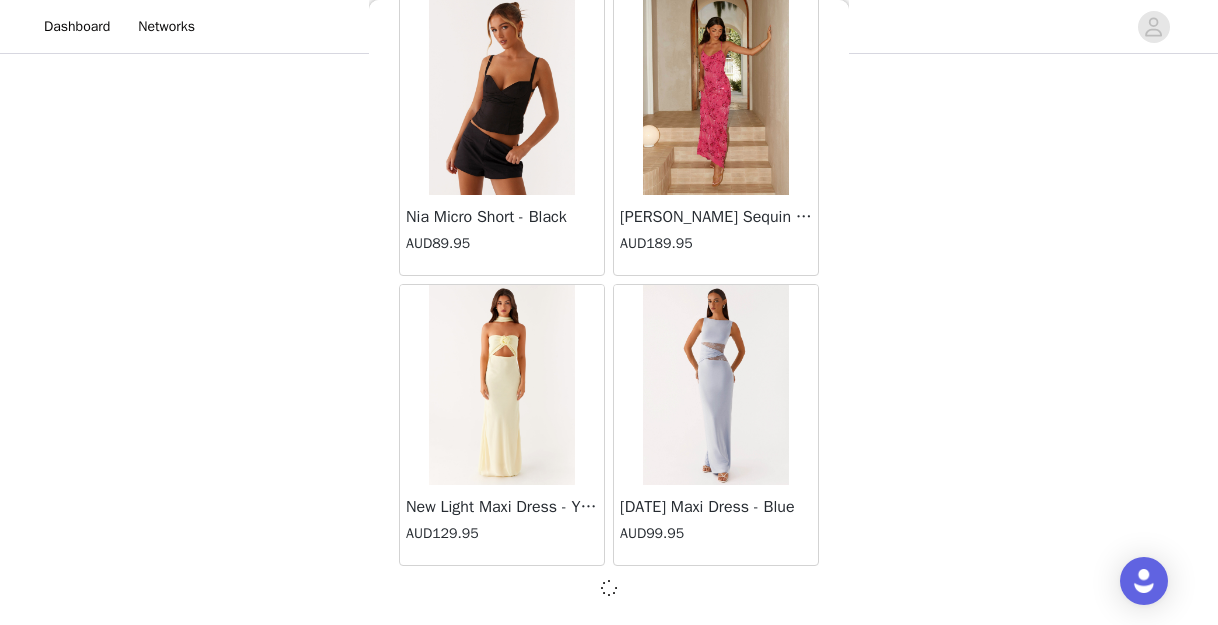 scroll, scrollTop: 37226, scrollLeft: 0, axis: vertical 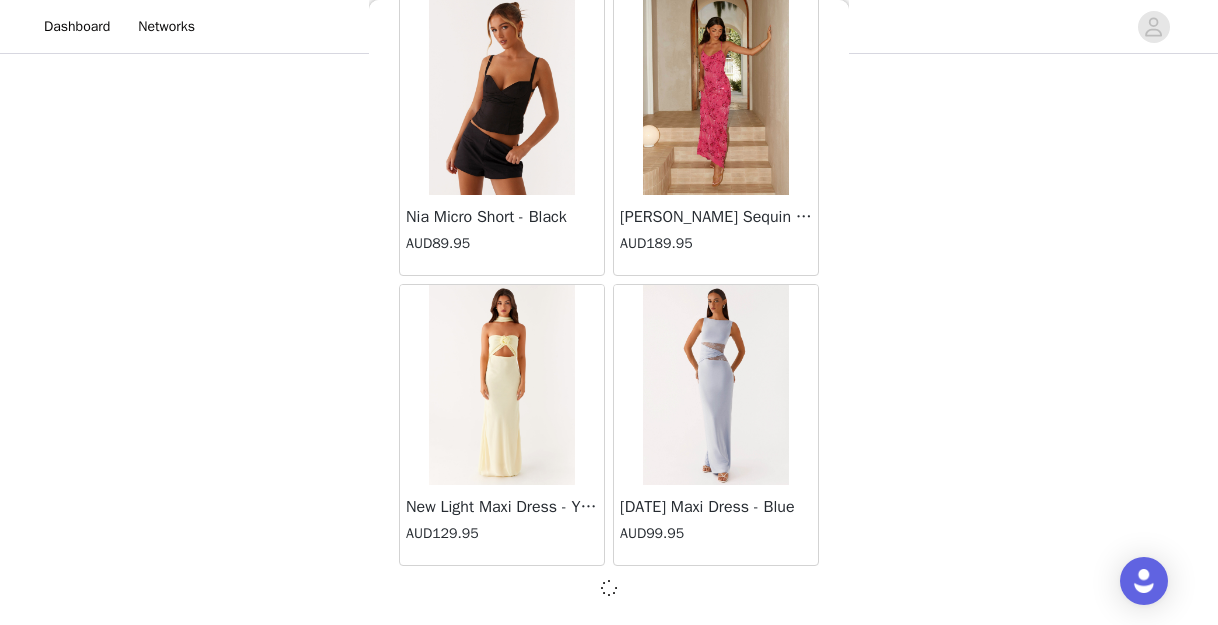click on "New Light Maxi Dress - Yellow   AUD129.95" at bounding box center [502, 425] 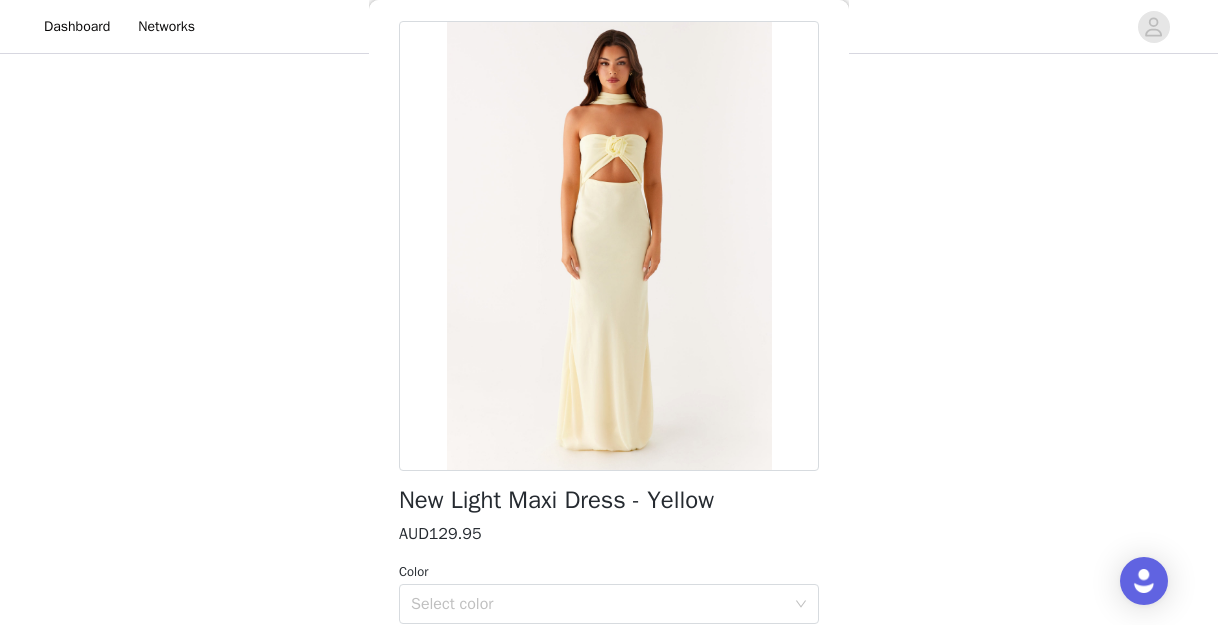 scroll, scrollTop: 0, scrollLeft: 0, axis: both 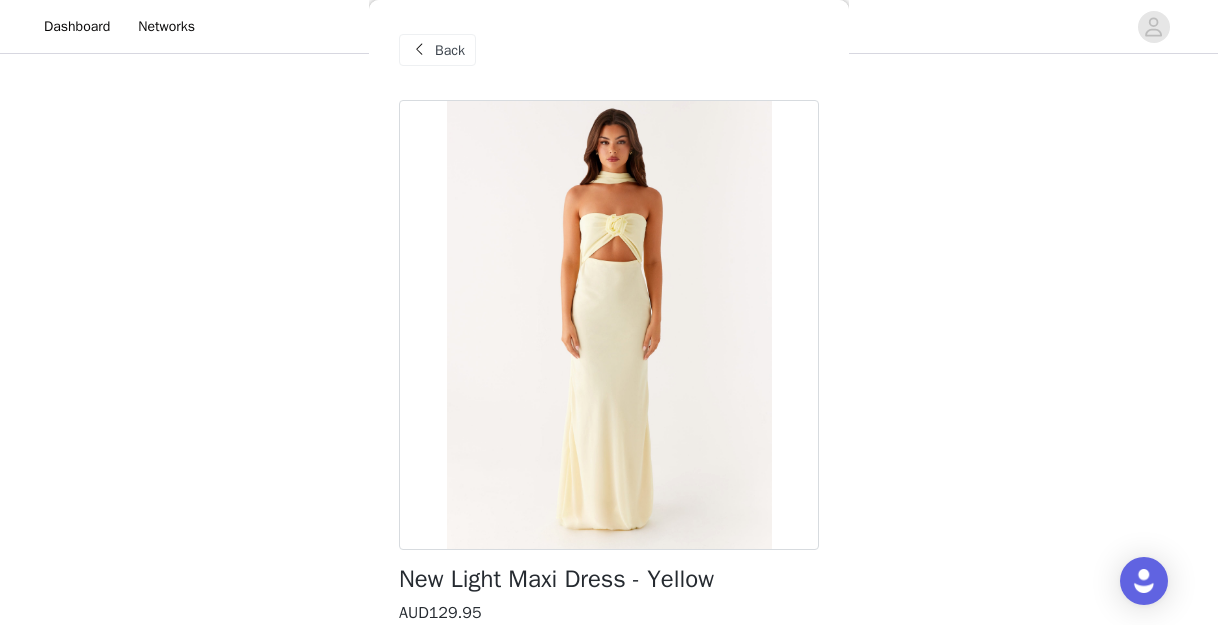 click on "Back" at bounding box center [437, 50] 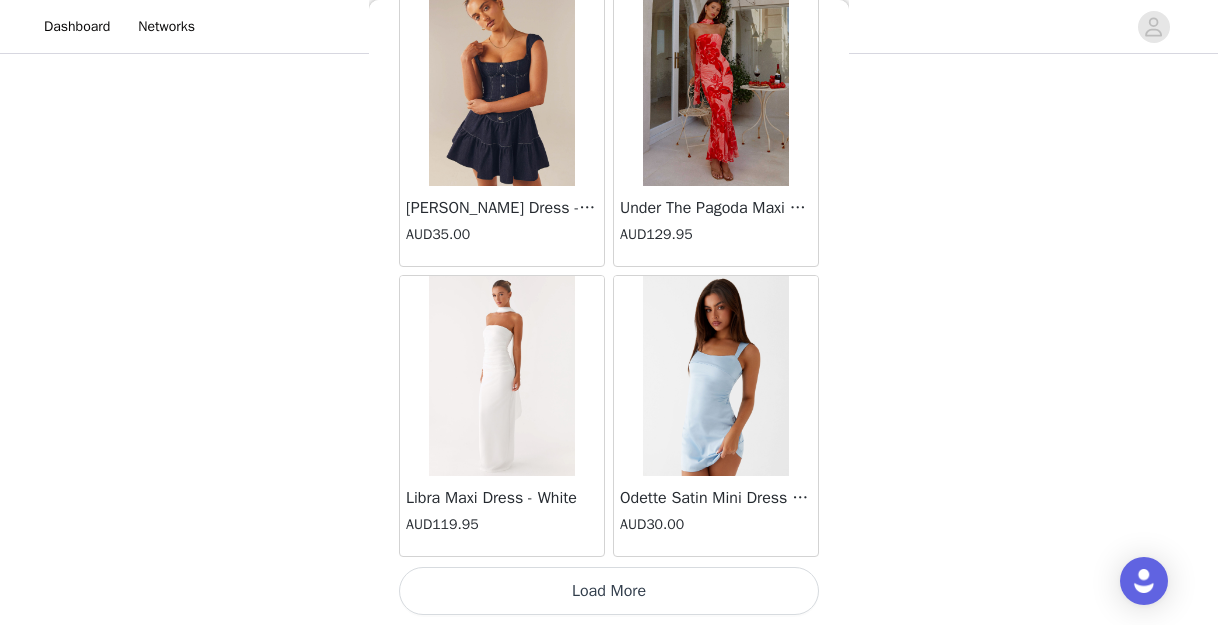 scroll, scrollTop: 40094, scrollLeft: 0, axis: vertical 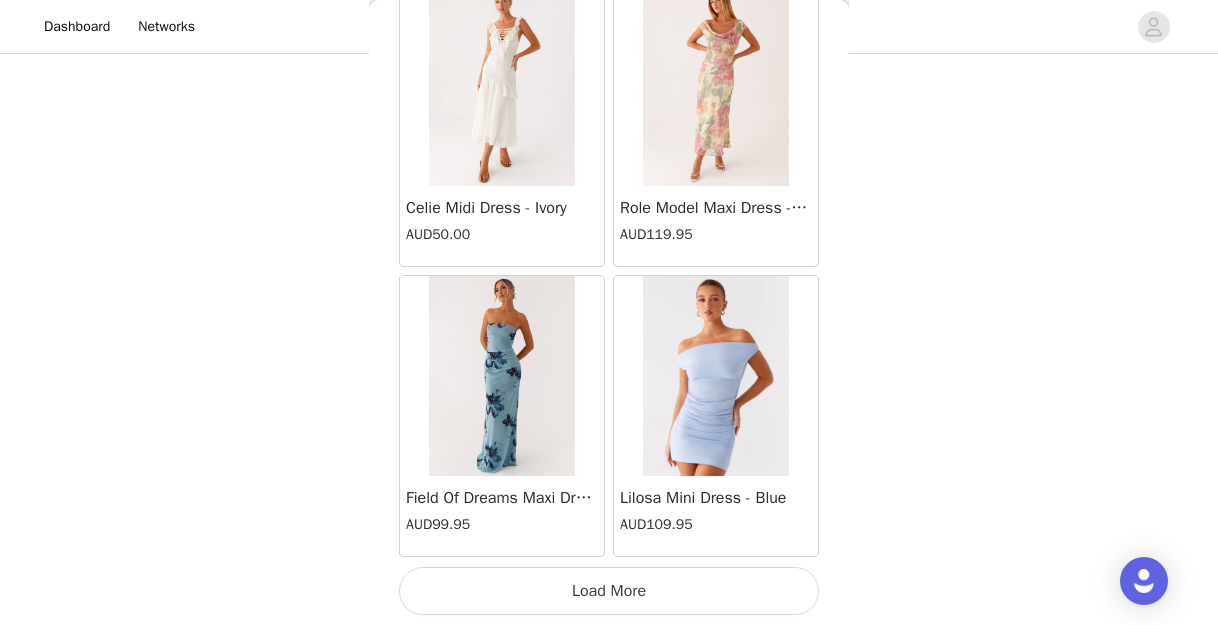click on "Load More" at bounding box center [609, 591] 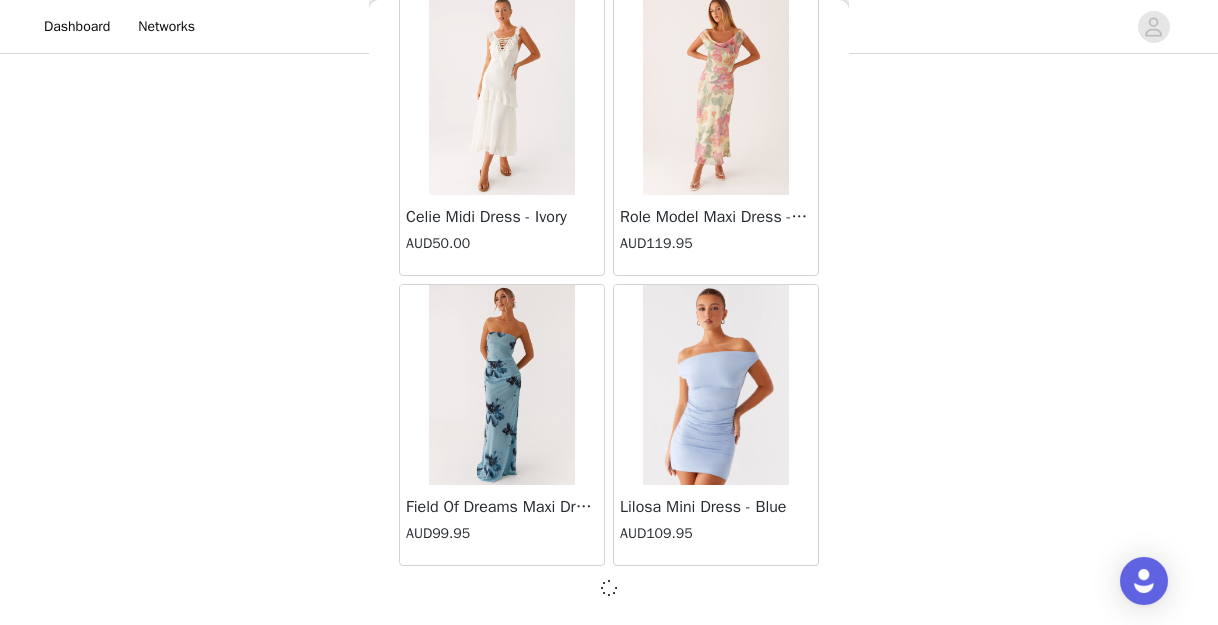 scroll, scrollTop: 43026, scrollLeft: 0, axis: vertical 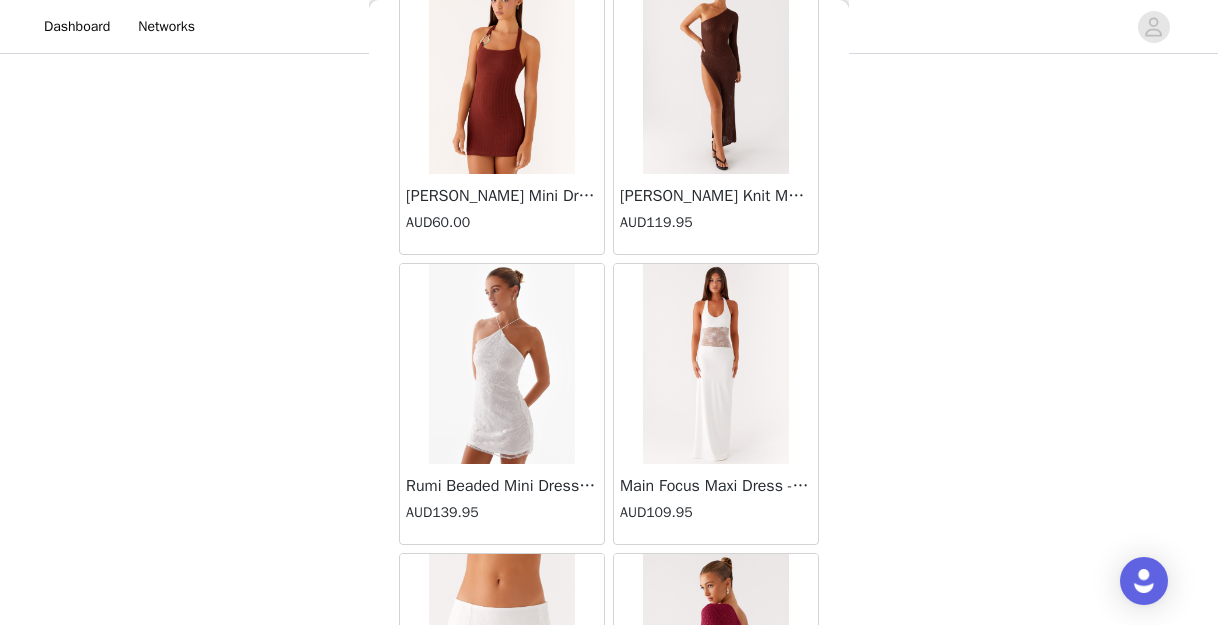 click on "AUD60.00" at bounding box center (502, 224) 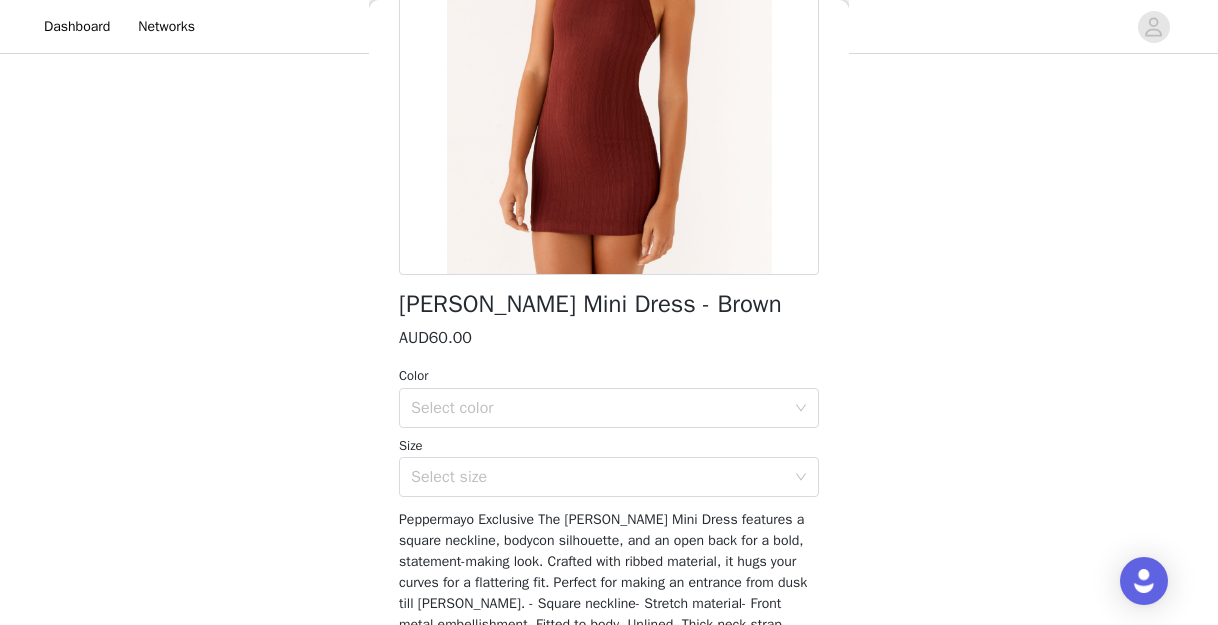 scroll, scrollTop: 0, scrollLeft: 0, axis: both 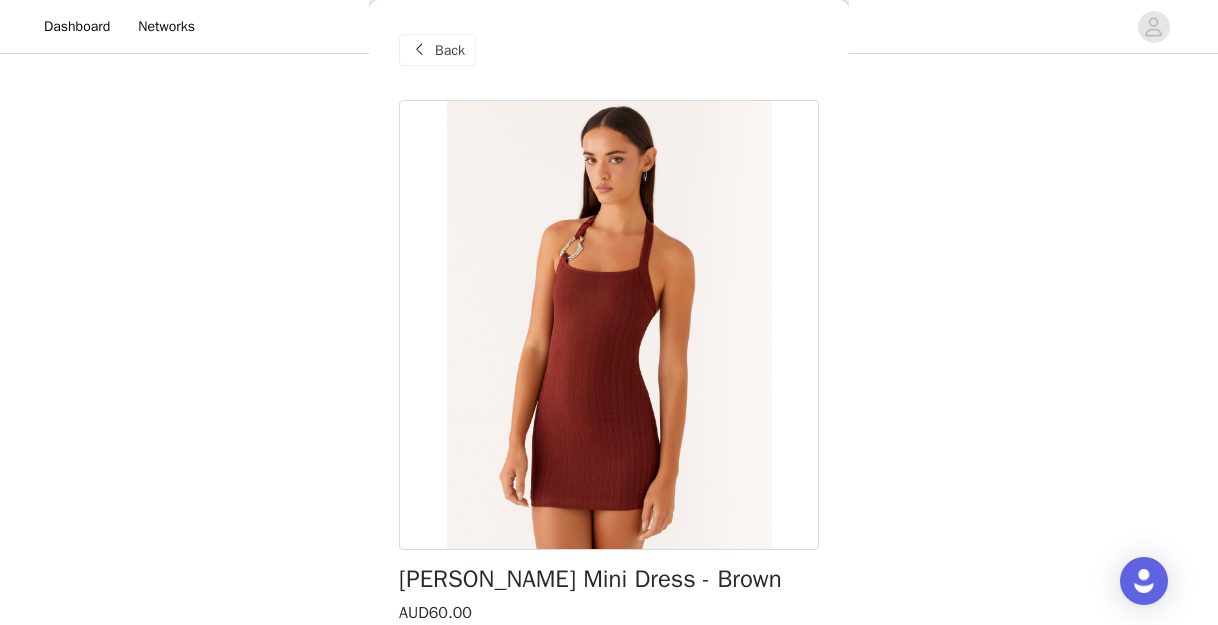 click on "Back" at bounding box center [437, 50] 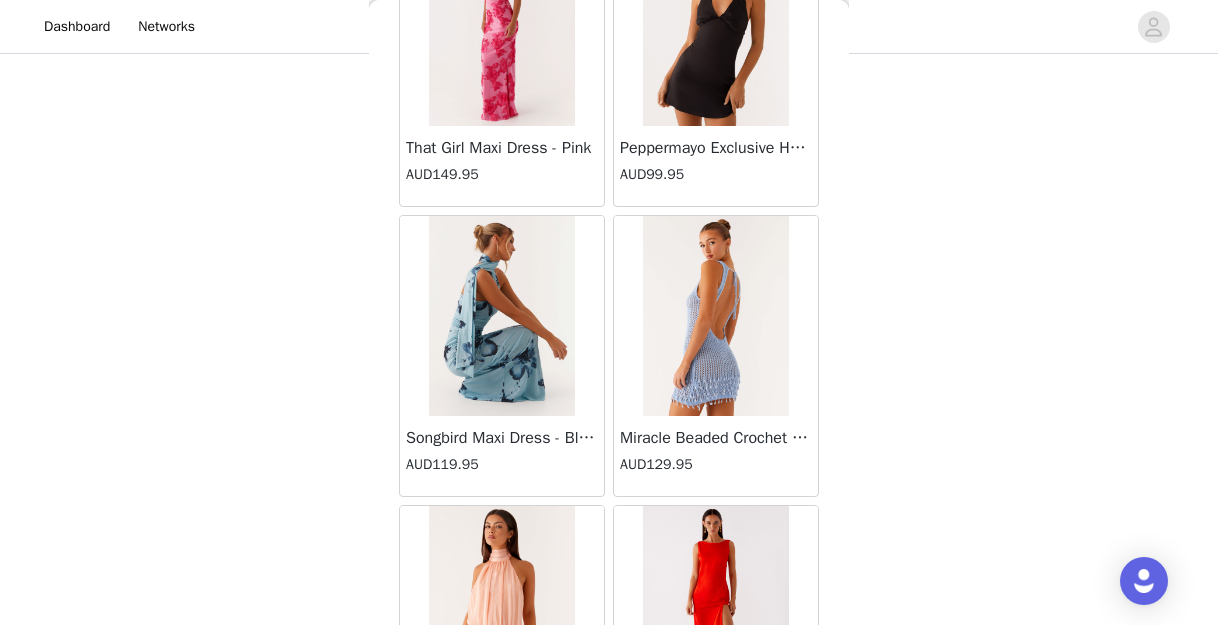 scroll, scrollTop: 45935, scrollLeft: 0, axis: vertical 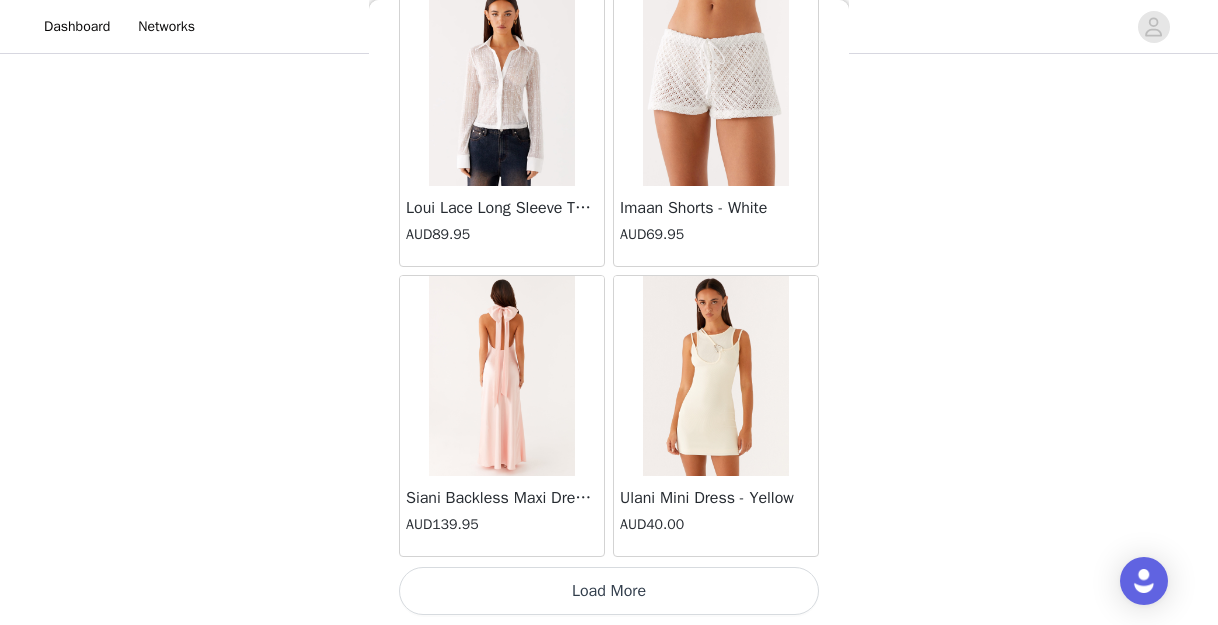 click on "Load More" at bounding box center (609, 591) 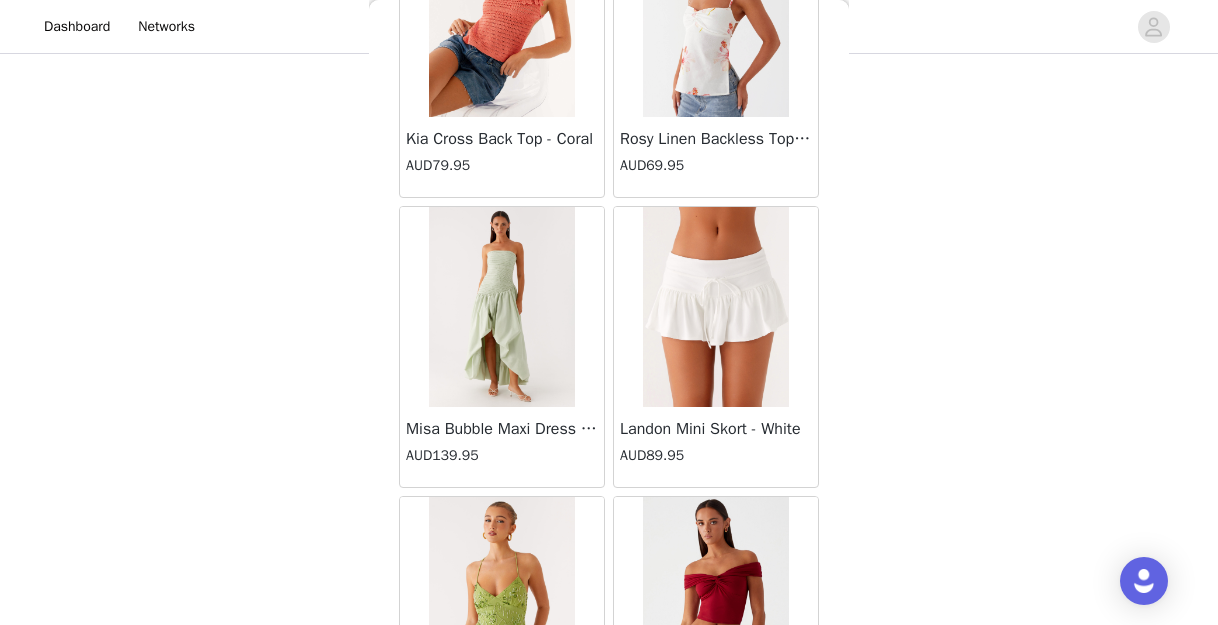 scroll, scrollTop: 47824, scrollLeft: 0, axis: vertical 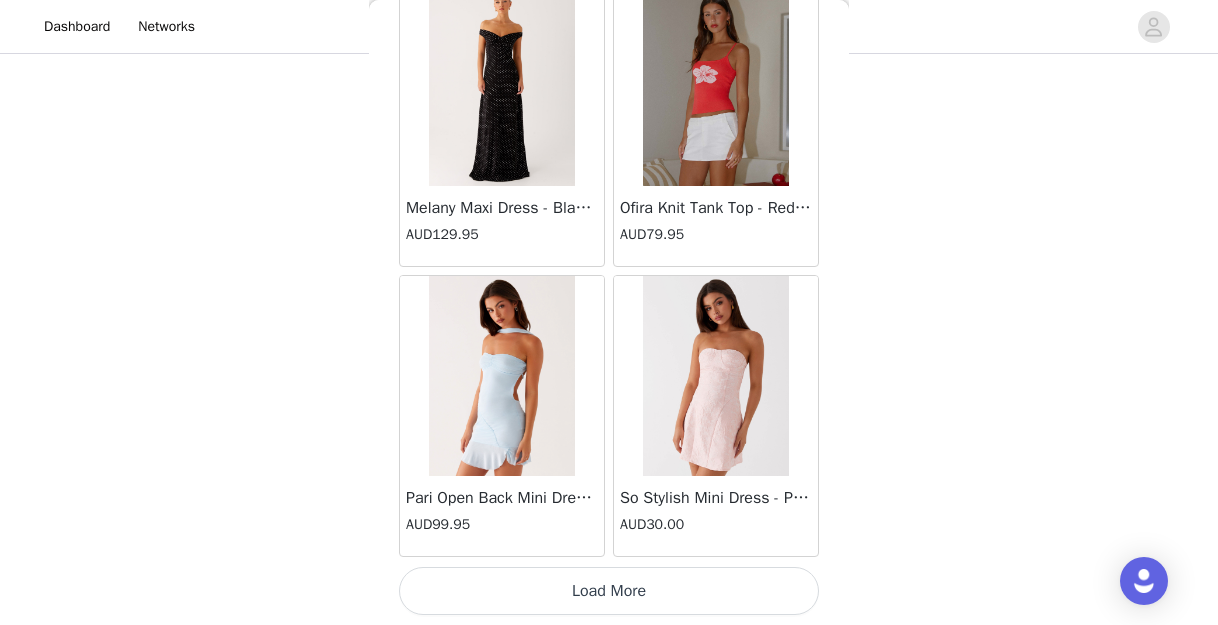 click on "Load More" at bounding box center [609, 591] 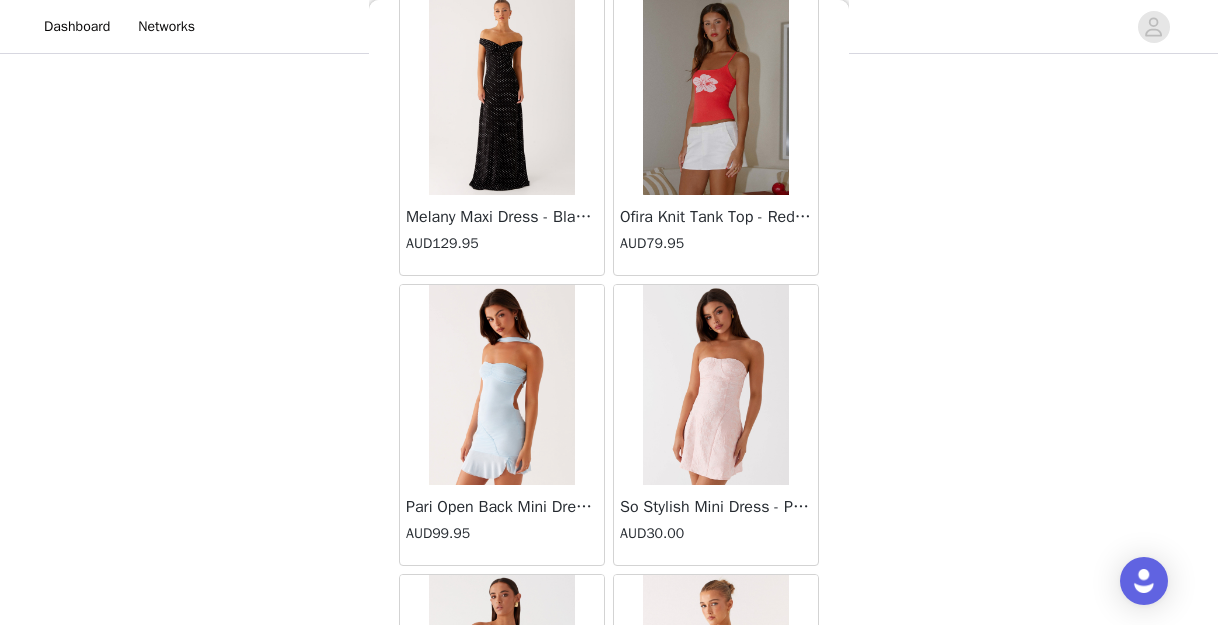 scroll, scrollTop: 48835, scrollLeft: 0, axis: vertical 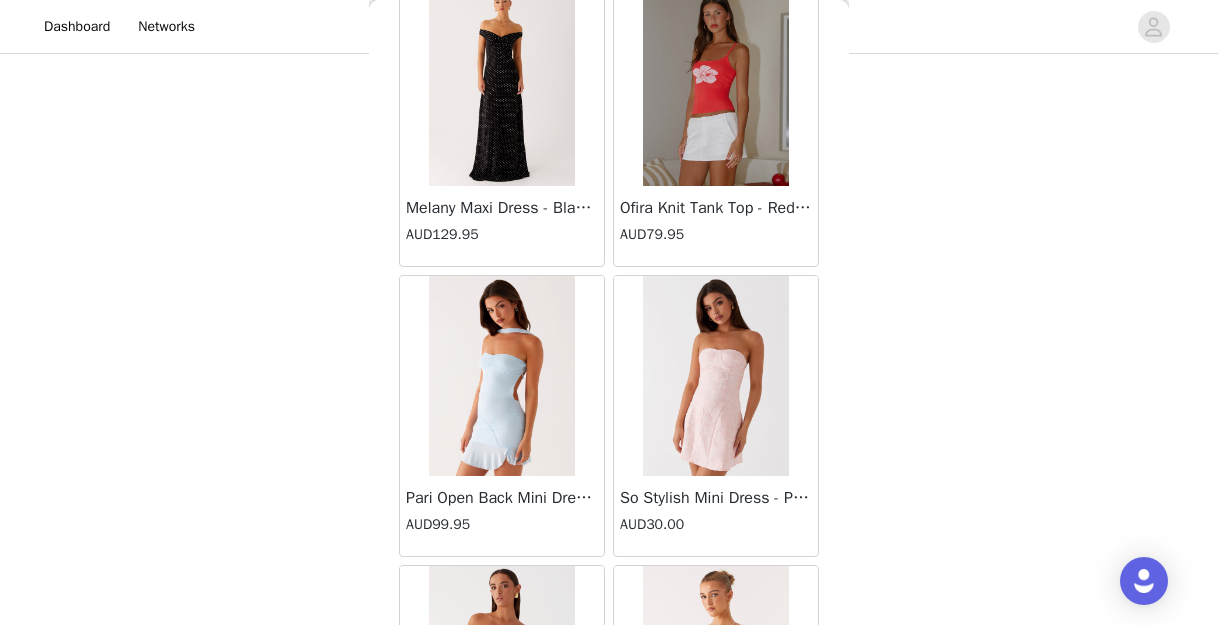 click at bounding box center [501, 376] 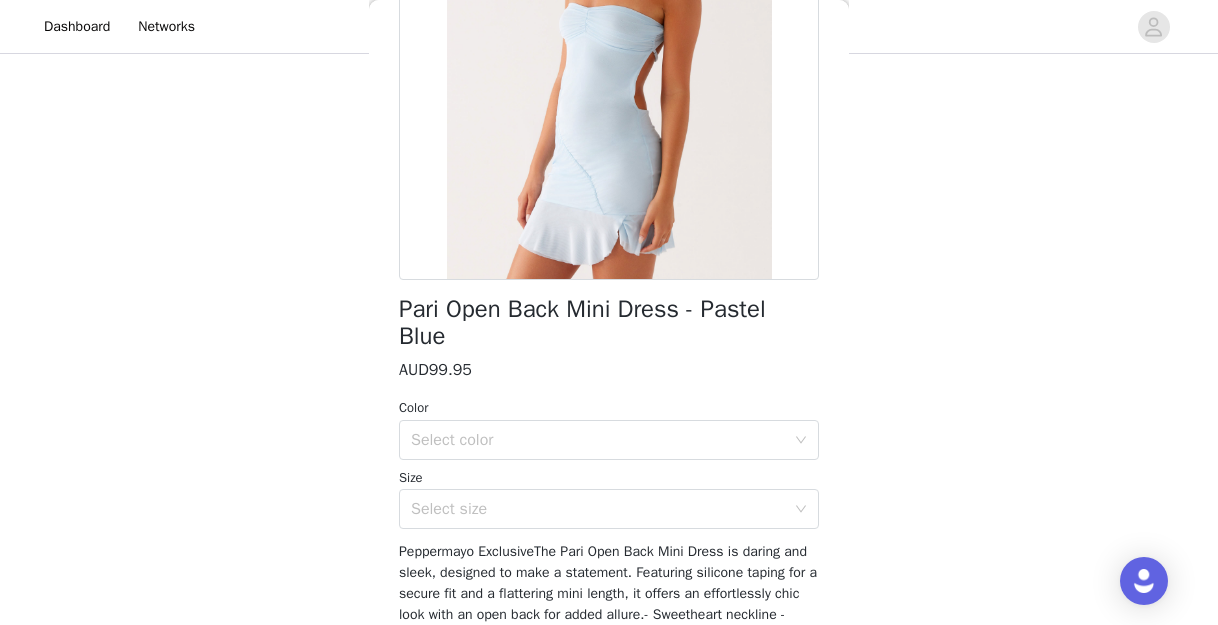 scroll, scrollTop: 0, scrollLeft: 0, axis: both 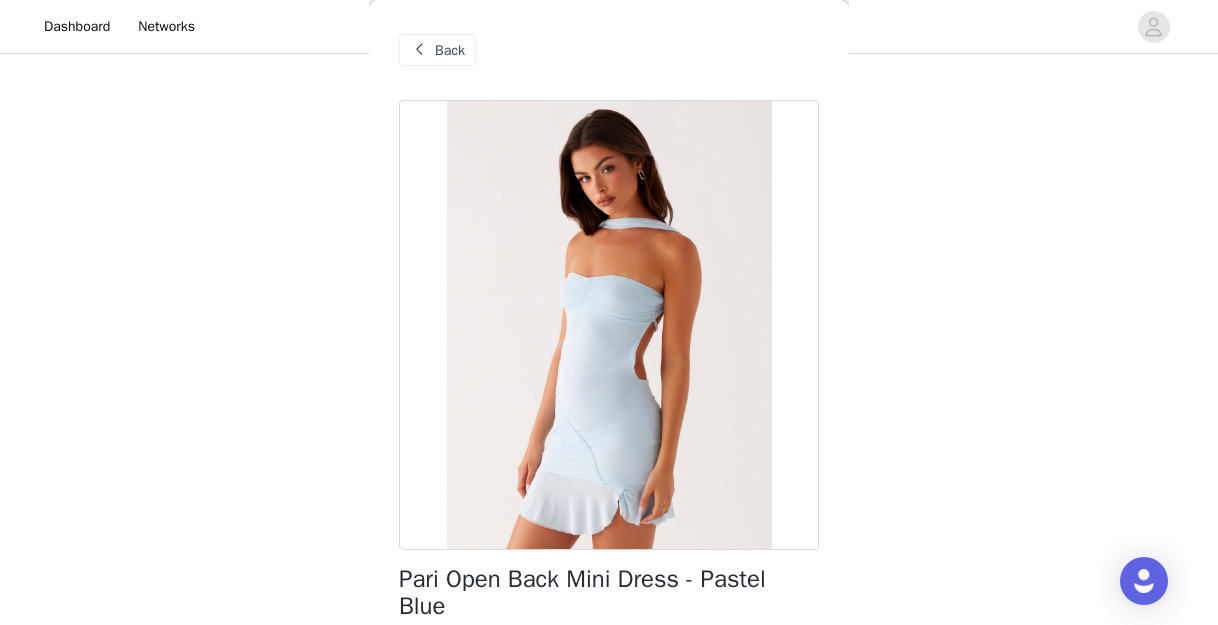 click at bounding box center (419, 50) 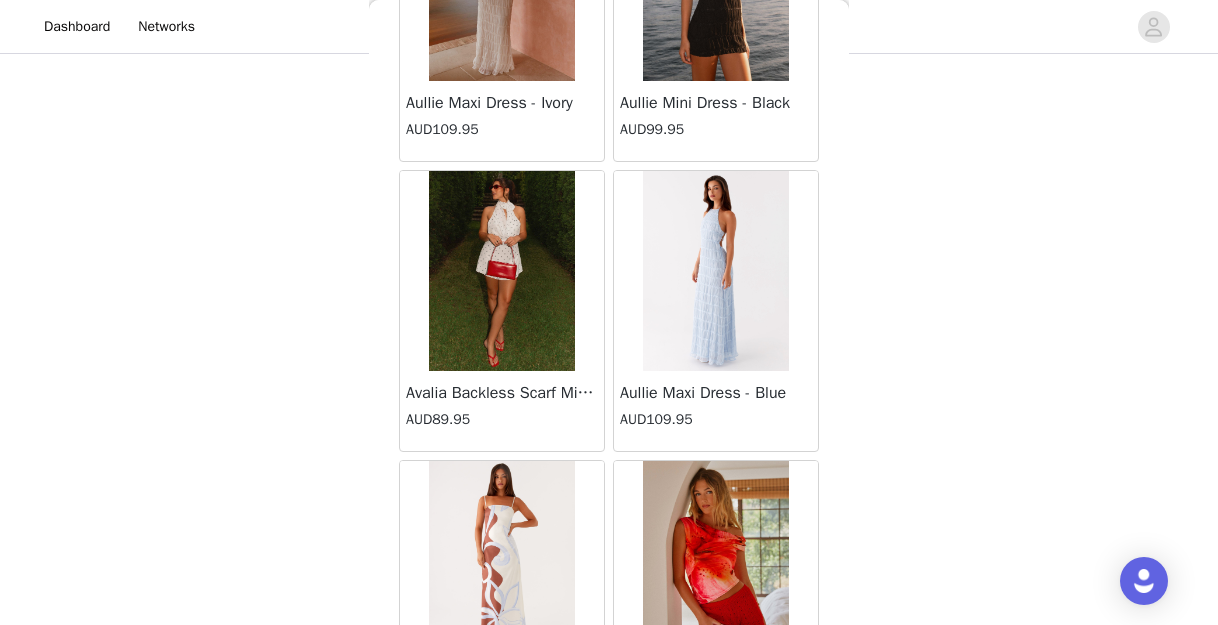 scroll, scrollTop: 928, scrollLeft: 0, axis: vertical 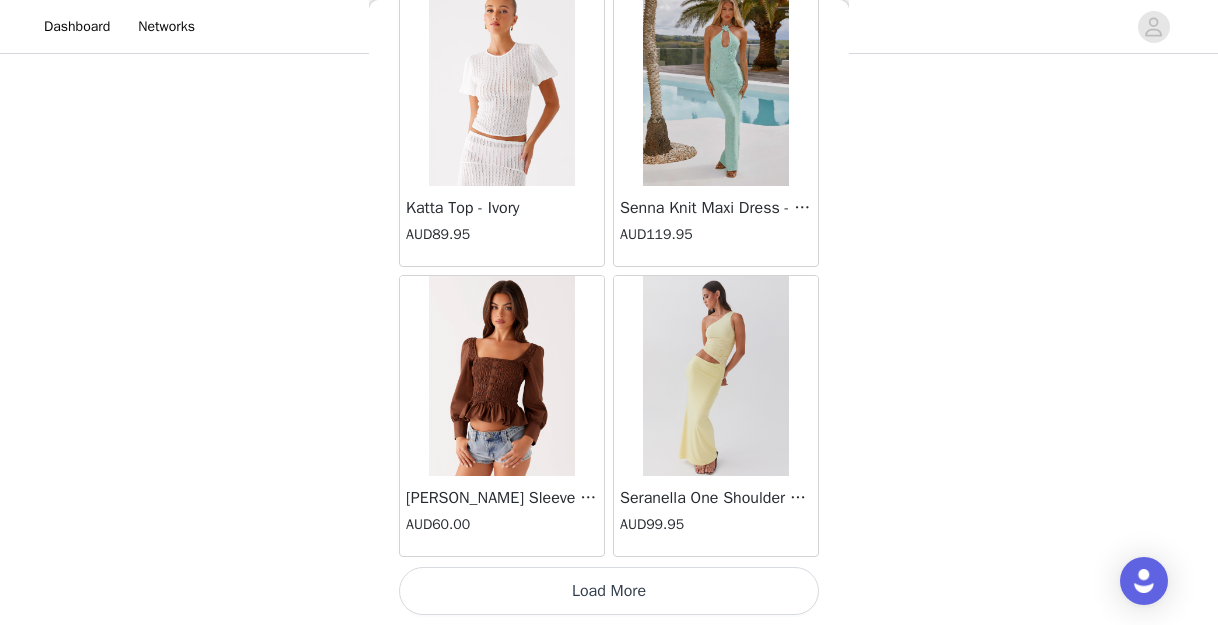 click on "Load More" at bounding box center (609, 591) 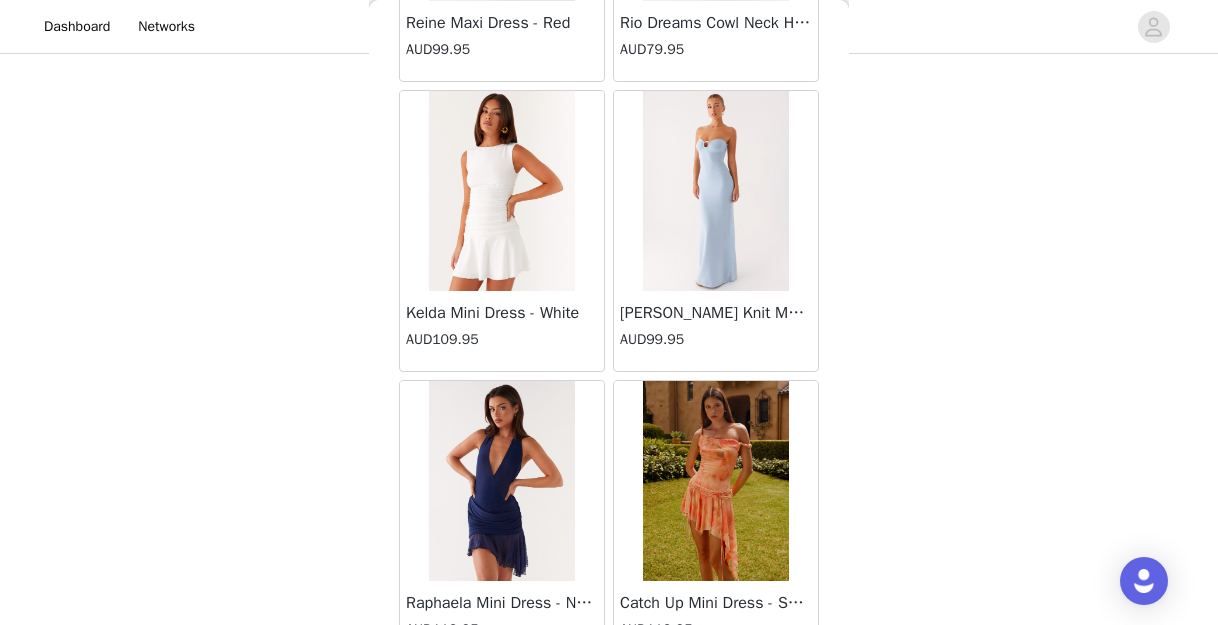 scroll, scrollTop: 54635, scrollLeft: 0, axis: vertical 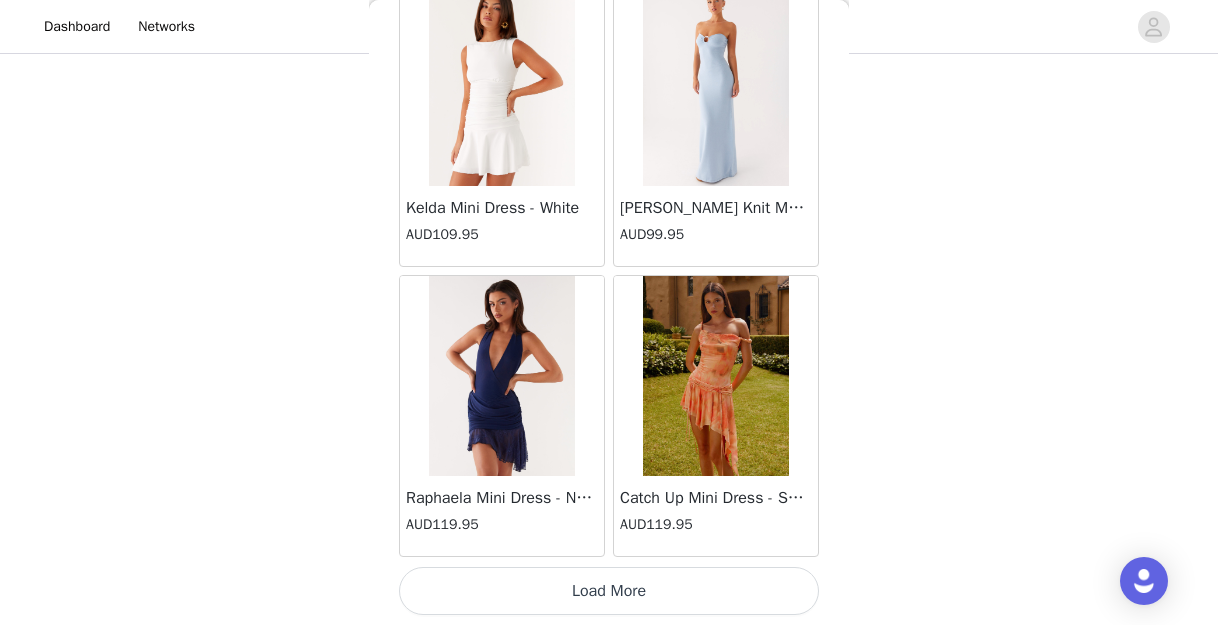 click on "Load More" at bounding box center [609, 591] 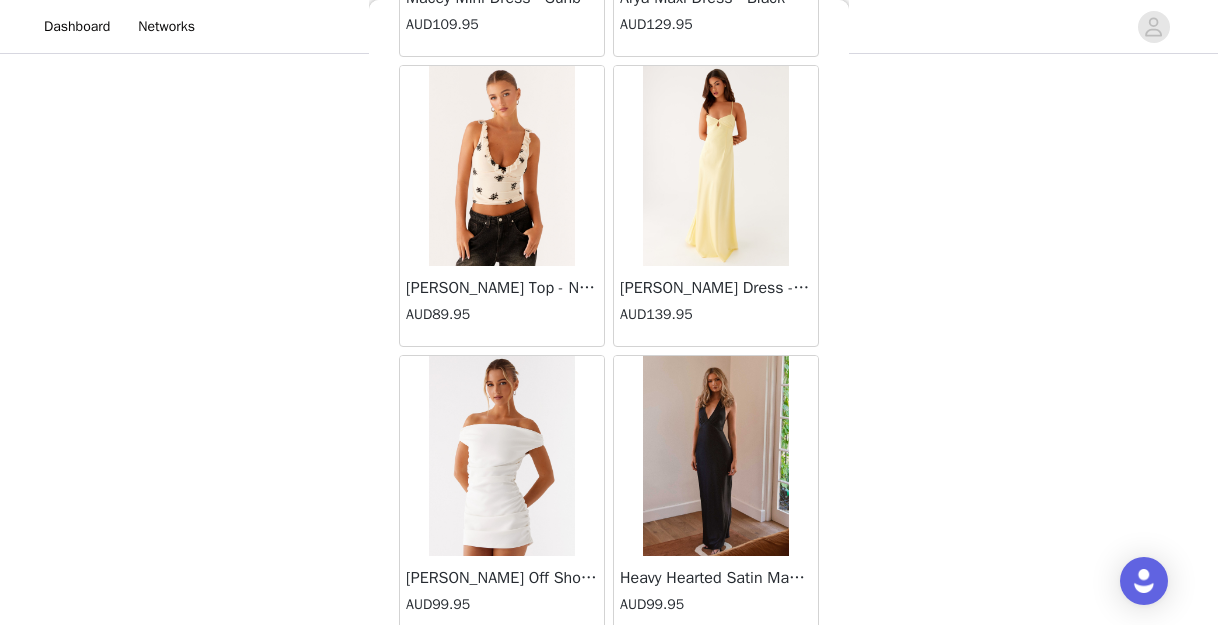 scroll, scrollTop: 57535, scrollLeft: 0, axis: vertical 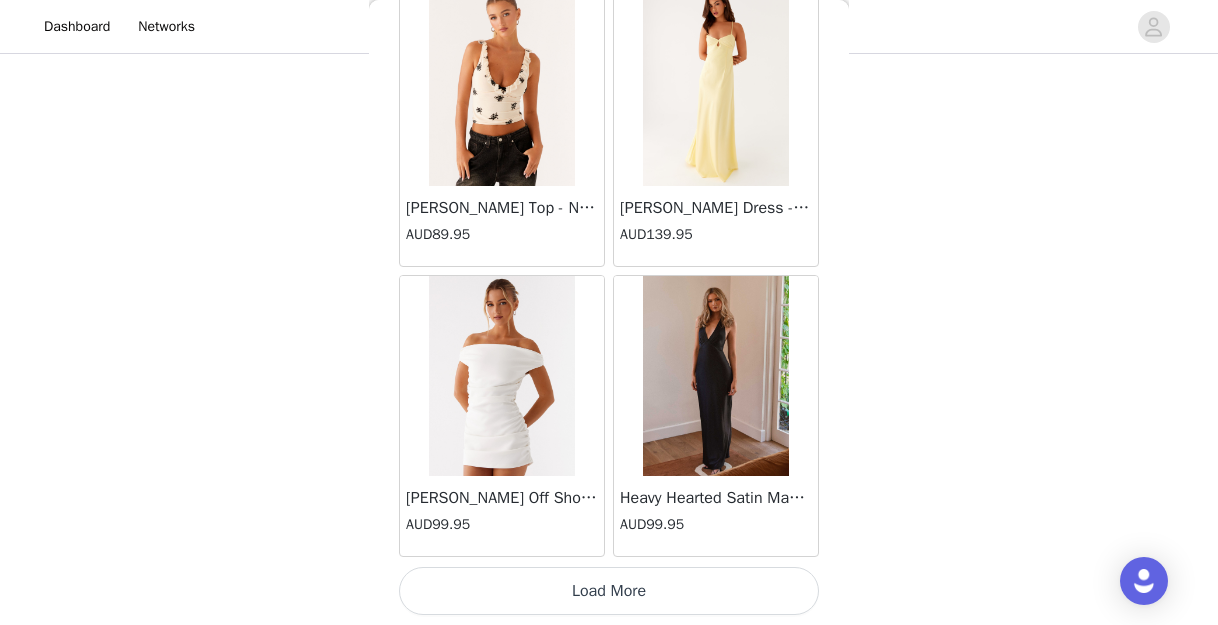 click on "[PERSON_NAME] Strapless Mini Dress - Yellow   AUD45.00       [PERSON_NAME] Maxi Dress - Orange Blue Floral   AUD109.95       Avenue Mini Dress - Plum   AUD109.95       Aullie Maxi Dress - Yellow   AUD109.95       Aullie Maxi Dress - Ivory   AUD109.95       Aullie Mini Dress - Black   AUD99.95       Avalia Backless Scarf Mini Dress - White Polka Dot   AUD89.95       Aullie Maxi Dress - Blue   AUD109.95       [PERSON_NAME] Maxi Dress - Bloom Wave Print   AUD119.95       Athens One Shoulder Top - Floral   AUD79.95       Aullie Mini Dress - Blue   AUD50.00       Aullie Maxi Dress - Black   AUD109.95       [PERSON_NAME] Strapless Mini Dress - Cobalt   AUD30.00       Atlantic Midi Dress - Yellow   AUD70.00       Aullie Maxi Dress - Pink   AUD109.95       Azura Halter Top - Yellow   AUD69.95       Beki Beaded Mesh Maxi Dress - Deep Red   AUD159.95       Bad News Mesh Maxi Dress - Turquoise Floral   AUD99.95       Bad News Mesh Maxi Dress - Yellow Floral   AUD99.95       Be Mine Satin Maxi Dress - Canary   AUD109.95" at bounding box center [609, -28407] 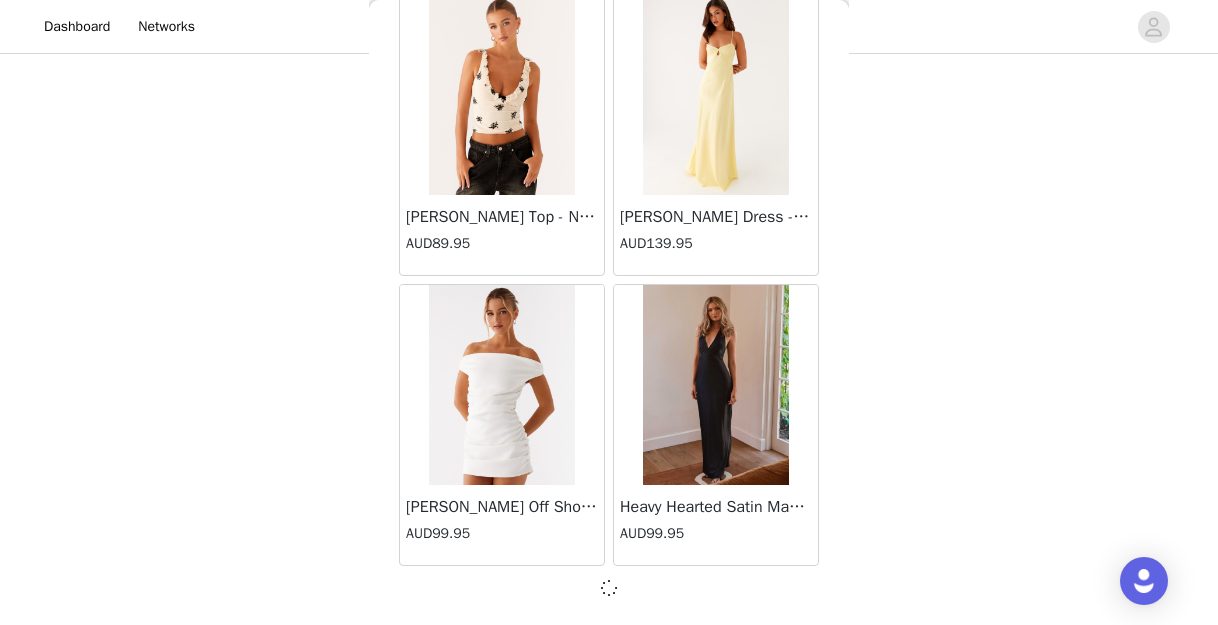 scroll, scrollTop: 57526, scrollLeft: 0, axis: vertical 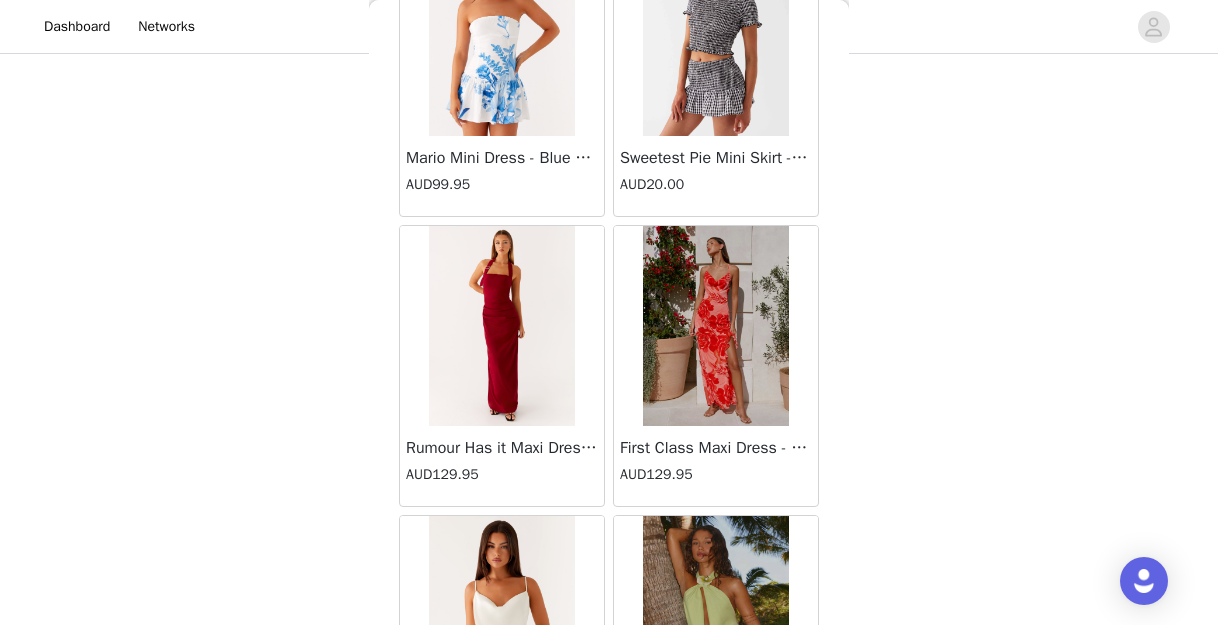 click on "Rumour Has it Maxi Dress - Red   AUD129.95" at bounding box center [502, 366] 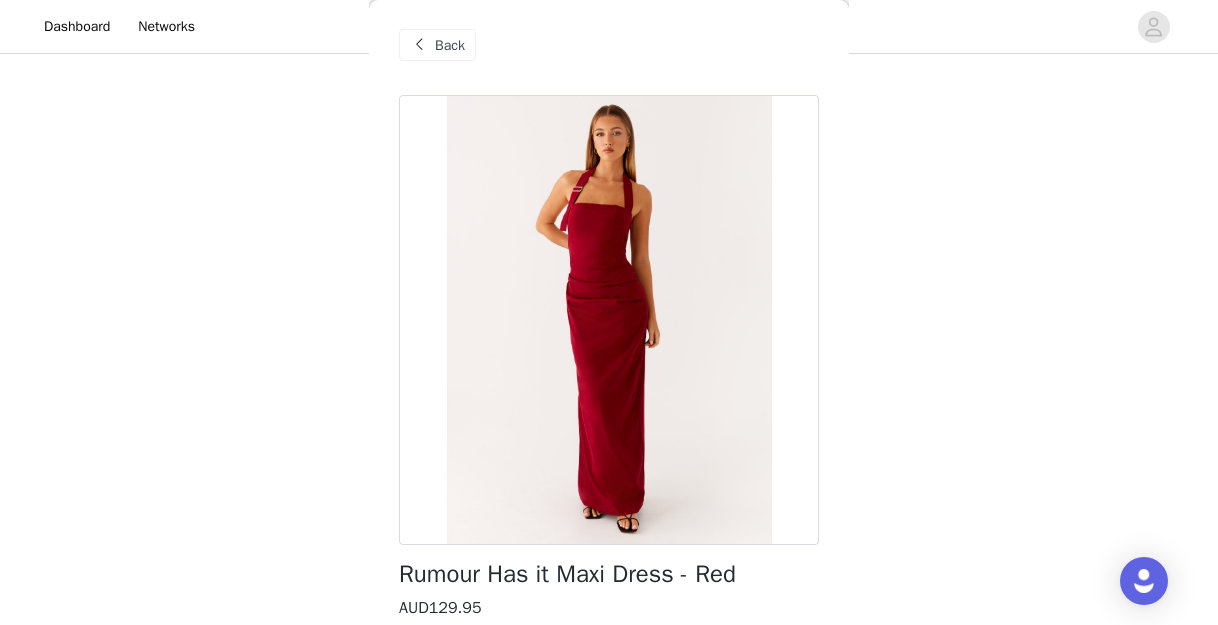 scroll, scrollTop: 0, scrollLeft: 0, axis: both 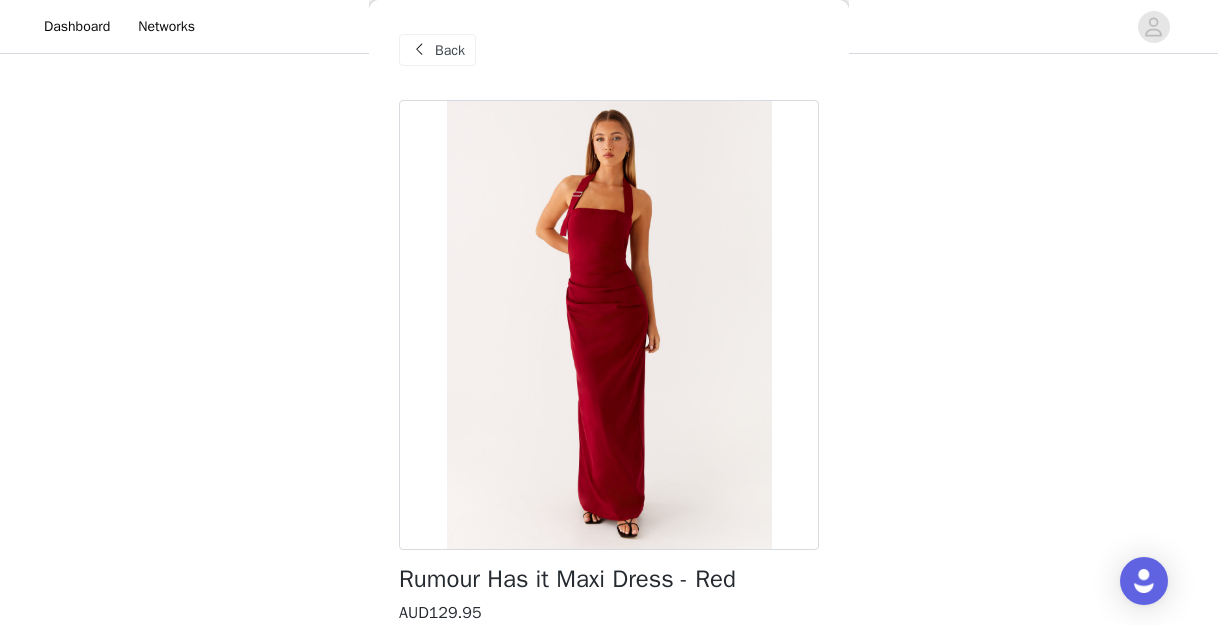 click on "Back" at bounding box center [609, 50] 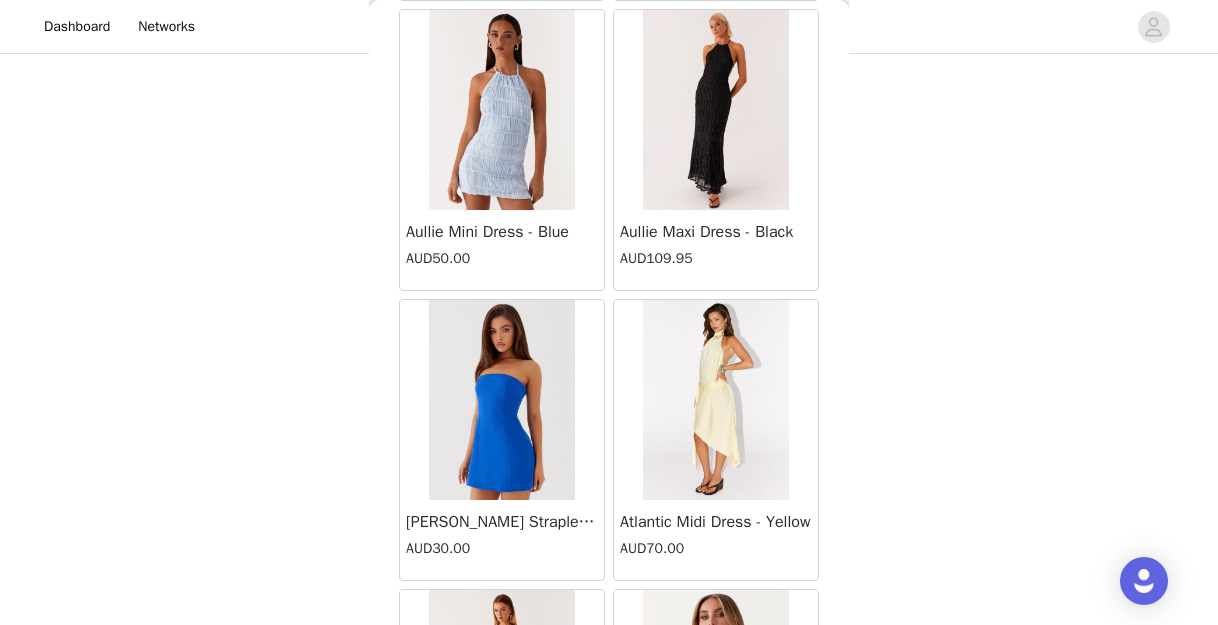 scroll, scrollTop: 47706, scrollLeft: 0, axis: vertical 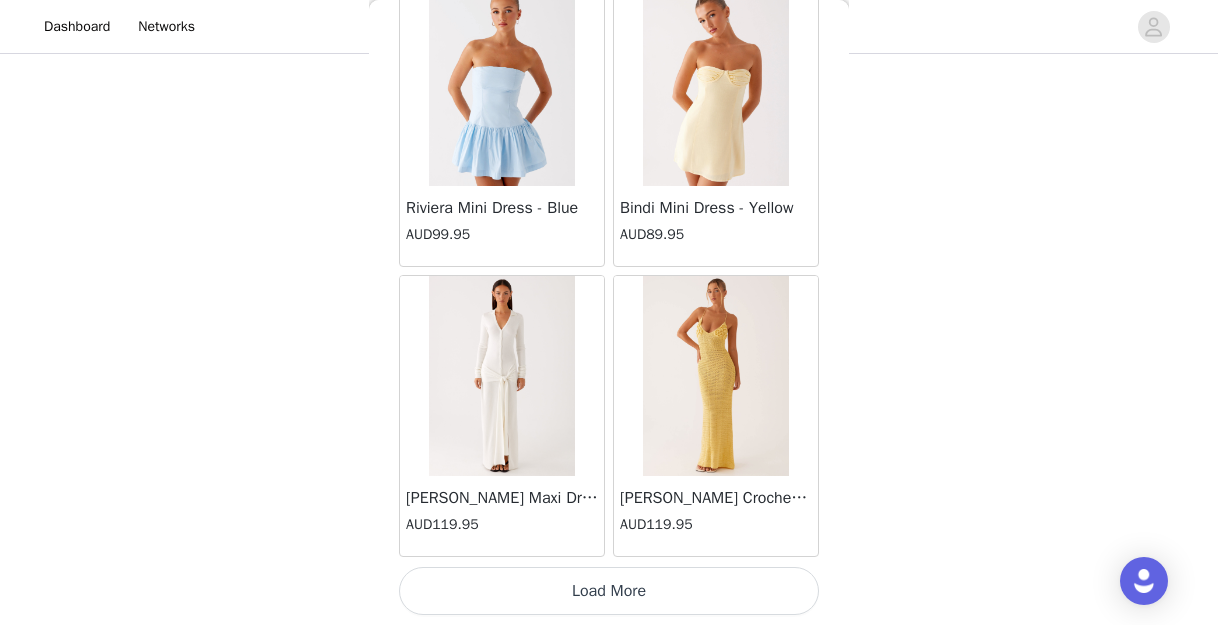 click on "Load More" at bounding box center (609, 591) 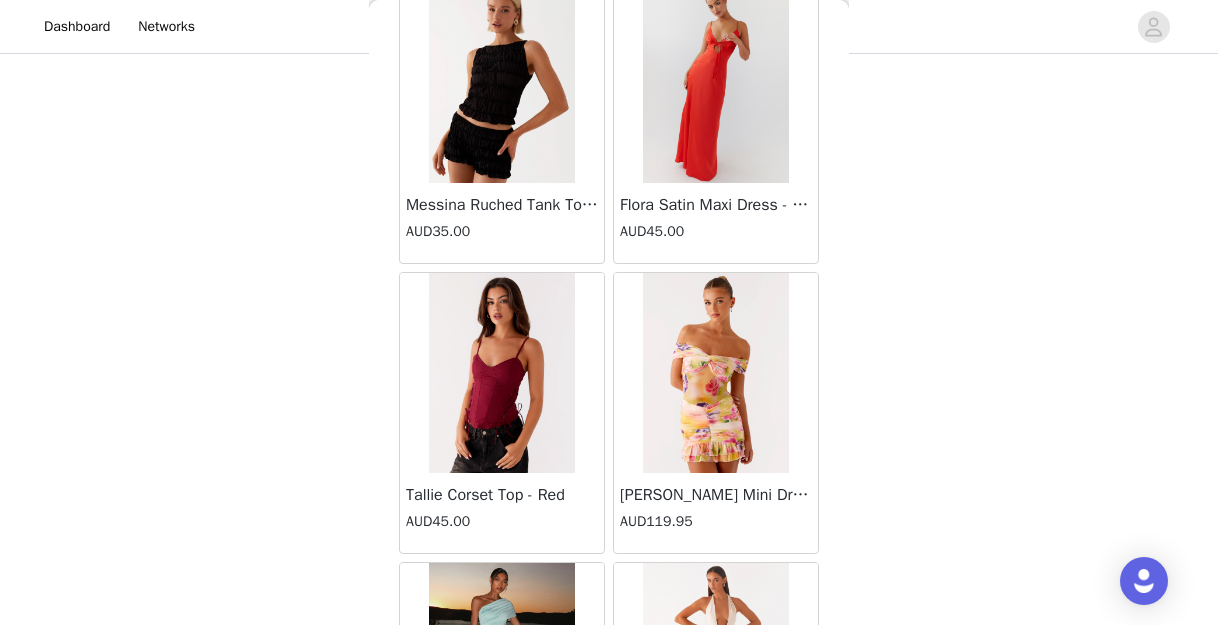 scroll, scrollTop: 62132, scrollLeft: 0, axis: vertical 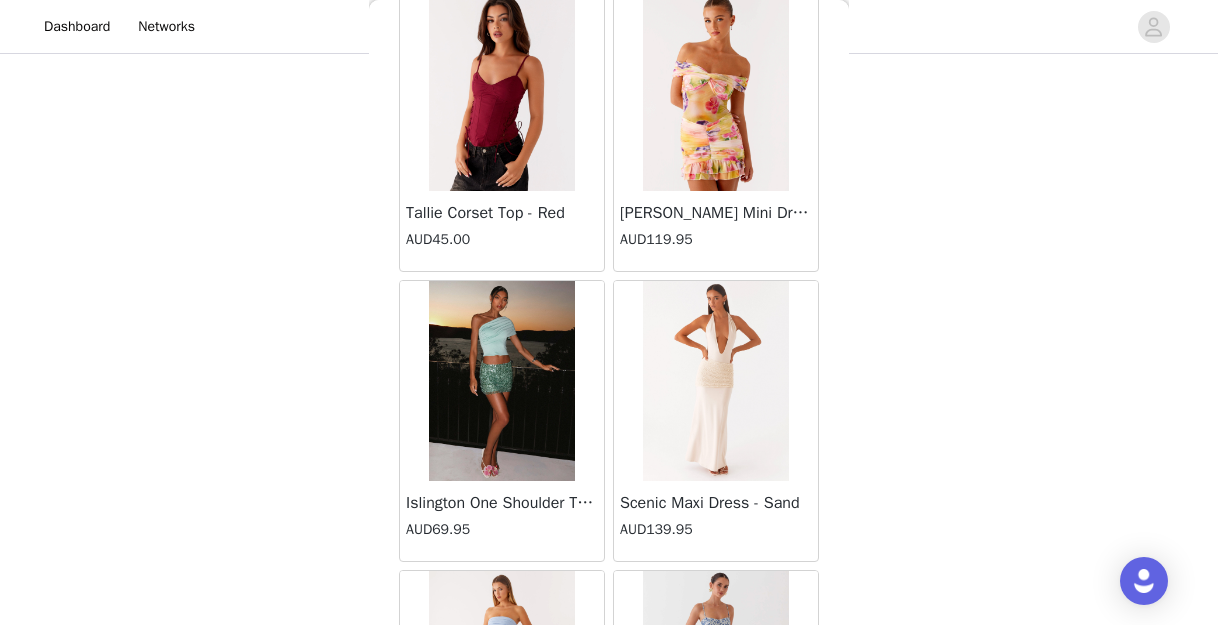 click on "[PERSON_NAME] Corset Top - Red   AUD45.00" at bounding box center [502, 231] 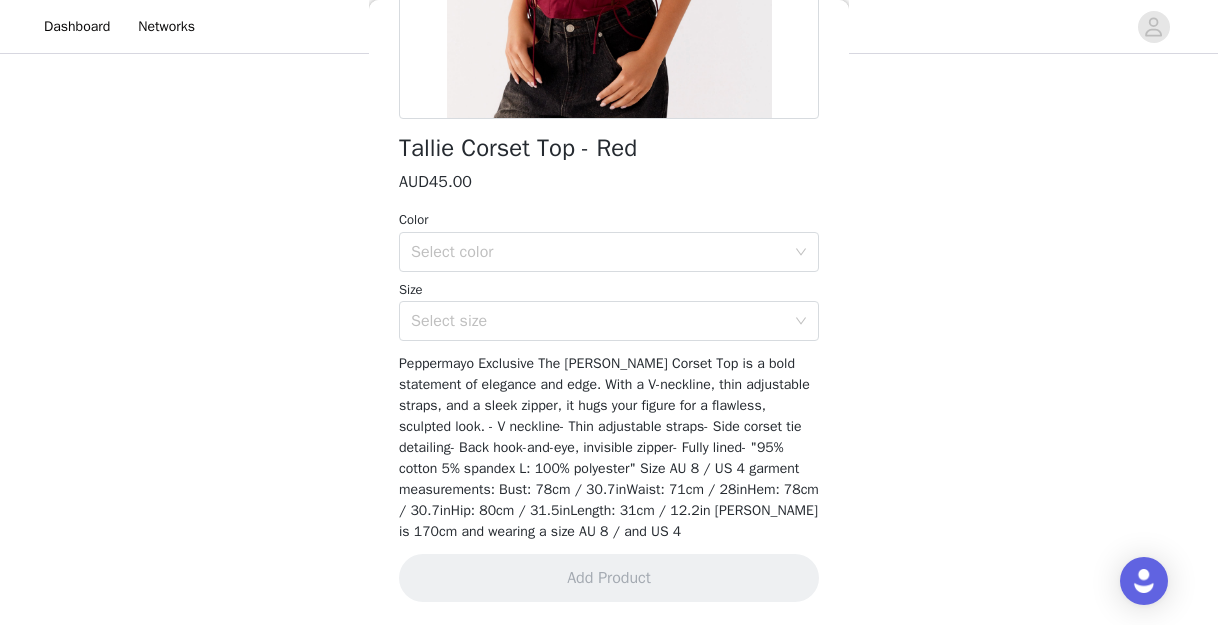 scroll, scrollTop: 0, scrollLeft: 0, axis: both 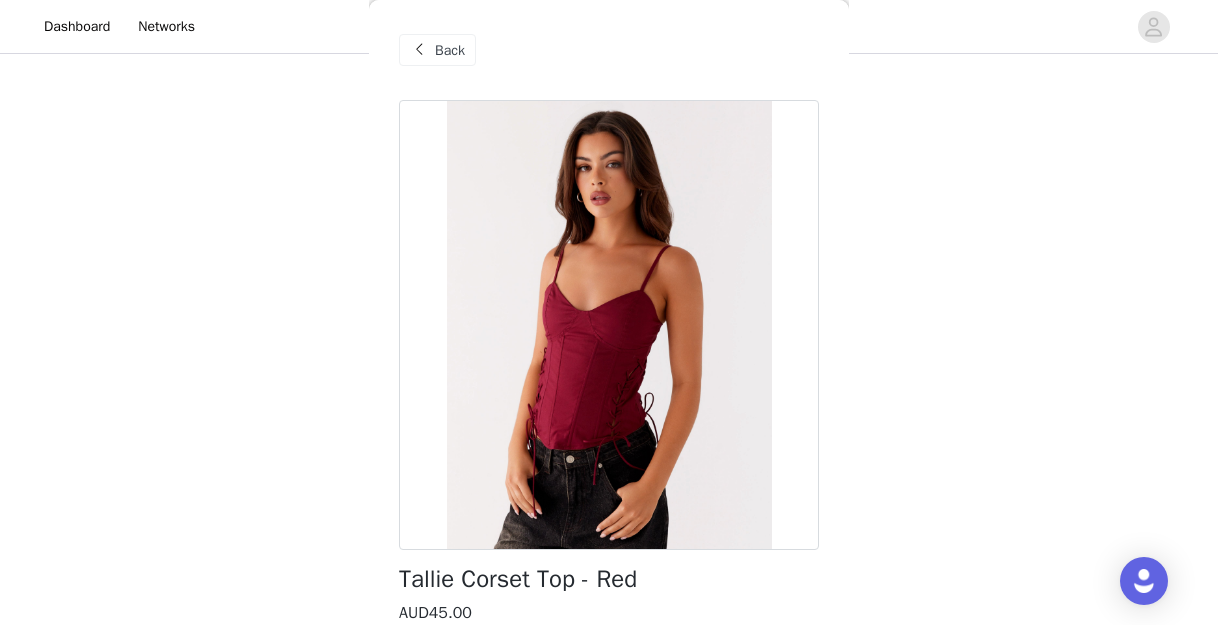 click on "Back" at bounding box center (437, 50) 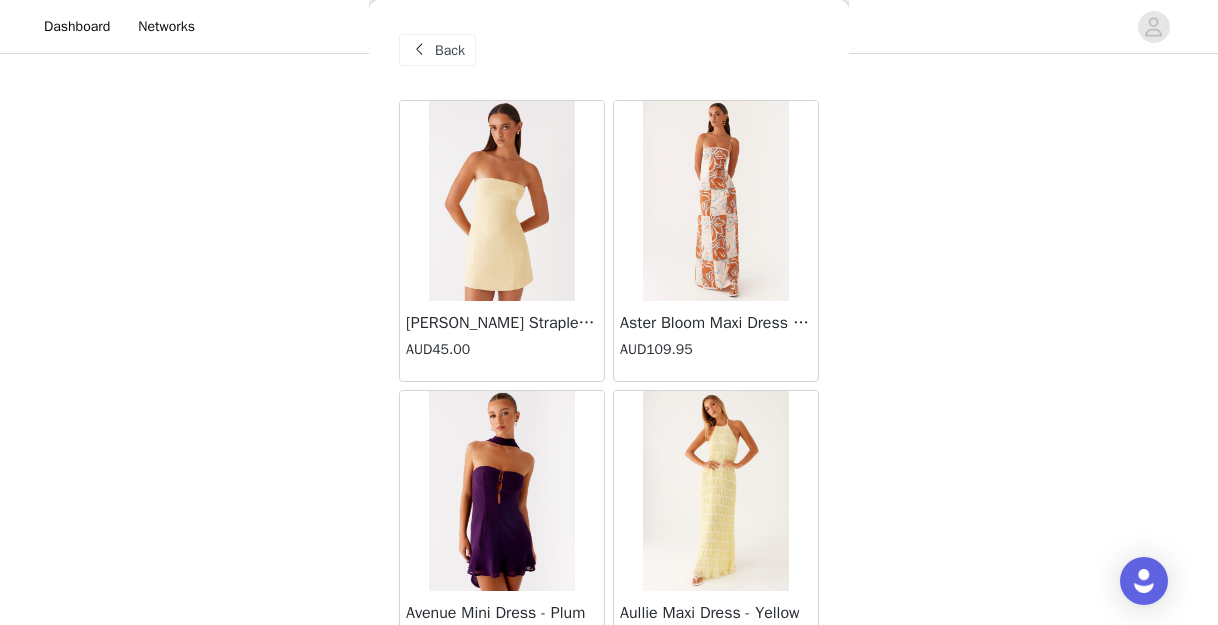 scroll, scrollTop: 820, scrollLeft: 0, axis: vertical 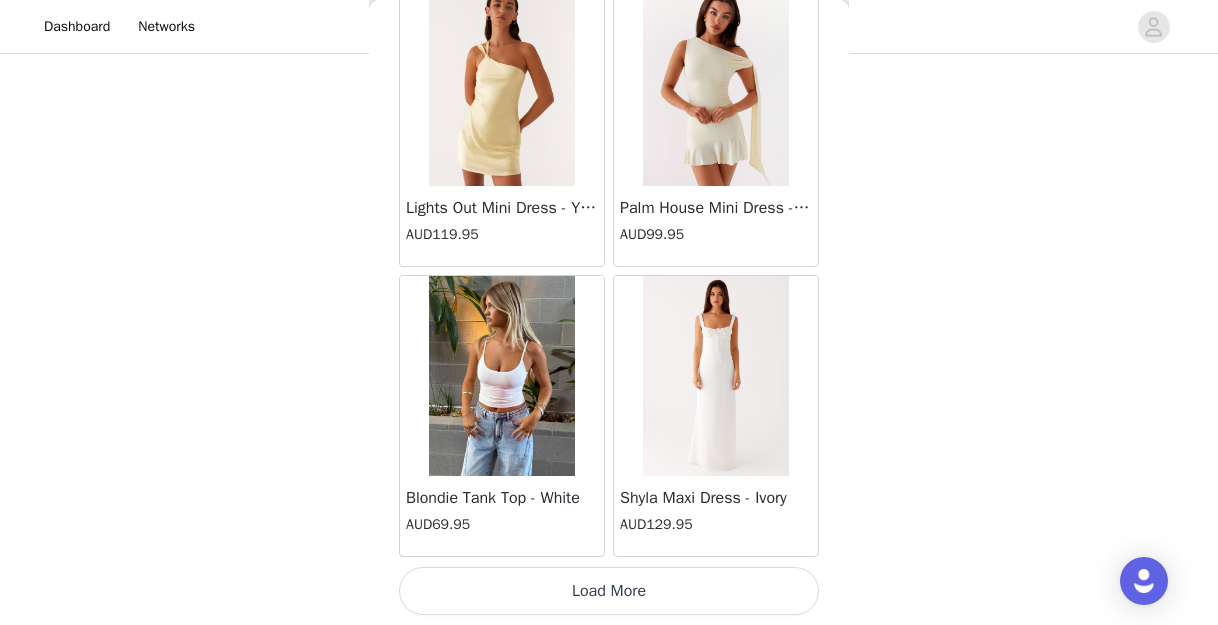 click on "Load More" at bounding box center [609, 591] 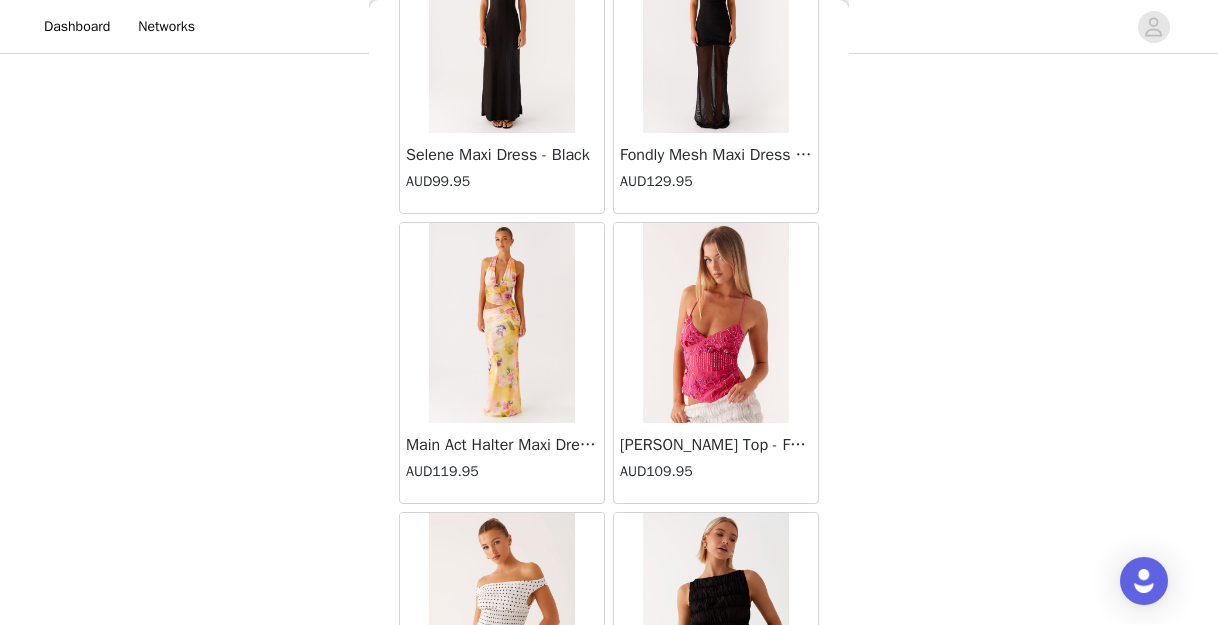 scroll, scrollTop: 66235, scrollLeft: 0, axis: vertical 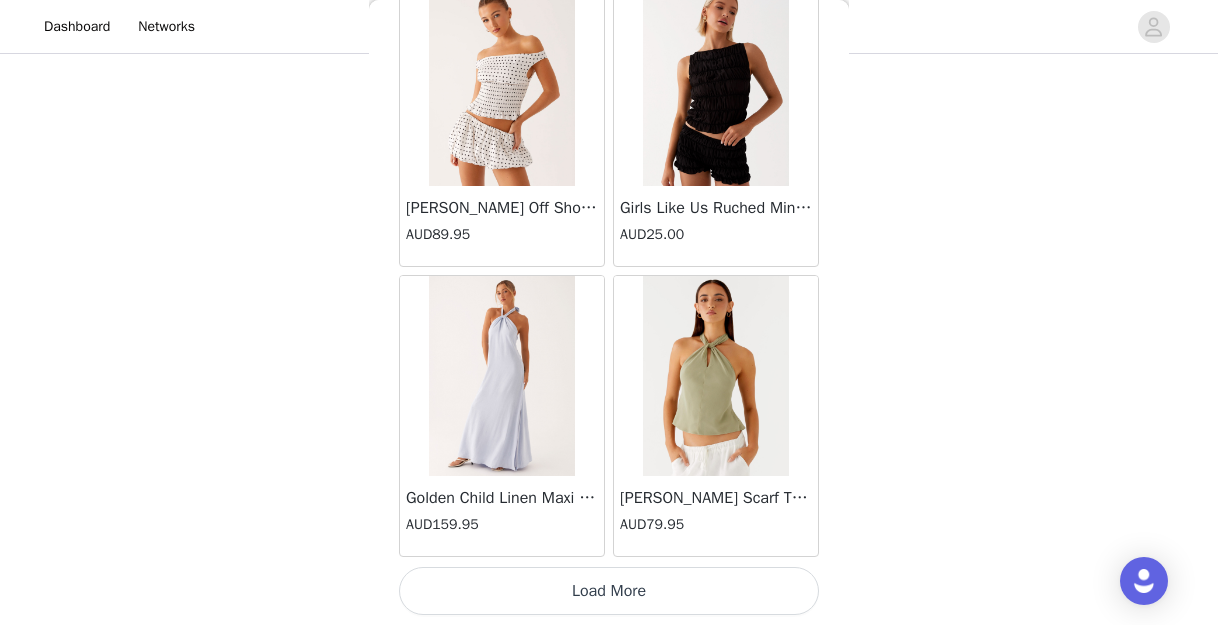 click on "Load More" at bounding box center (609, 591) 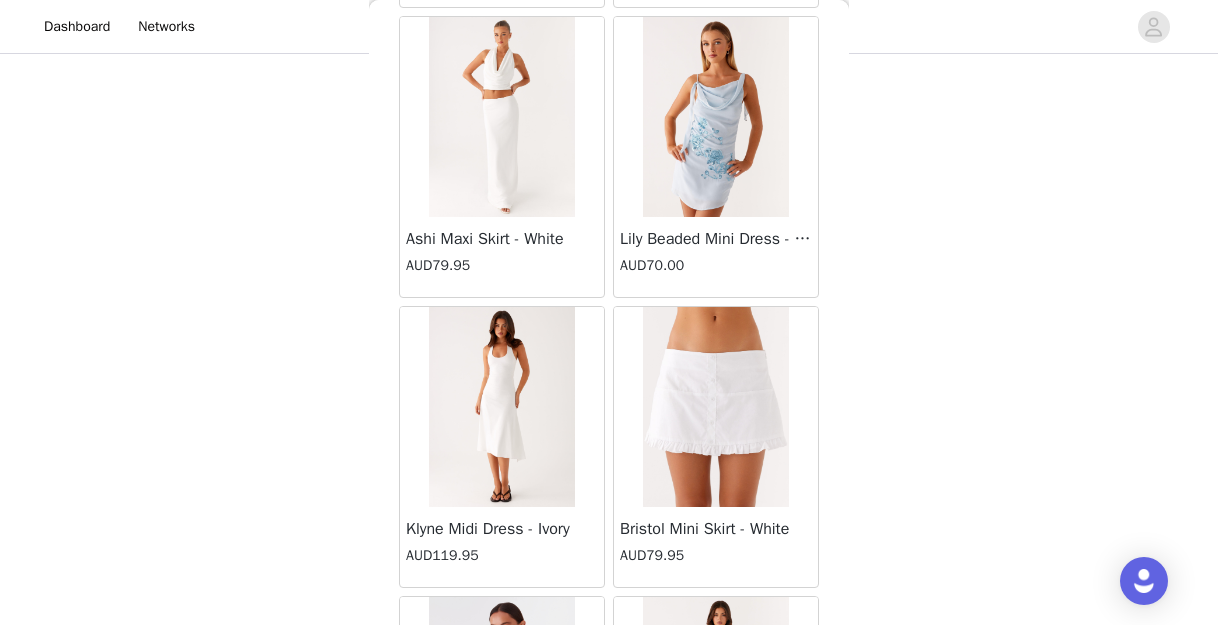 scroll, scrollTop: 68233, scrollLeft: 0, axis: vertical 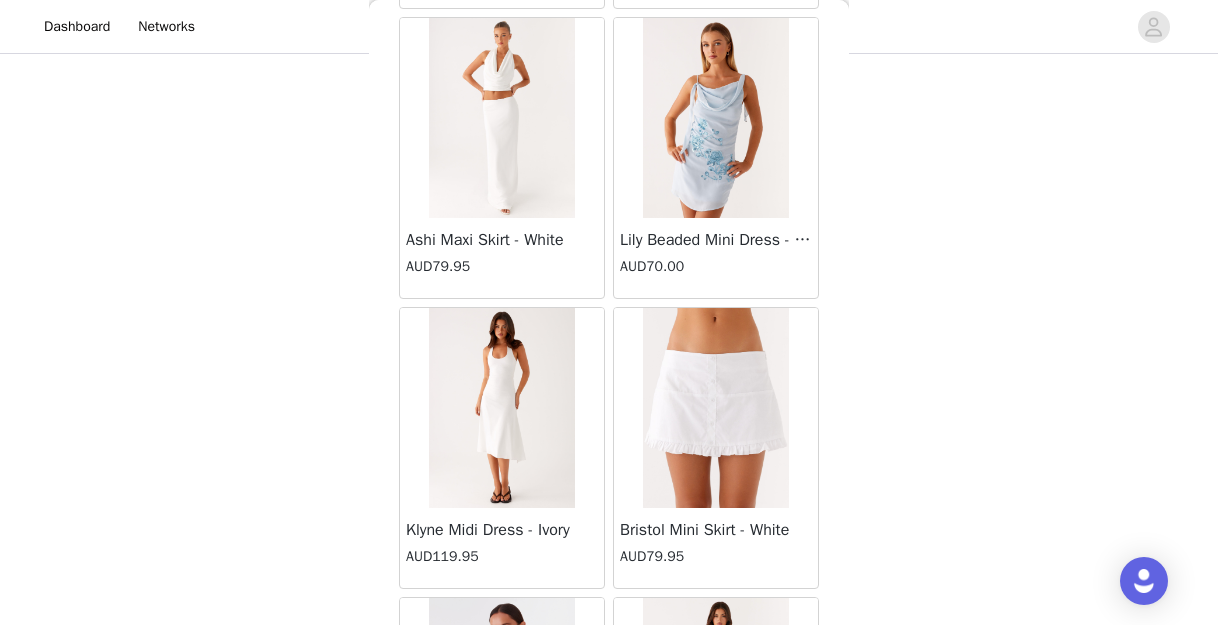 click at bounding box center (501, 408) 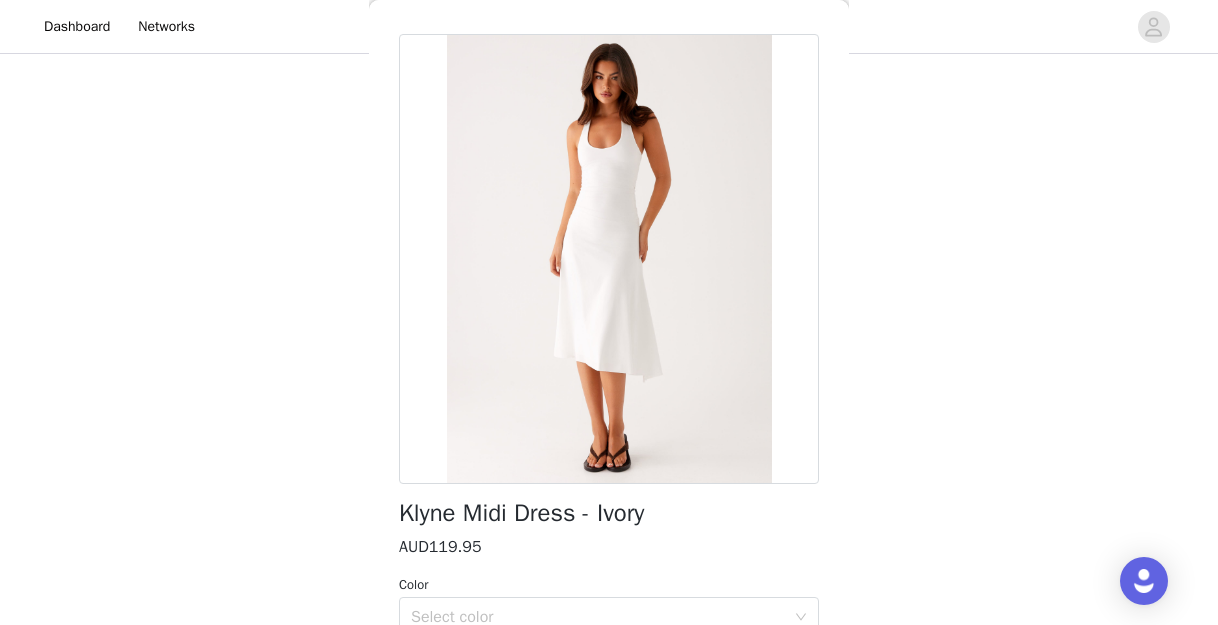 scroll, scrollTop: 0, scrollLeft: 0, axis: both 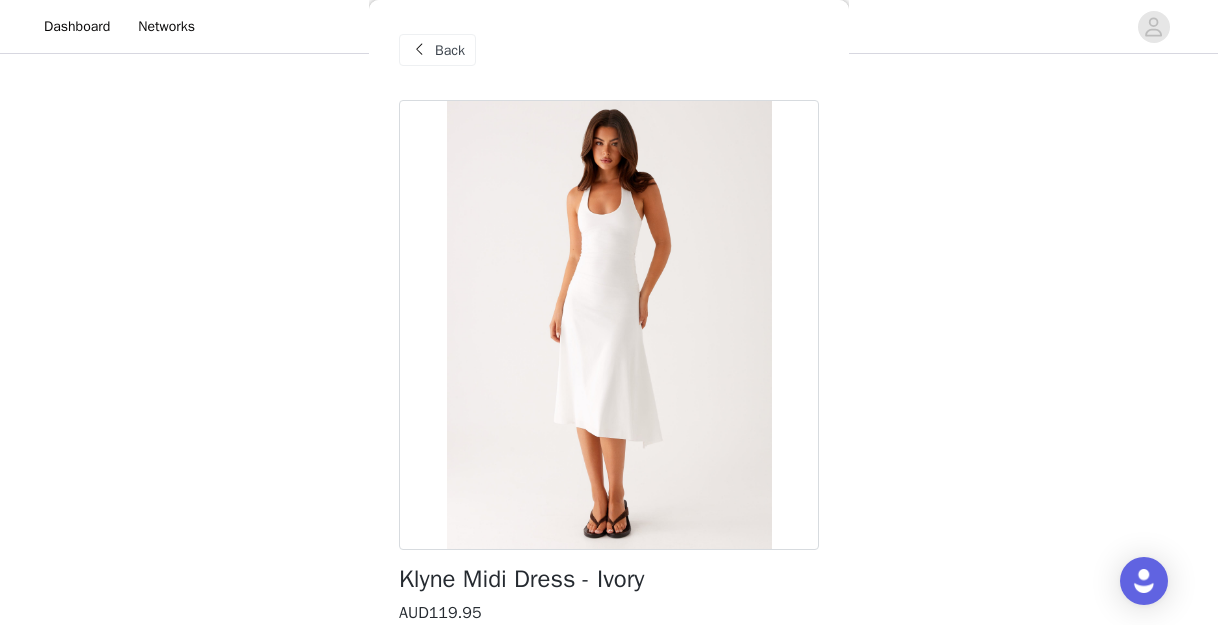click at bounding box center [419, 50] 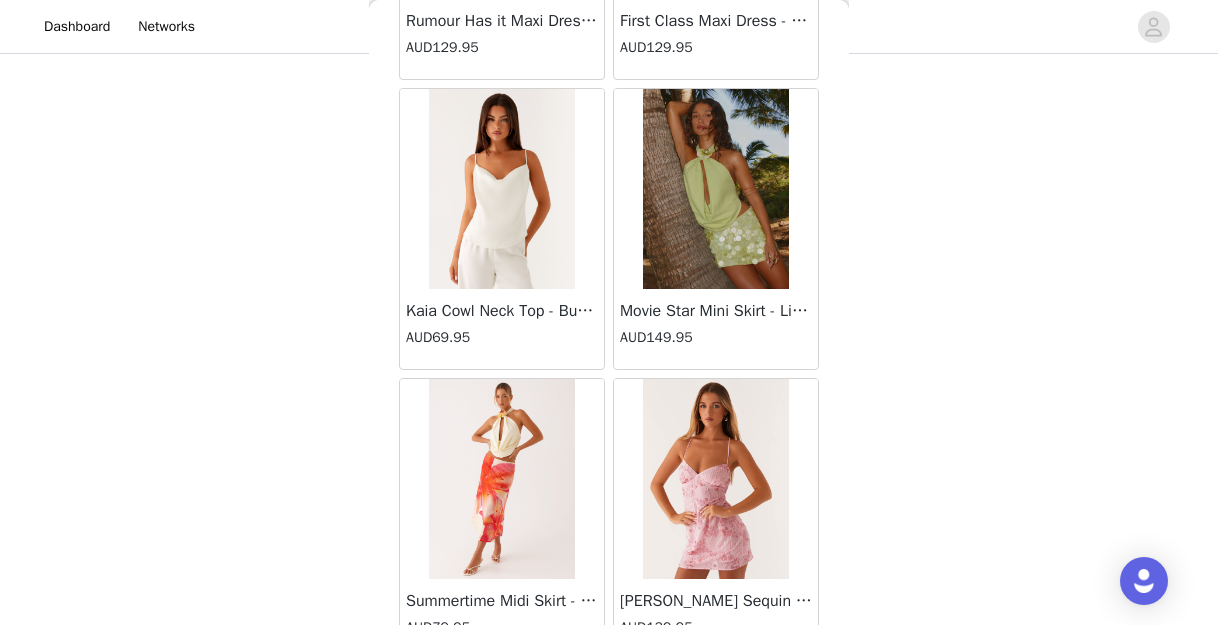 scroll, scrollTop: 68032, scrollLeft: 0, axis: vertical 